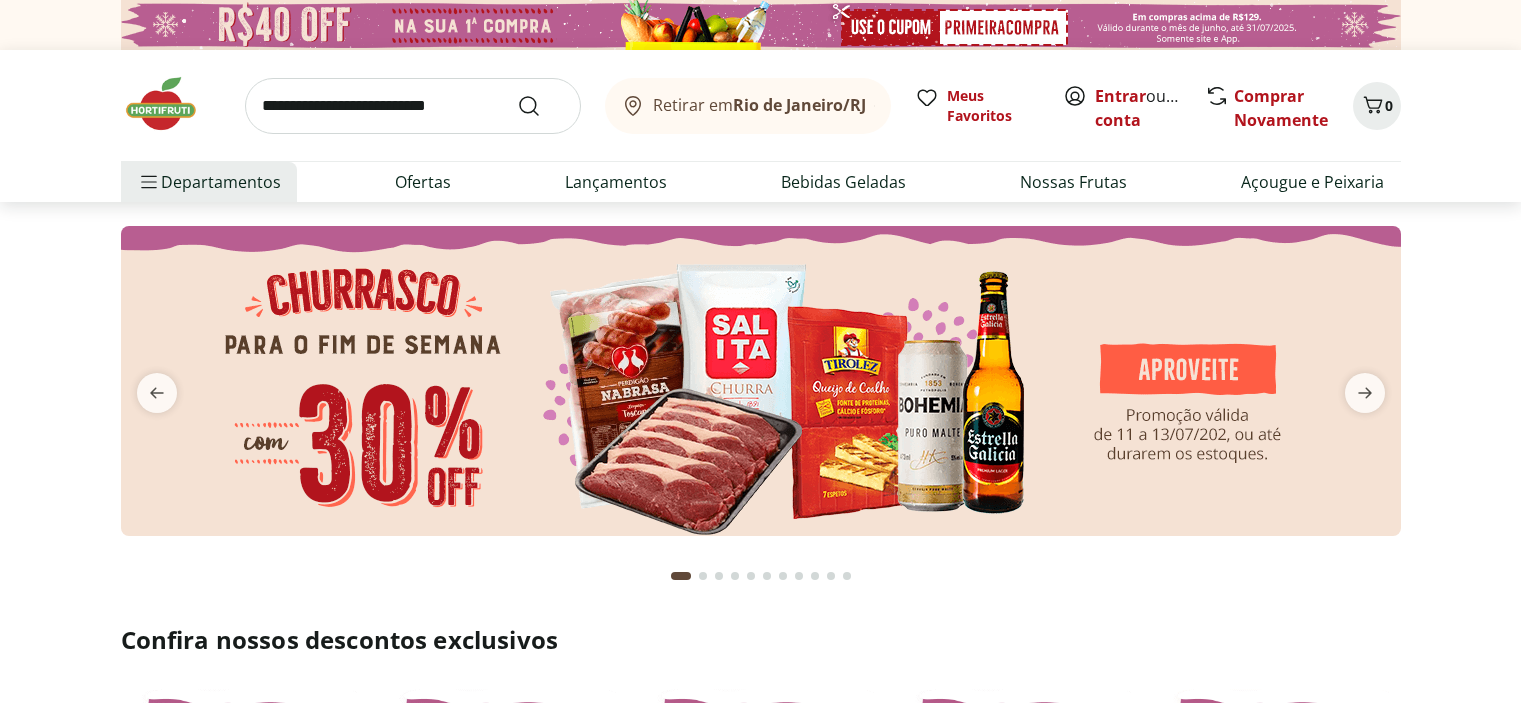 scroll, scrollTop: 0, scrollLeft: 0, axis: both 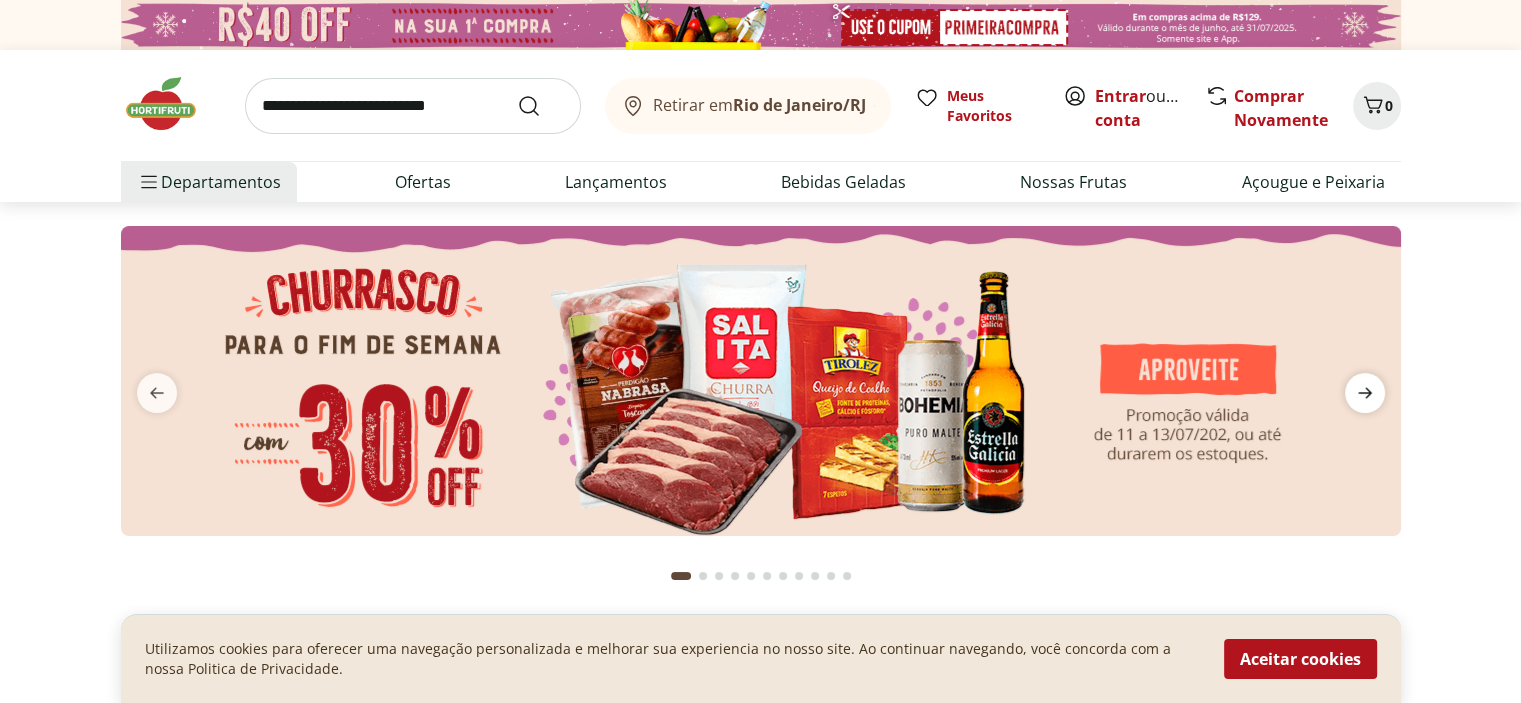 click 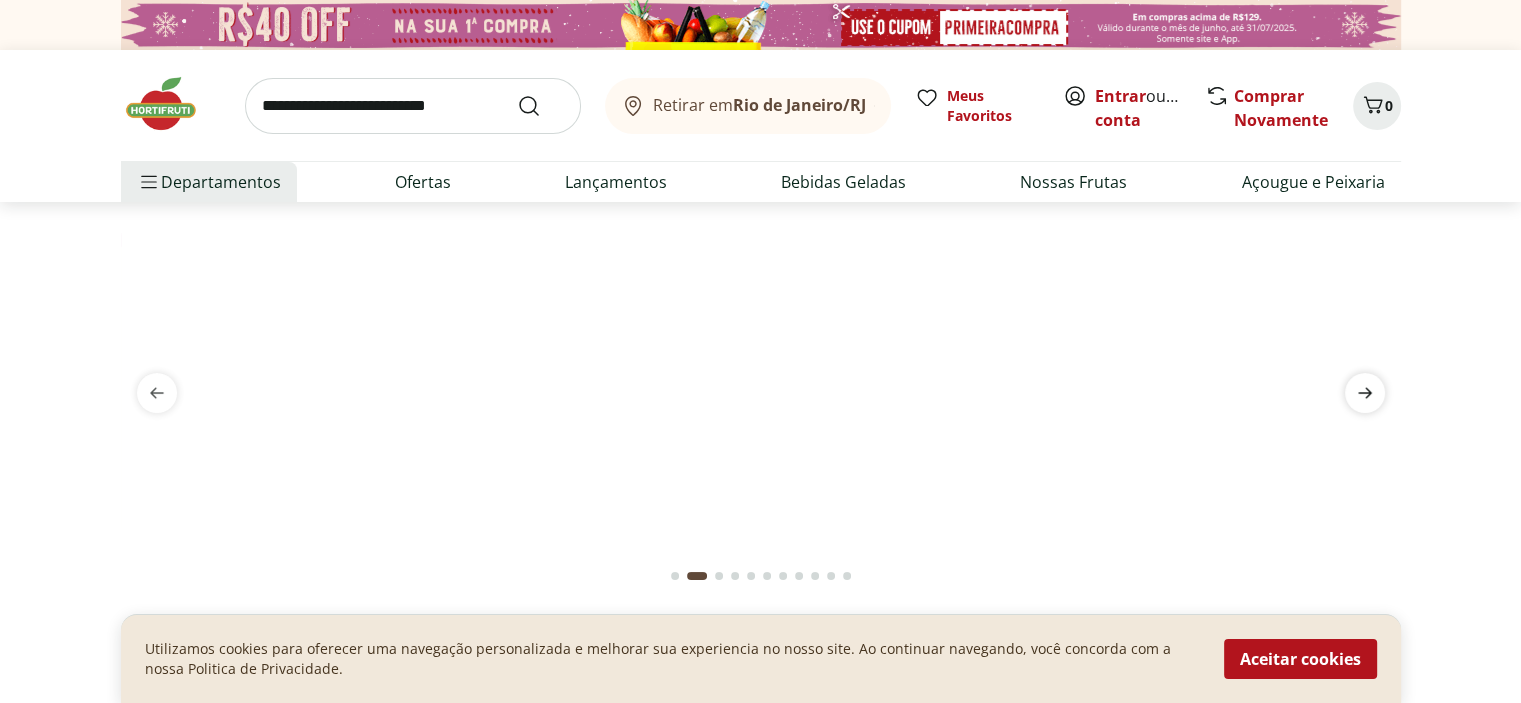 click 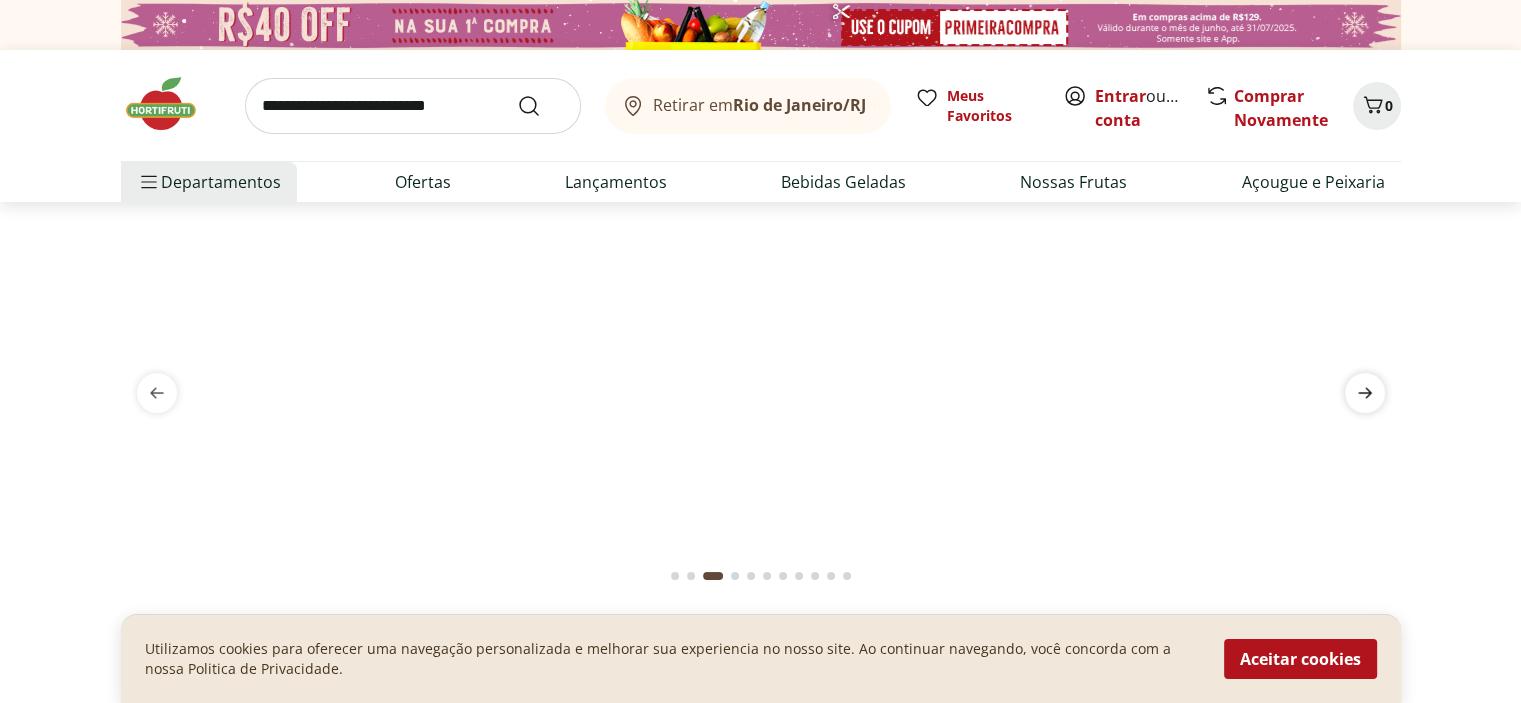click 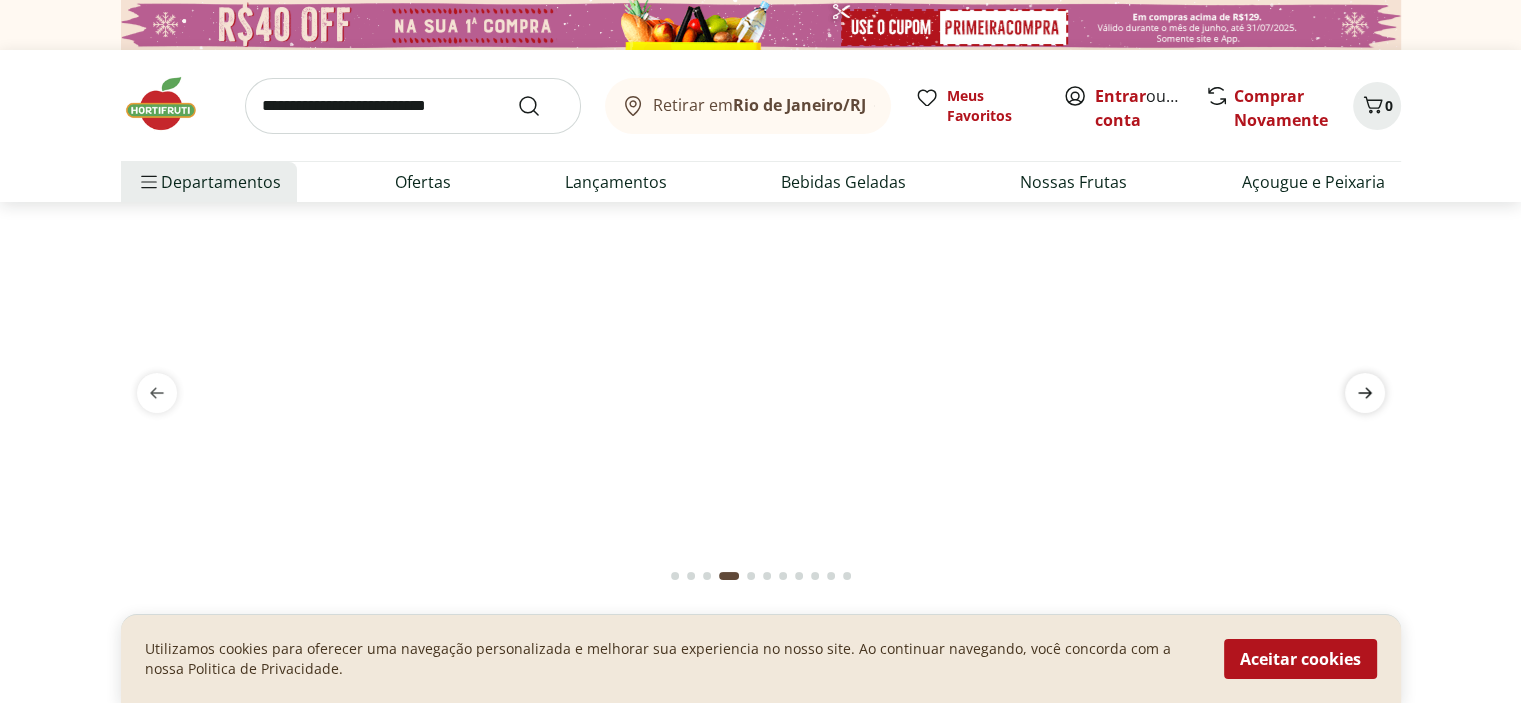 click 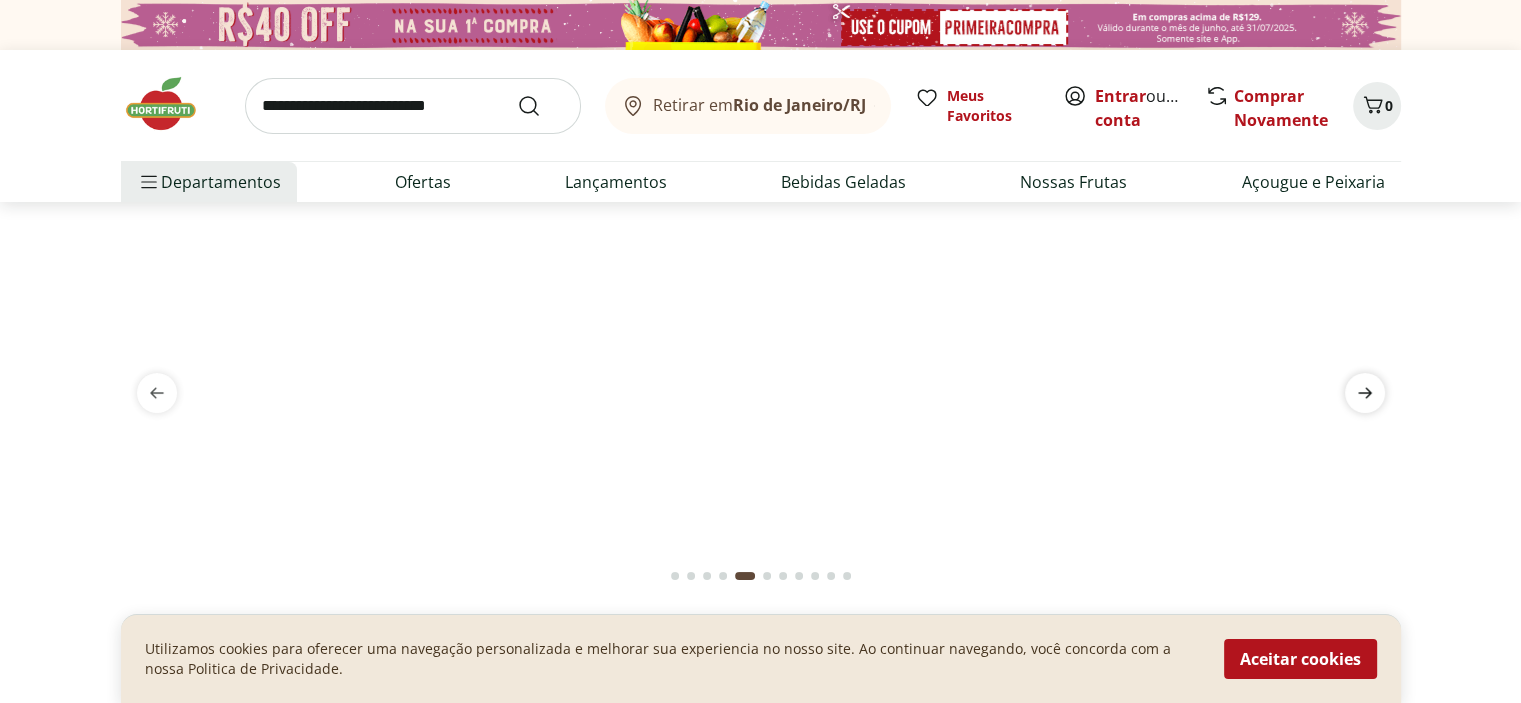 click 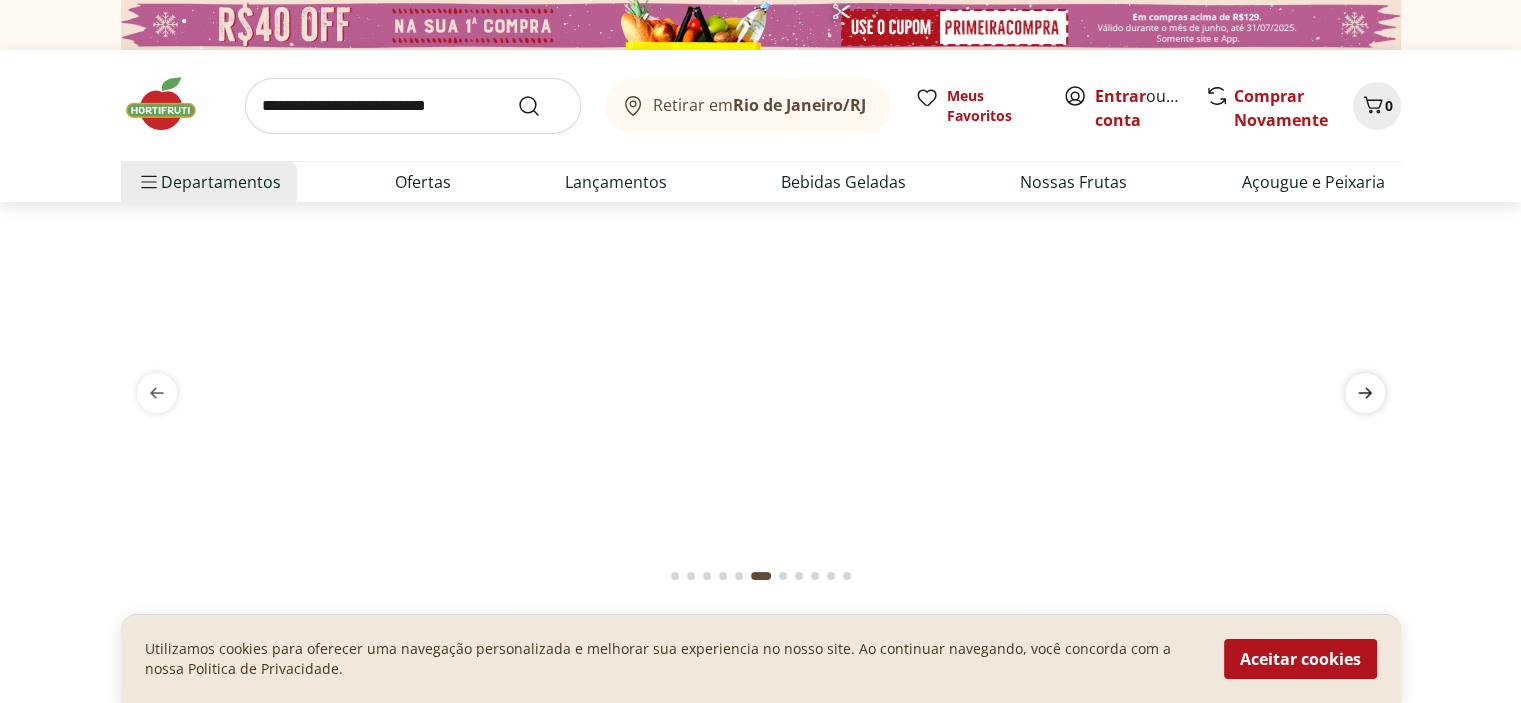 click 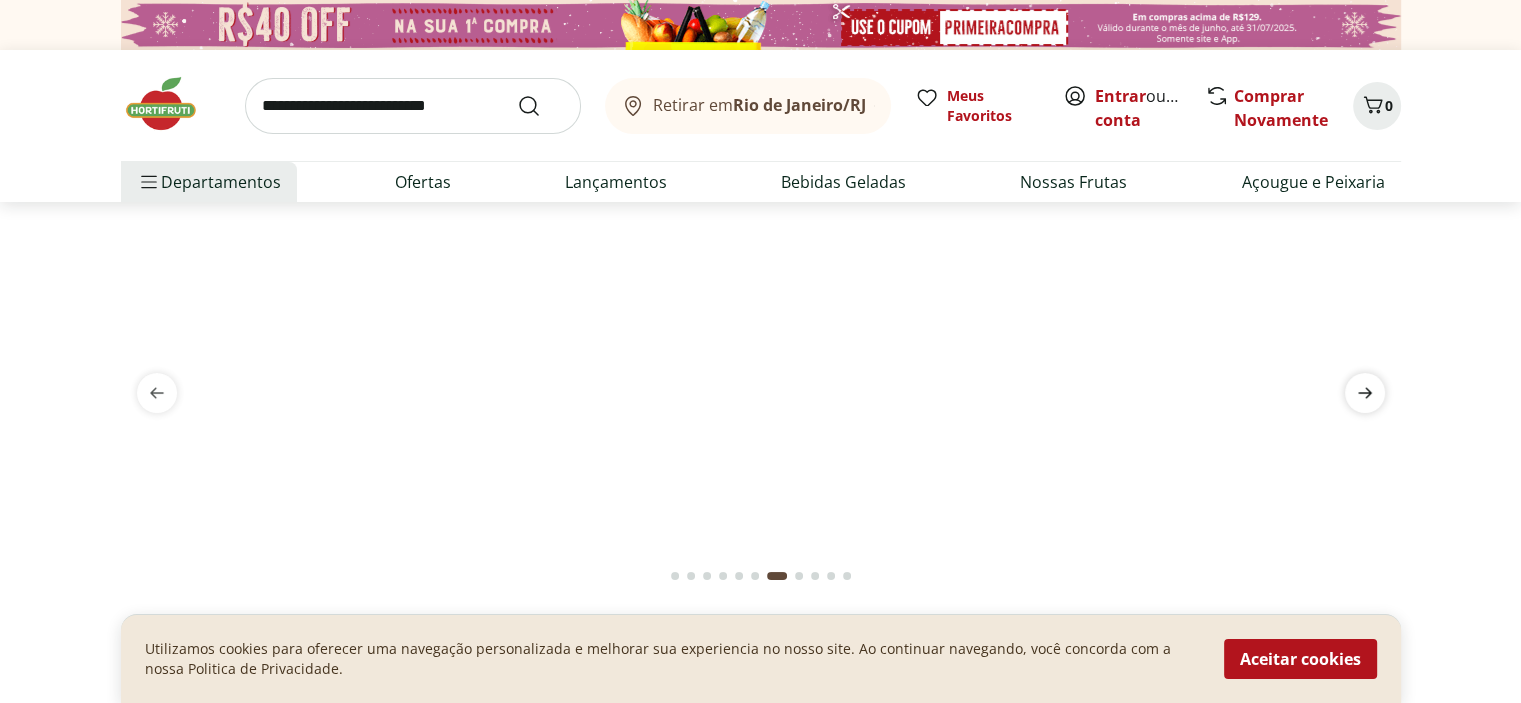 click 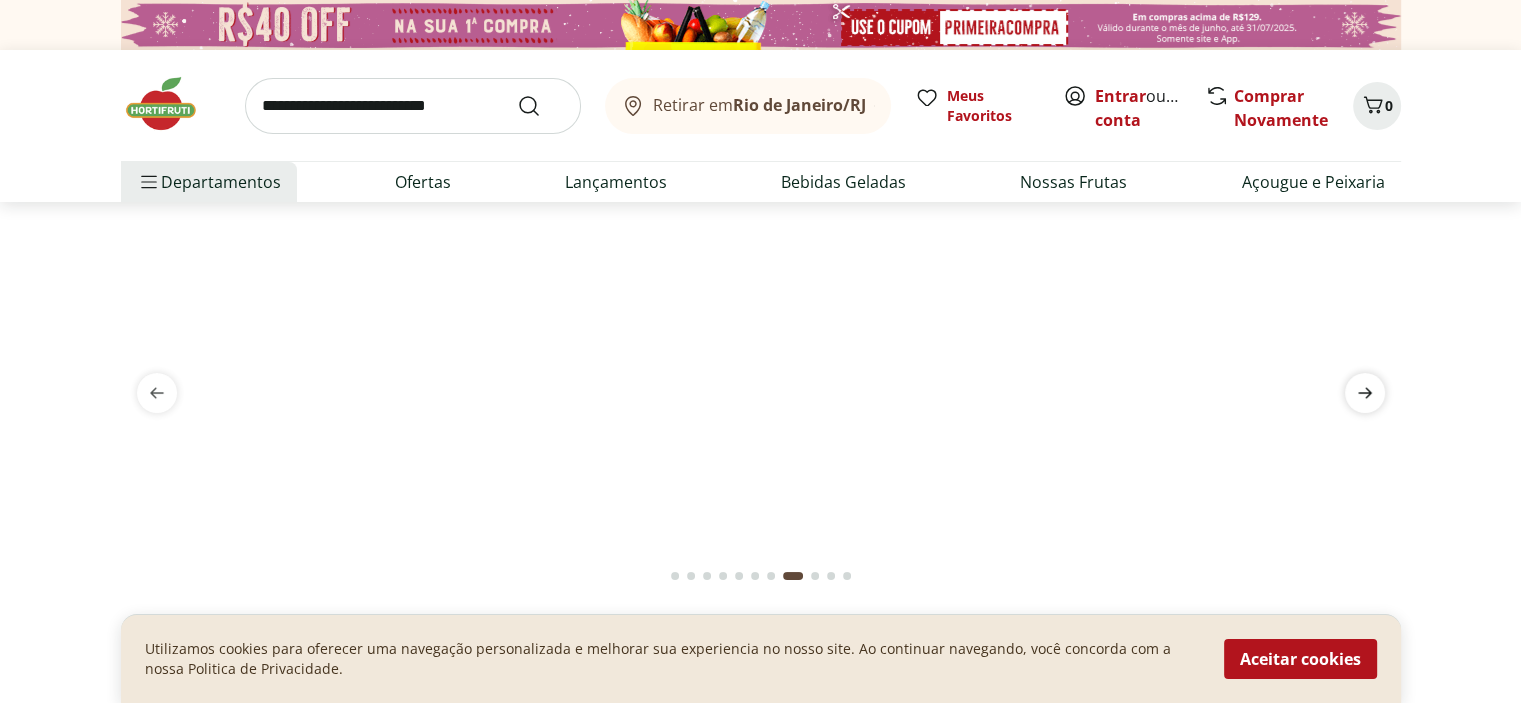click 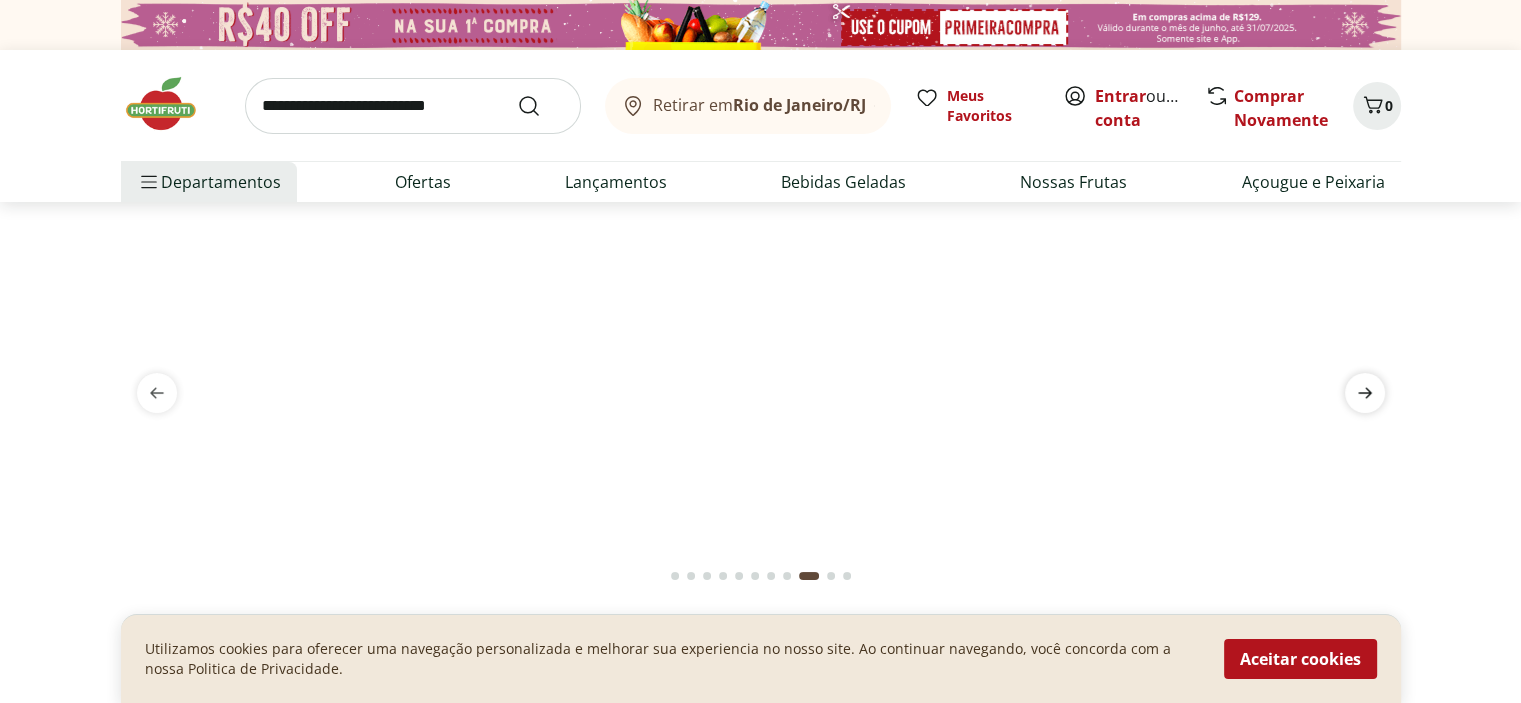 click 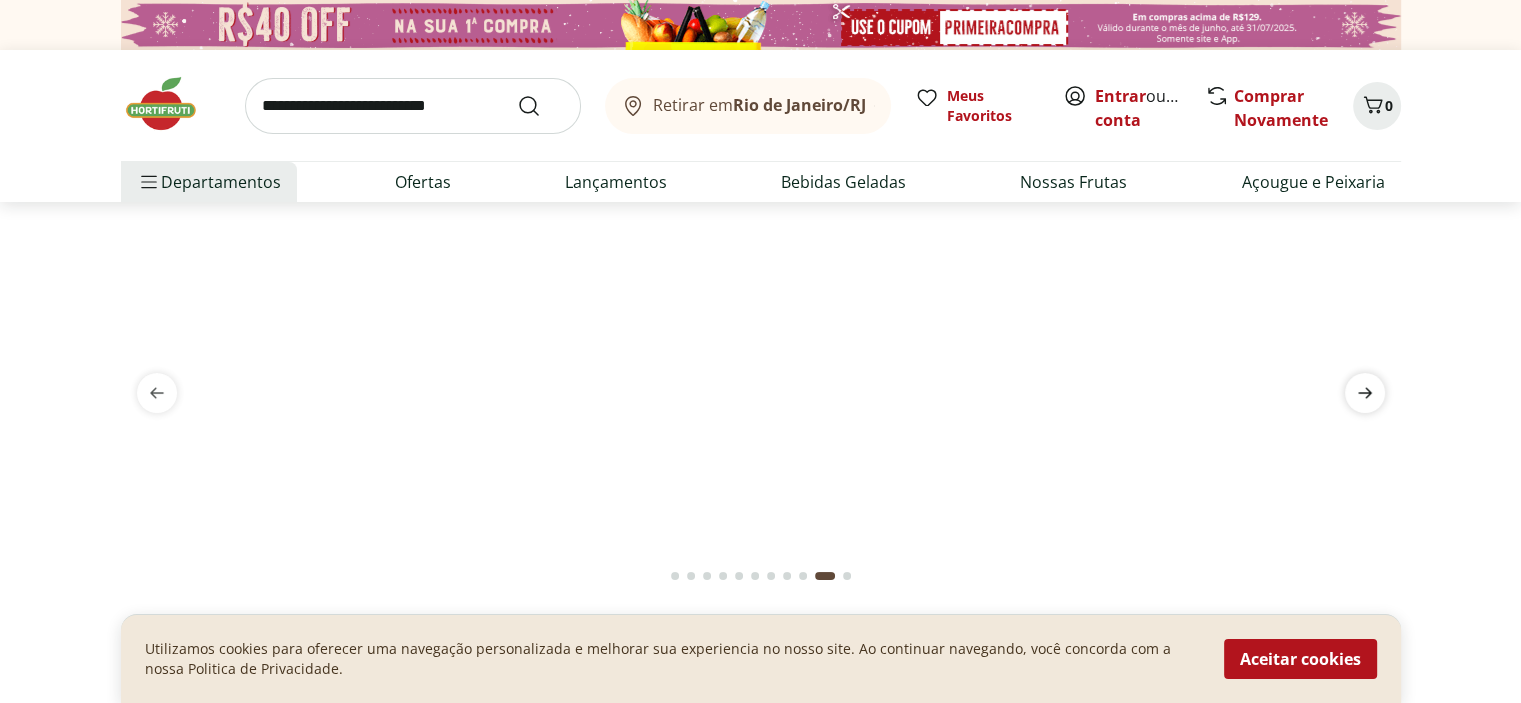 click 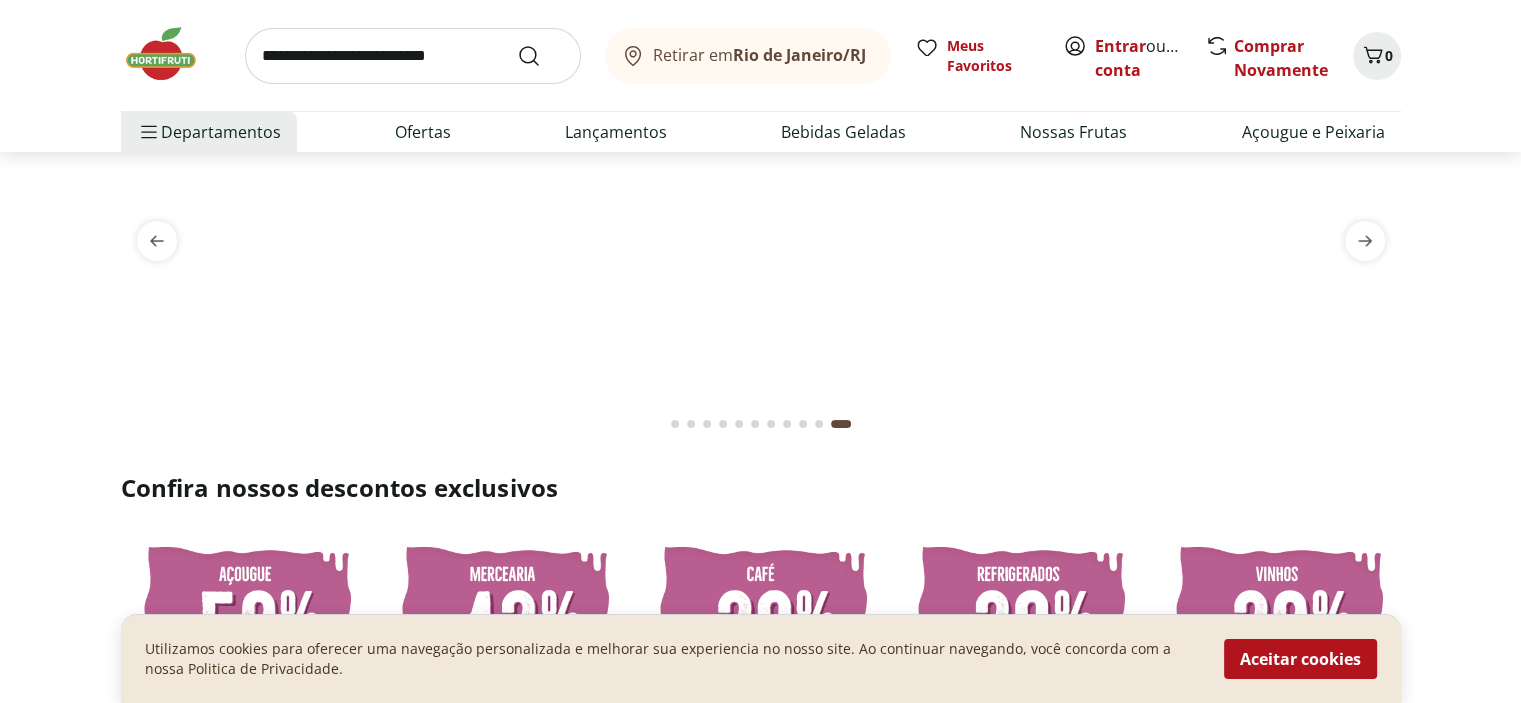 scroll, scrollTop: 300, scrollLeft: 0, axis: vertical 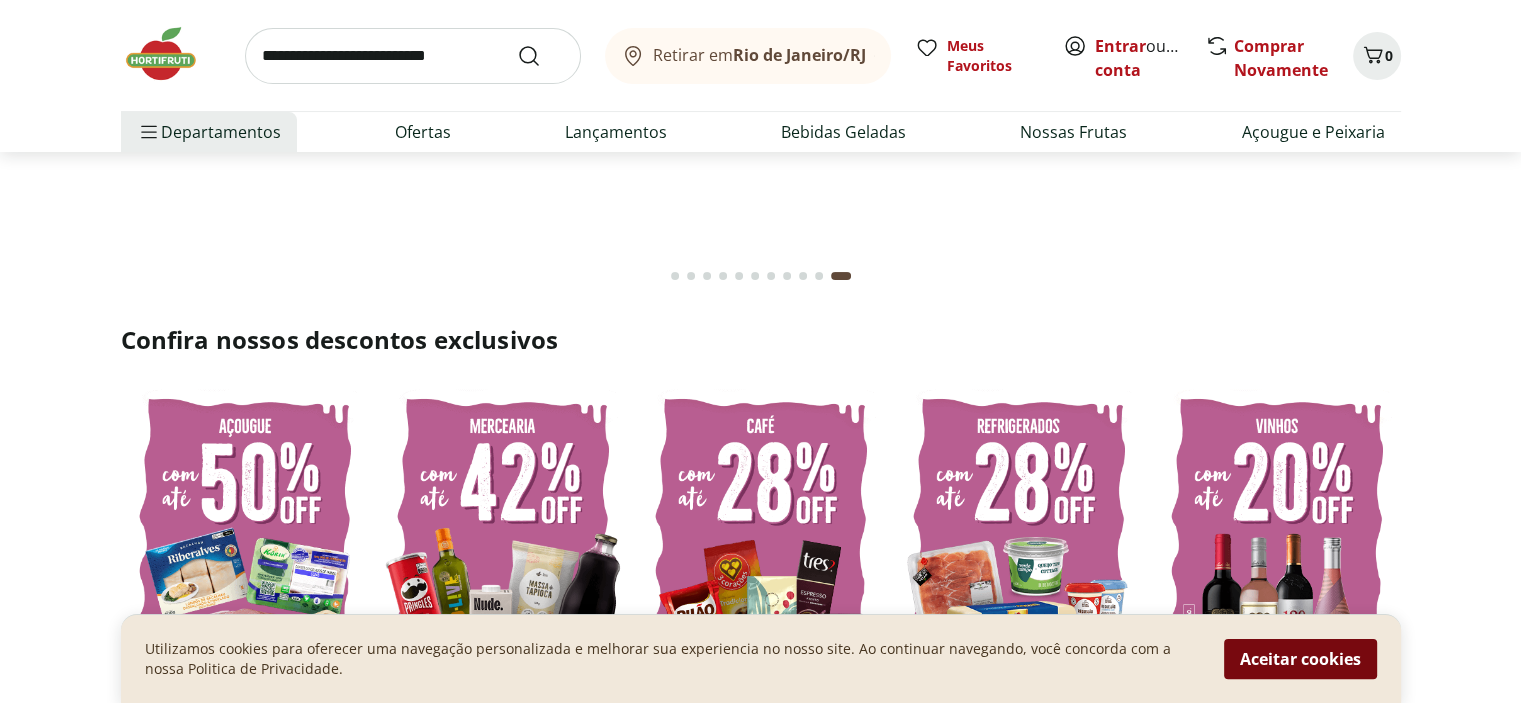 click on "Aceitar cookies" at bounding box center (1300, 659) 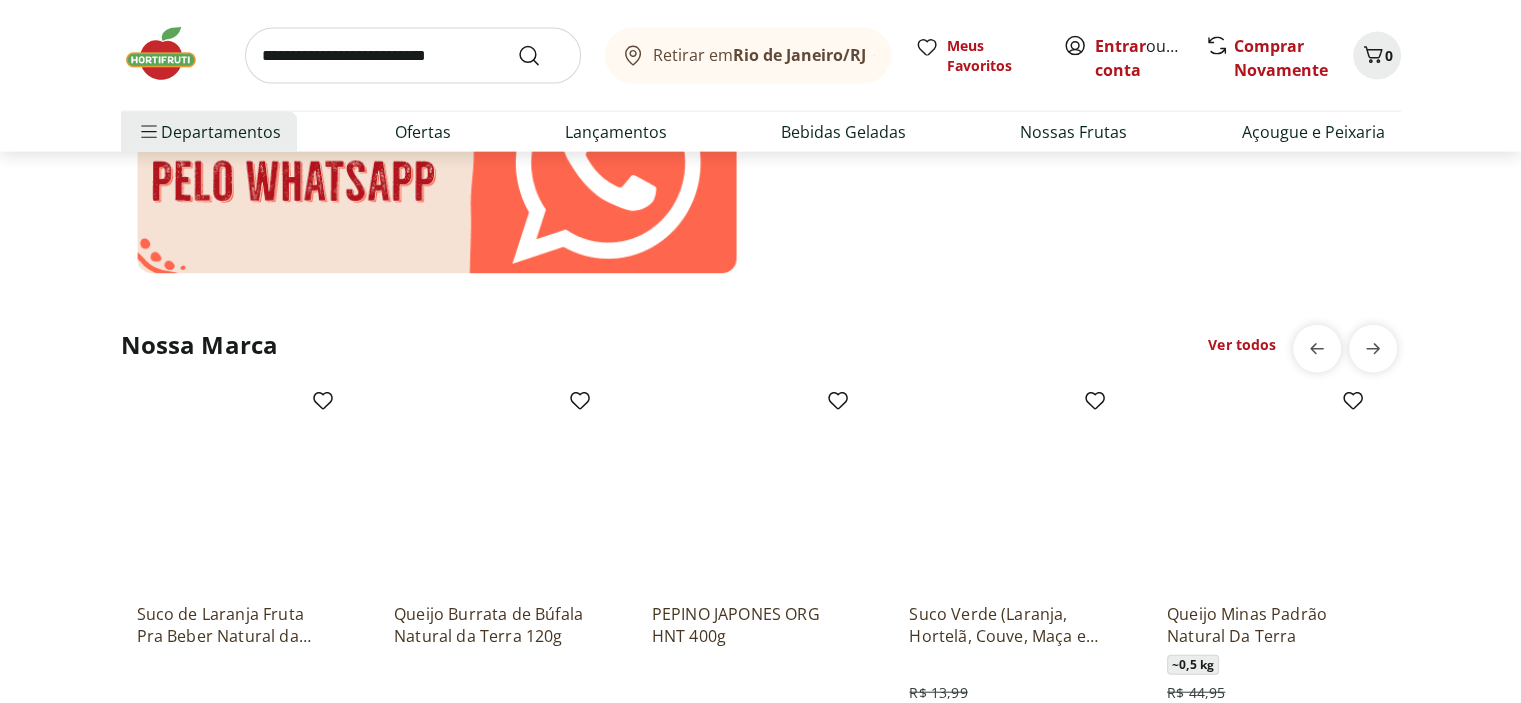 scroll, scrollTop: 4534, scrollLeft: 0, axis: vertical 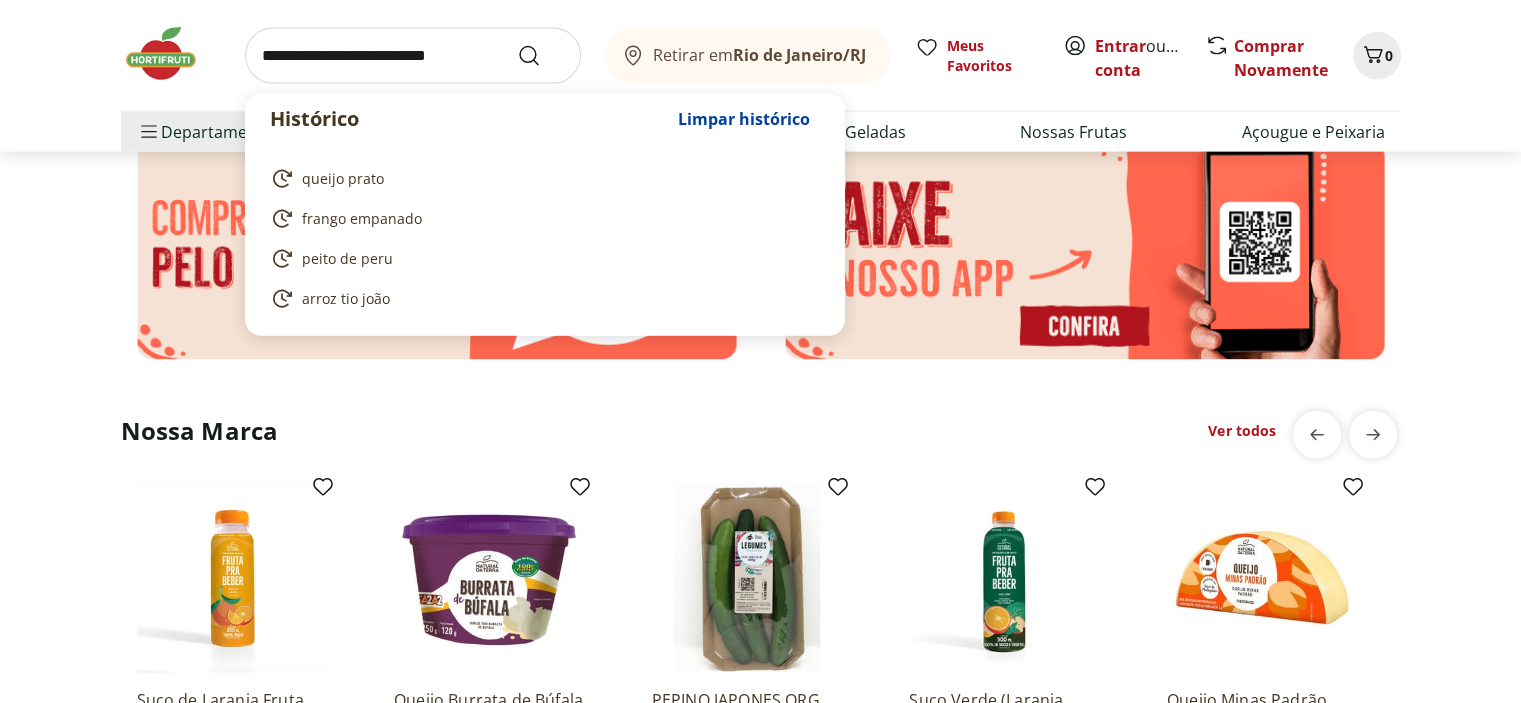 click at bounding box center [413, 56] 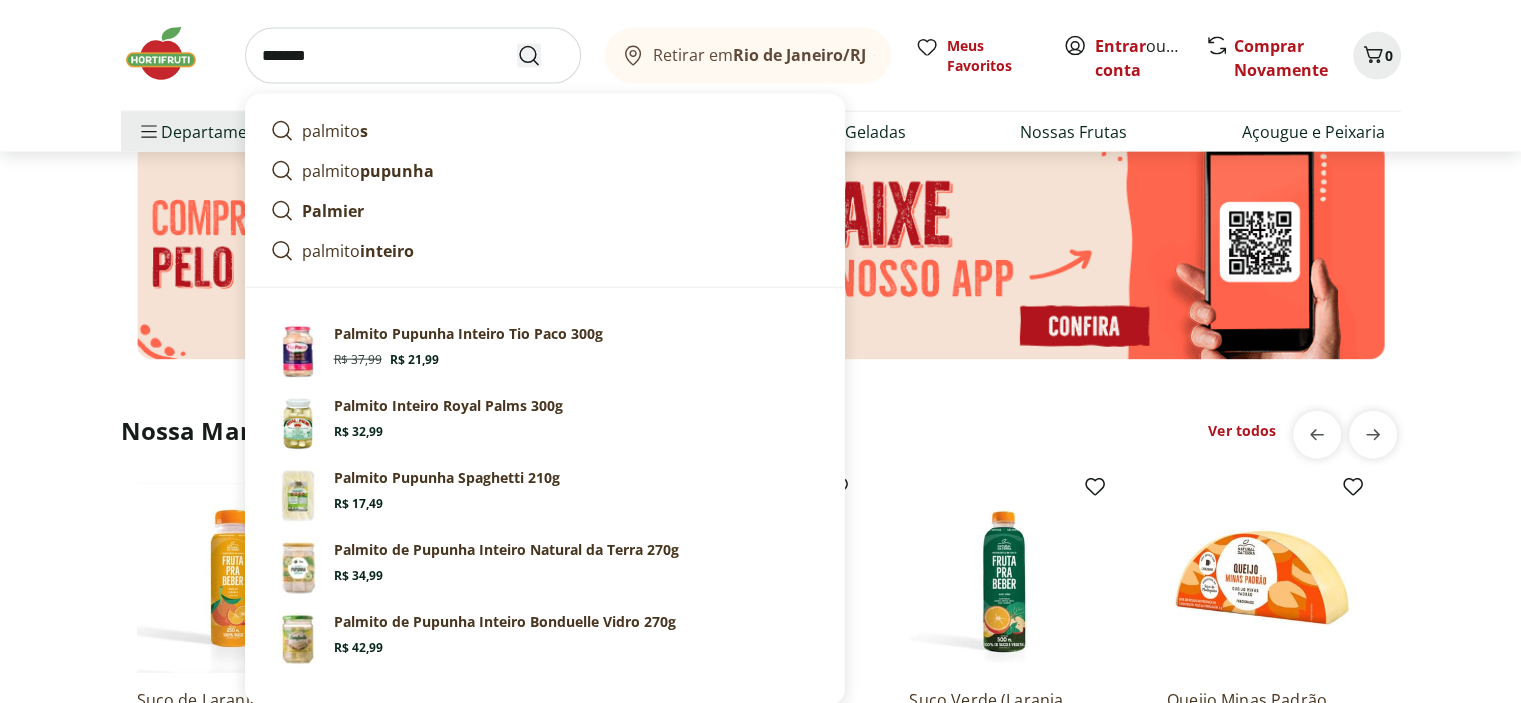 type on "*******" 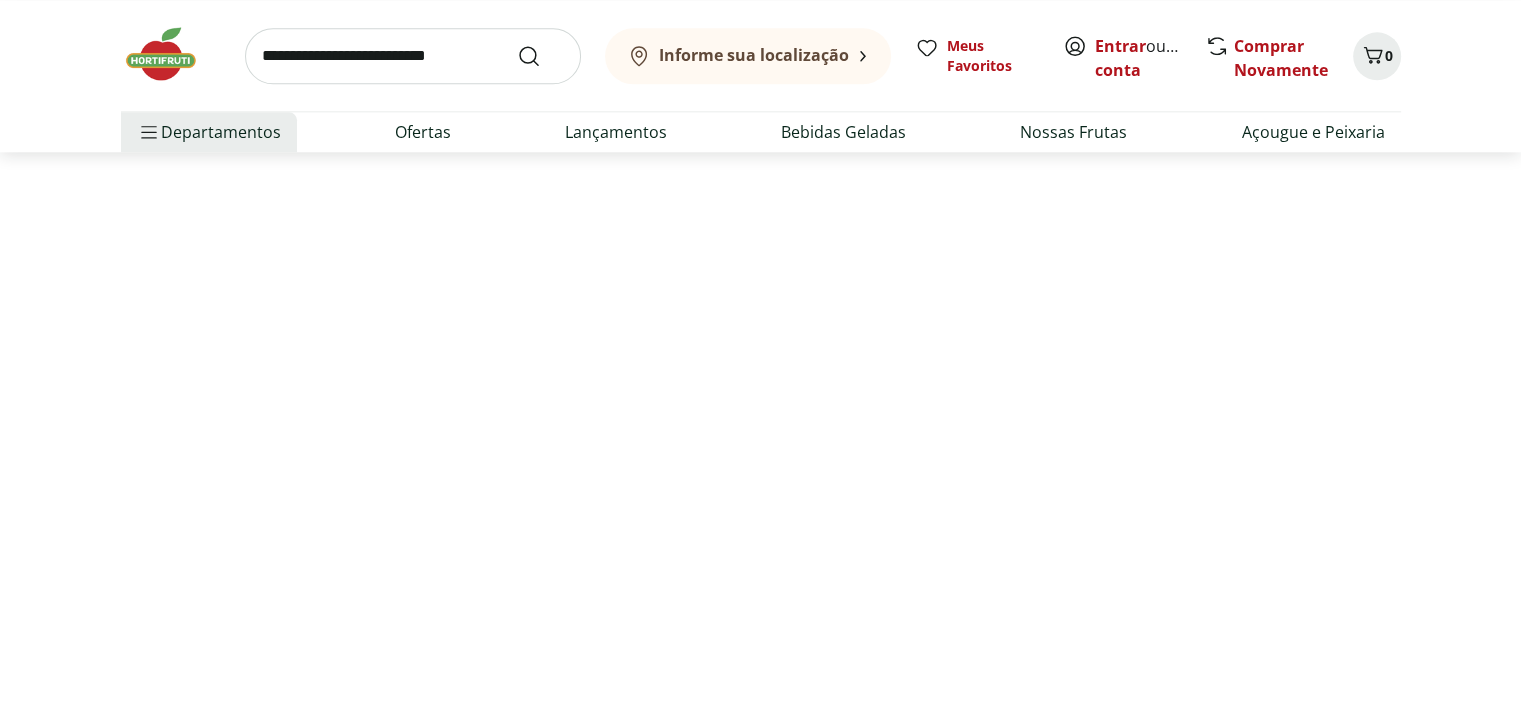 scroll, scrollTop: 0, scrollLeft: 0, axis: both 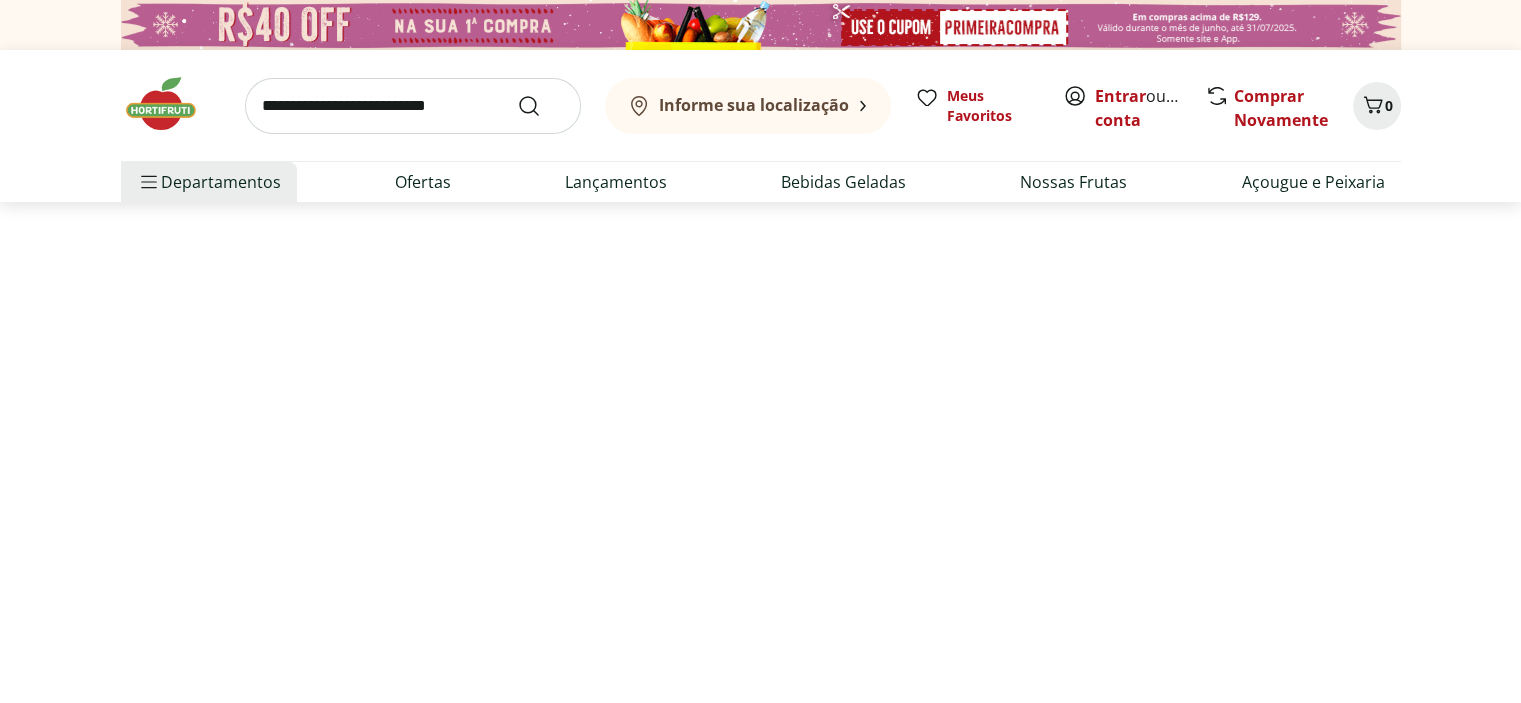 select on "**********" 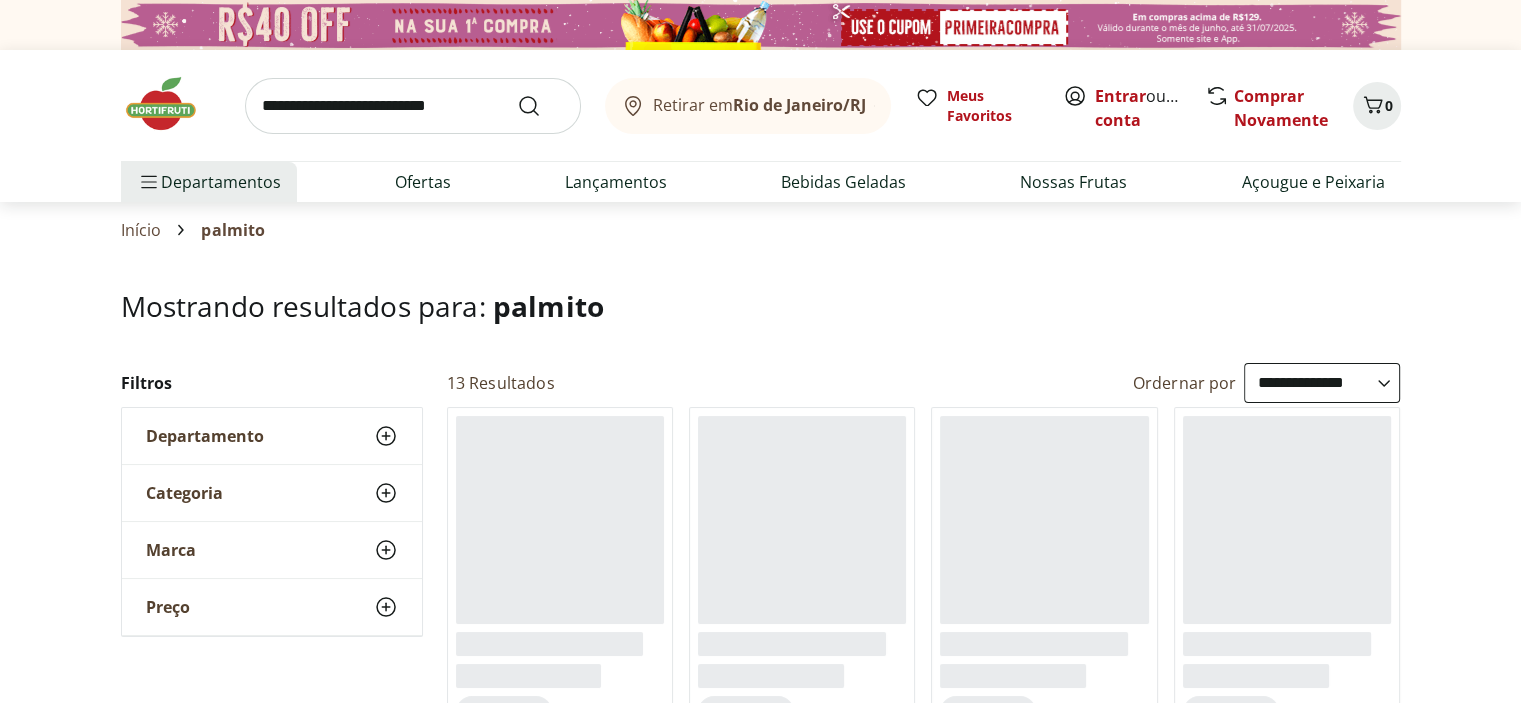 scroll, scrollTop: 200, scrollLeft: 0, axis: vertical 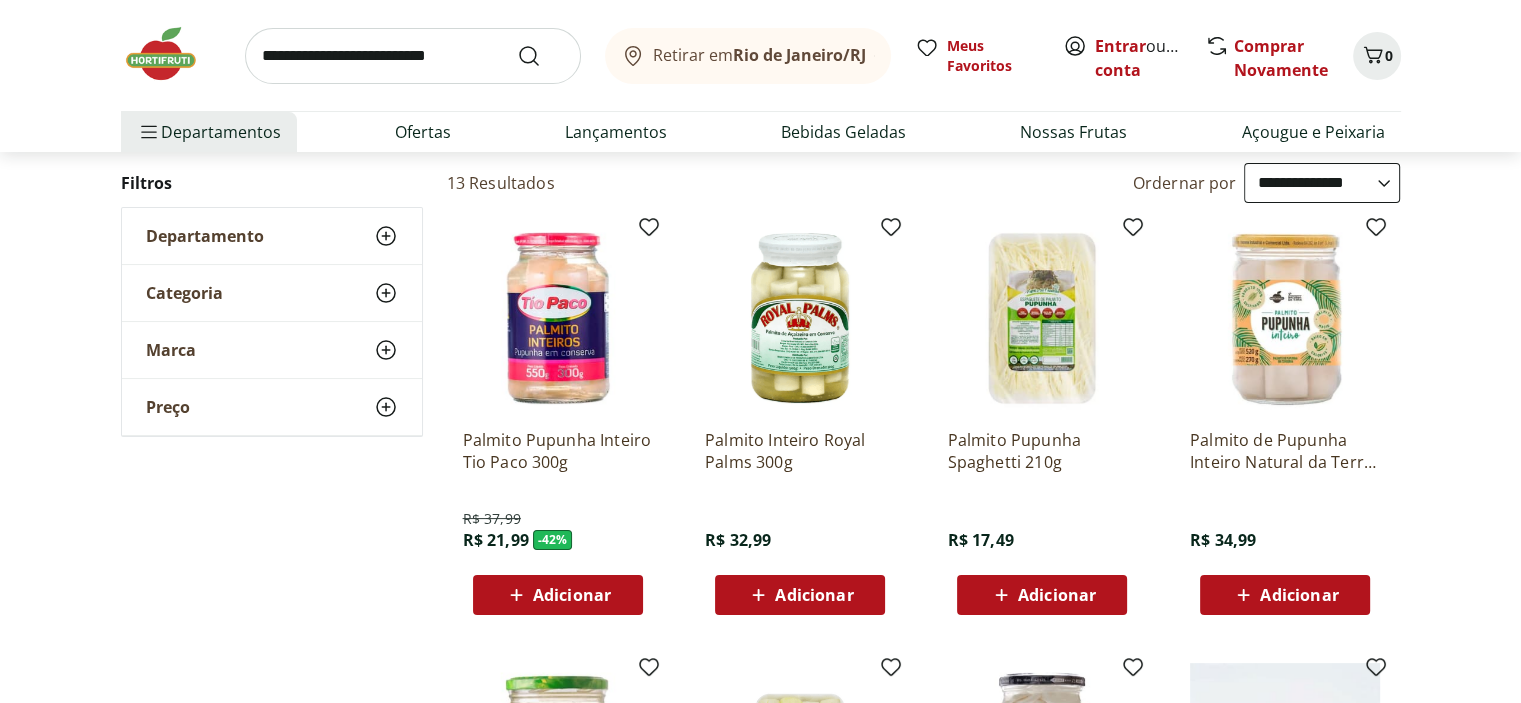 click on "Adicionar" at bounding box center [572, 595] 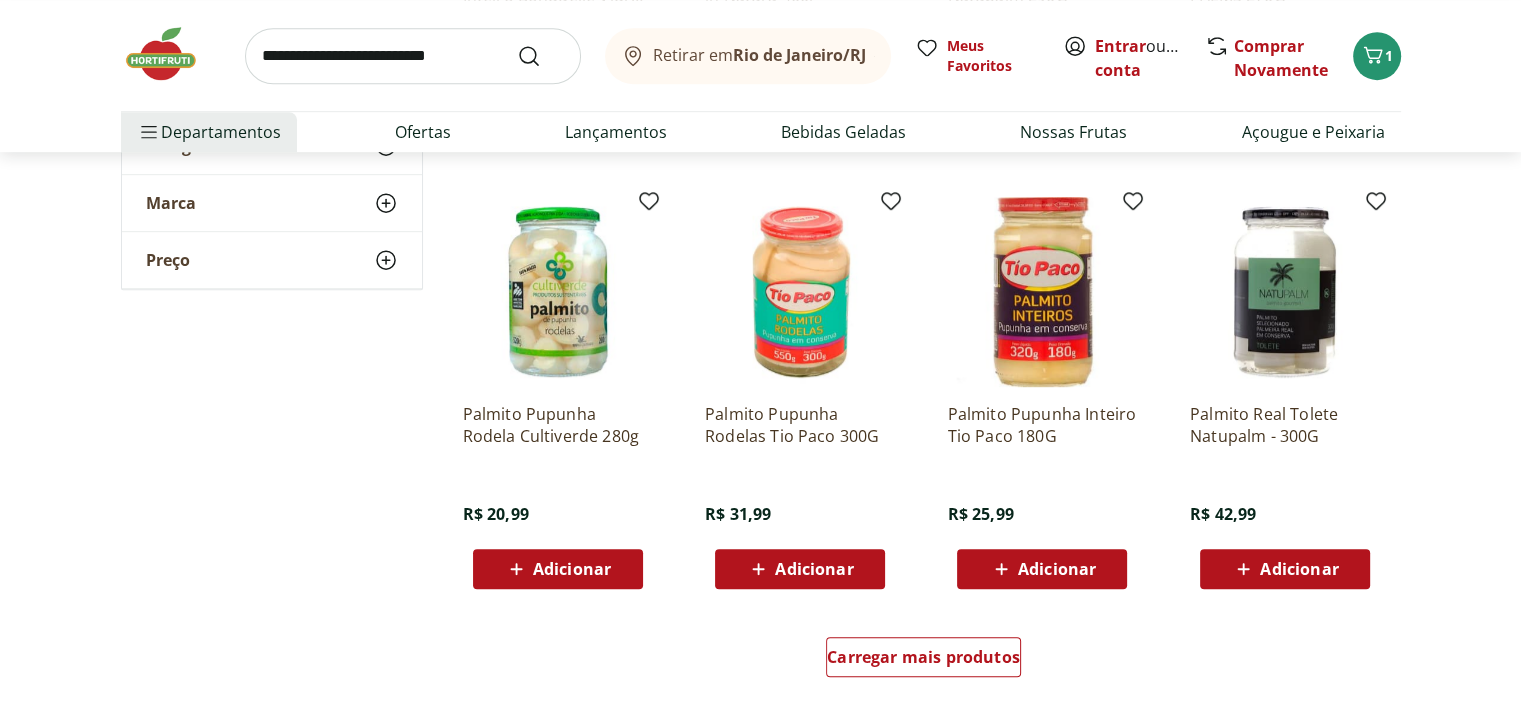 scroll, scrollTop: 1200, scrollLeft: 0, axis: vertical 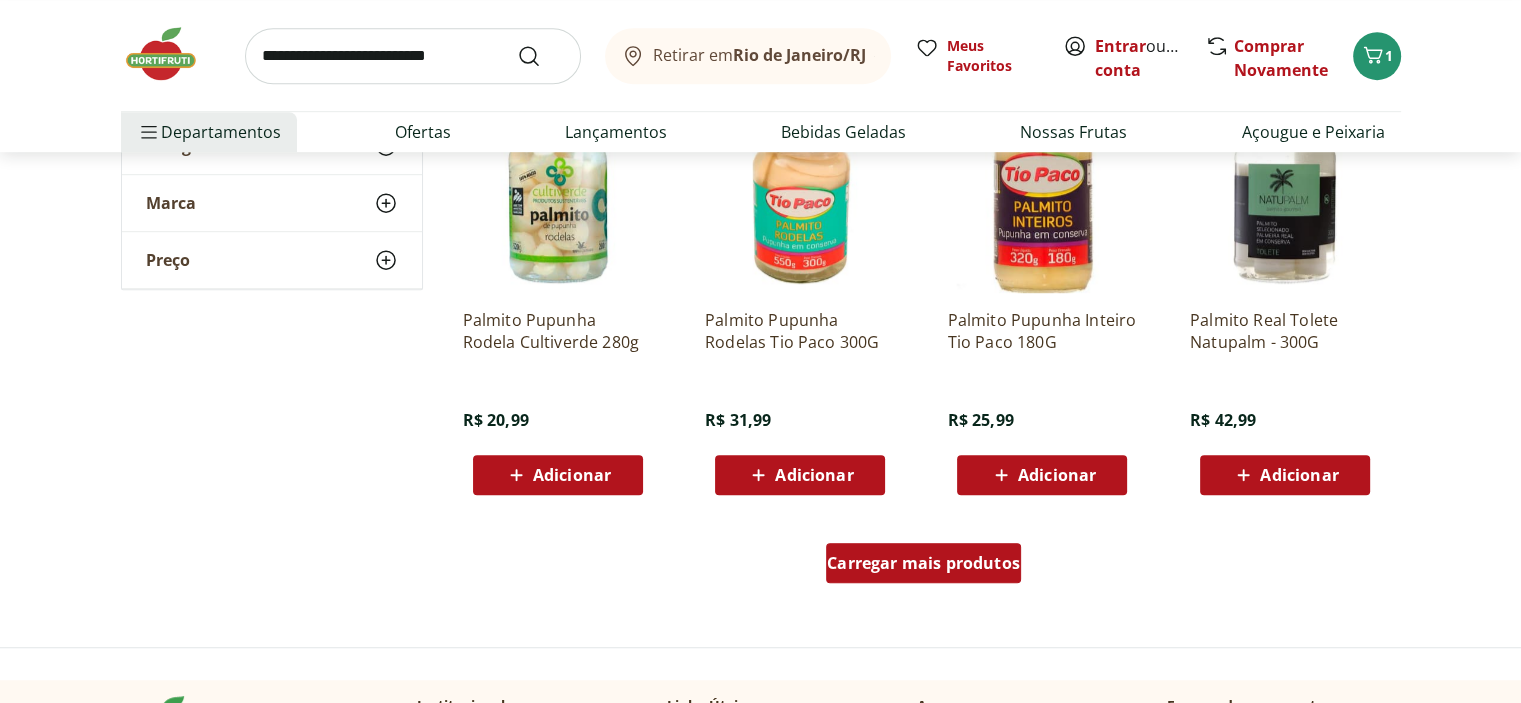 click on "Carregar mais produtos" at bounding box center [923, 563] 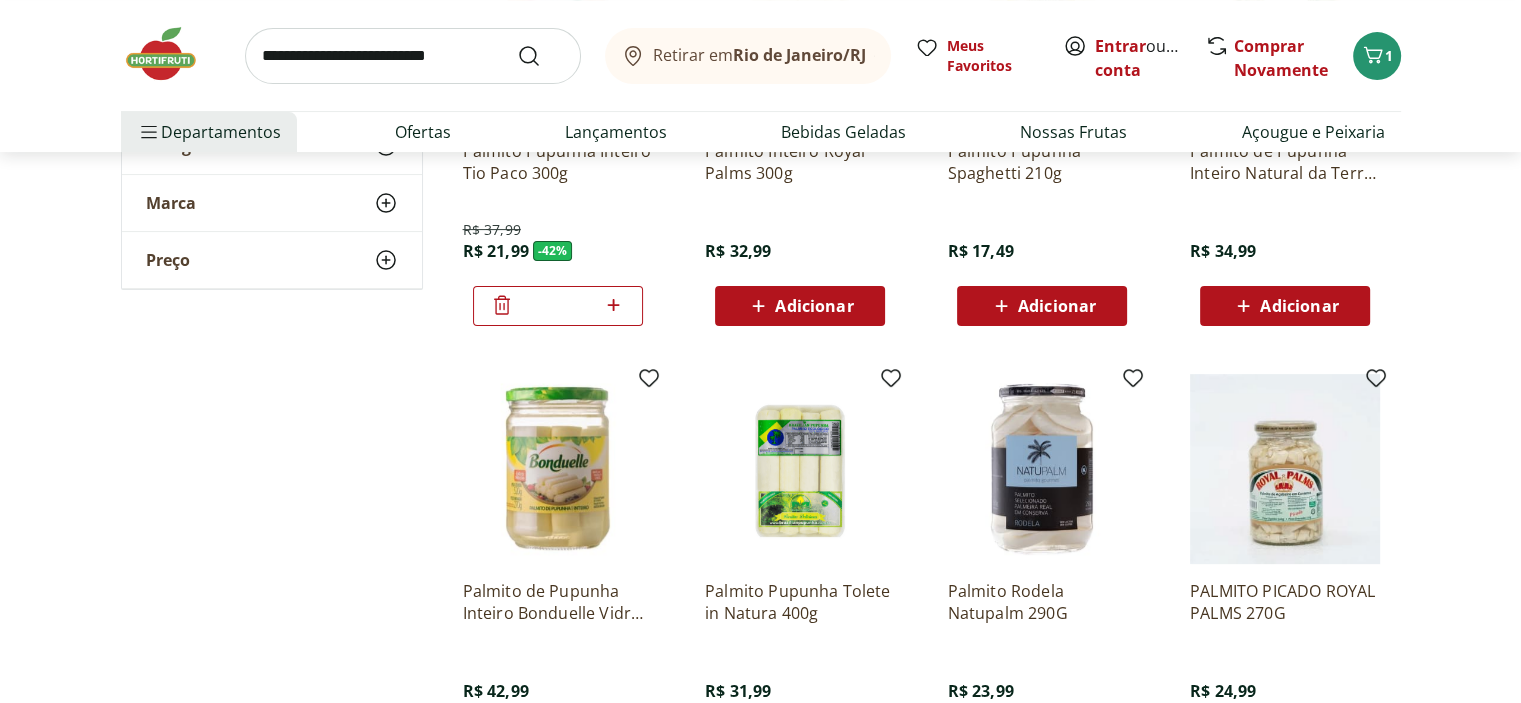 scroll, scrollTop: 300, scrollLeft: 0, axis: vertical 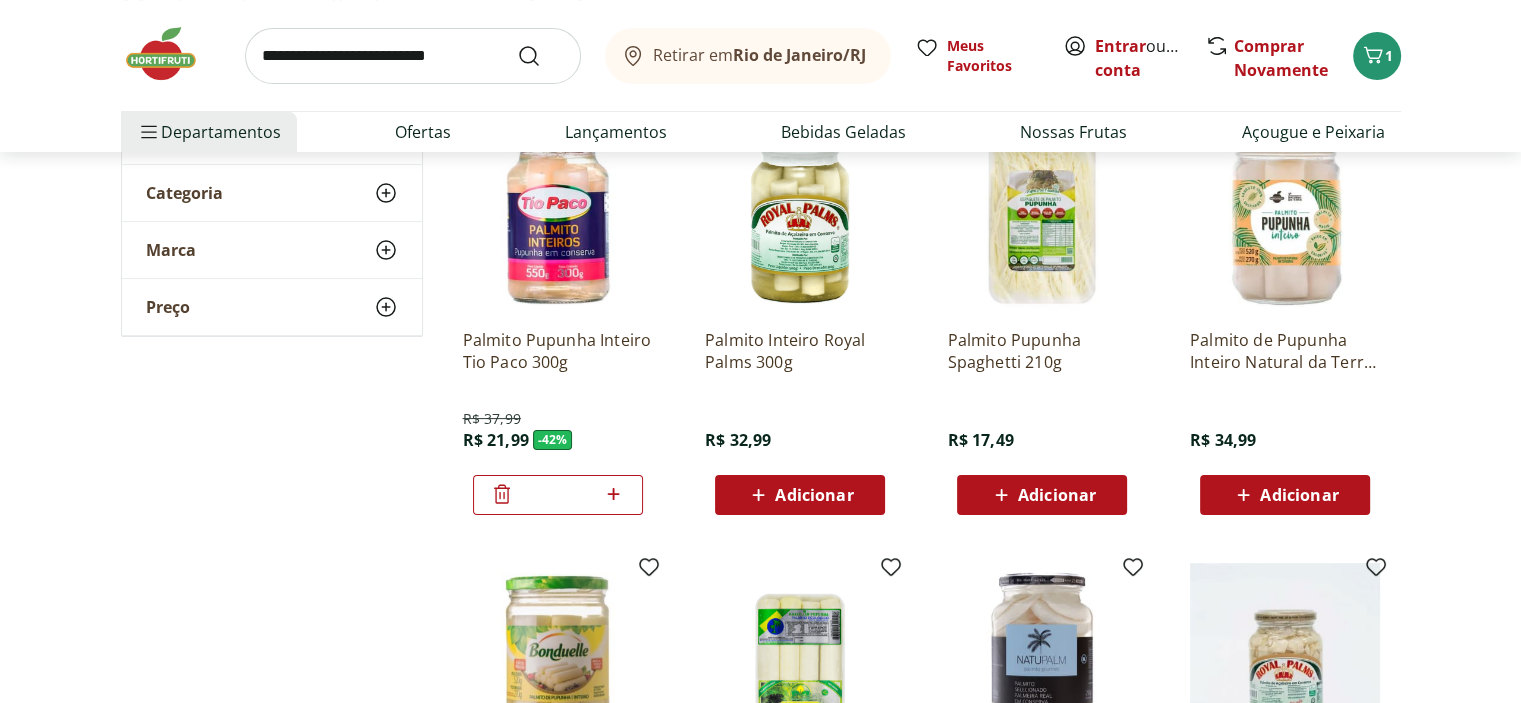 click 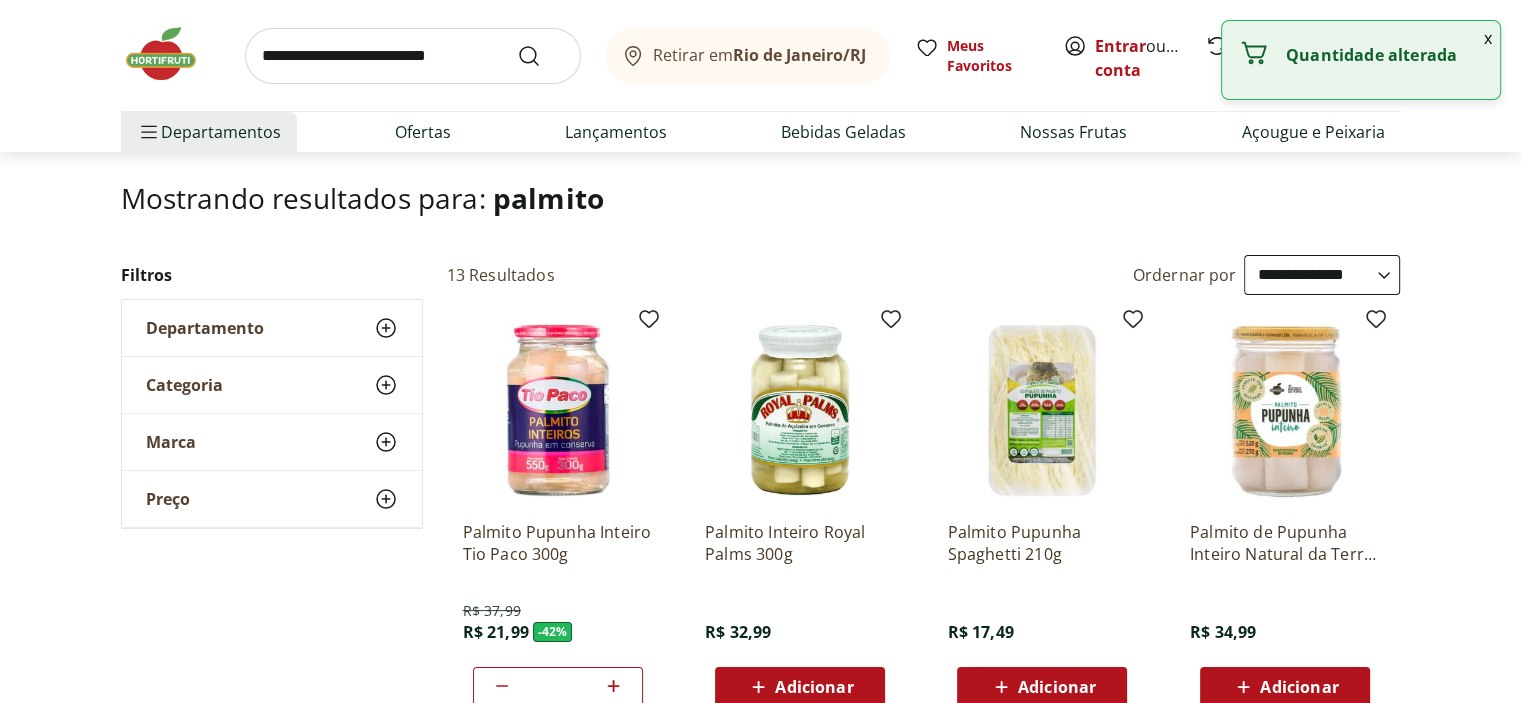 scroll, scrollTop: 0, scrollLeft: 0, axis: both 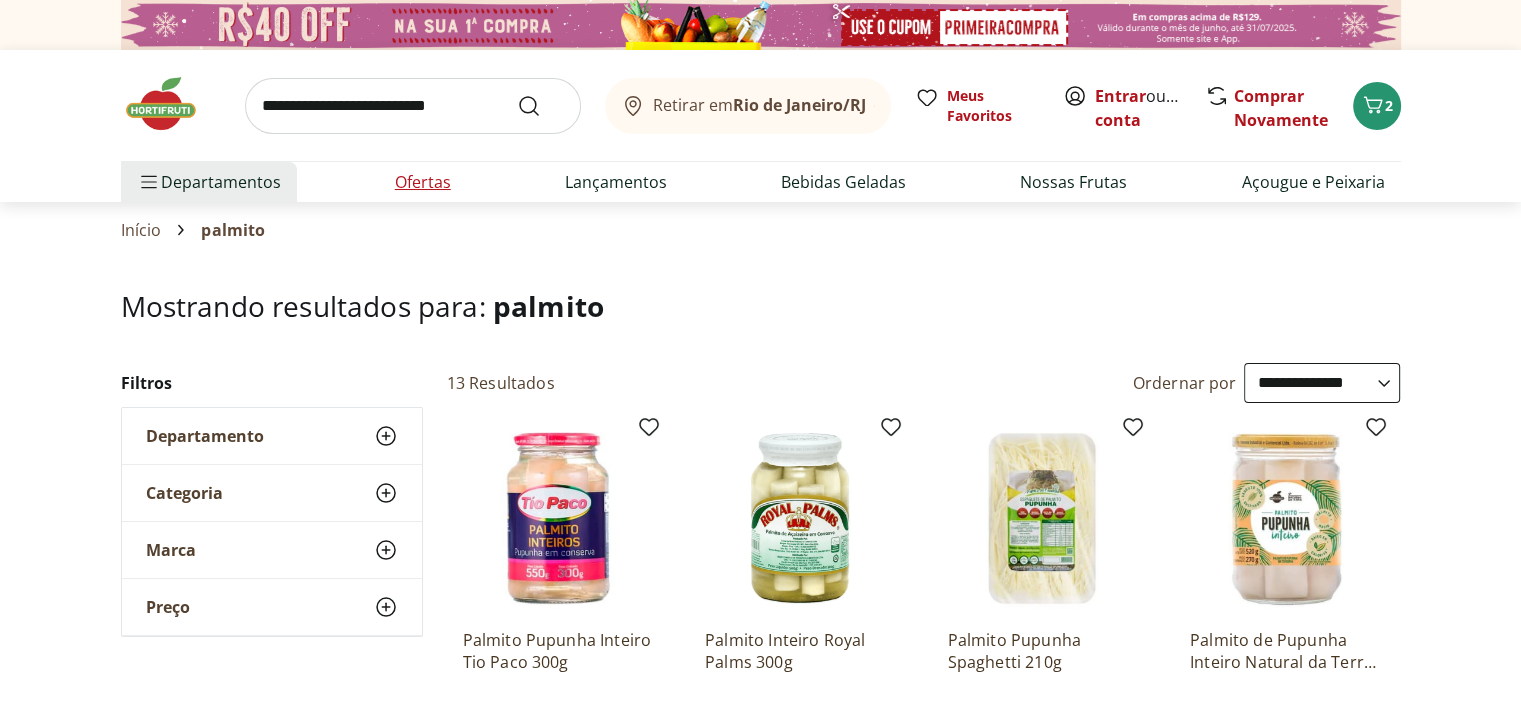 click on "Ofertas" at bounding box center [423, 182] 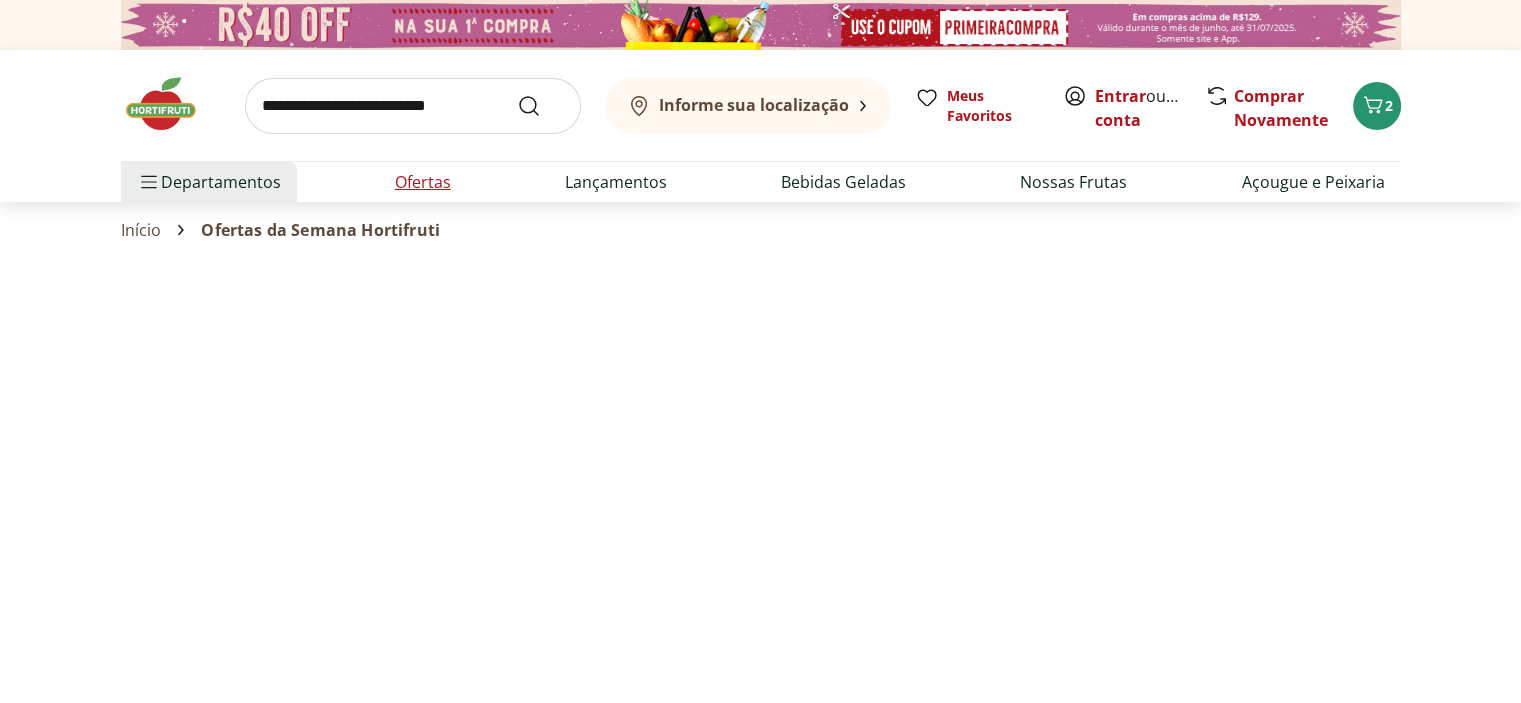 select on "**********" 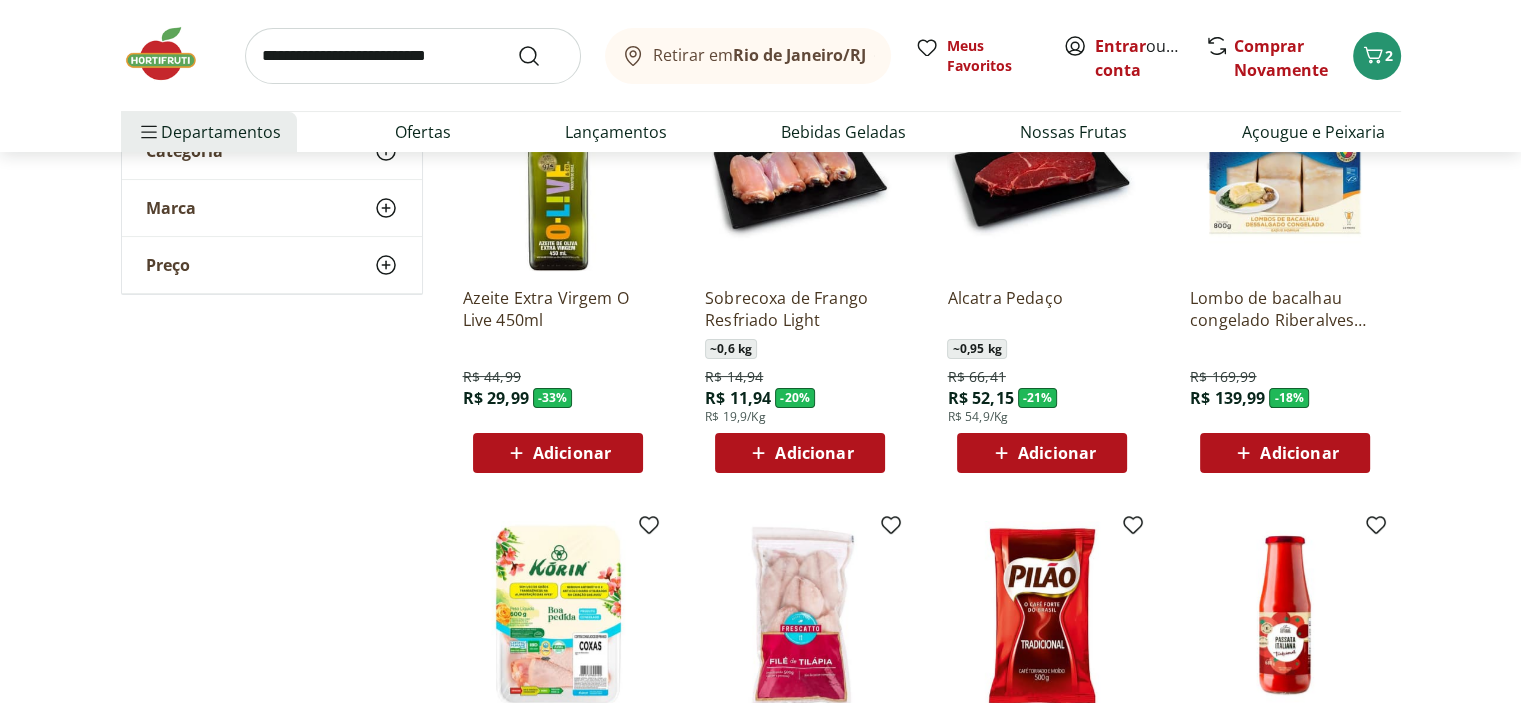 scroll, scrollTop: 300, scrollLeft: 0, axis: vertical 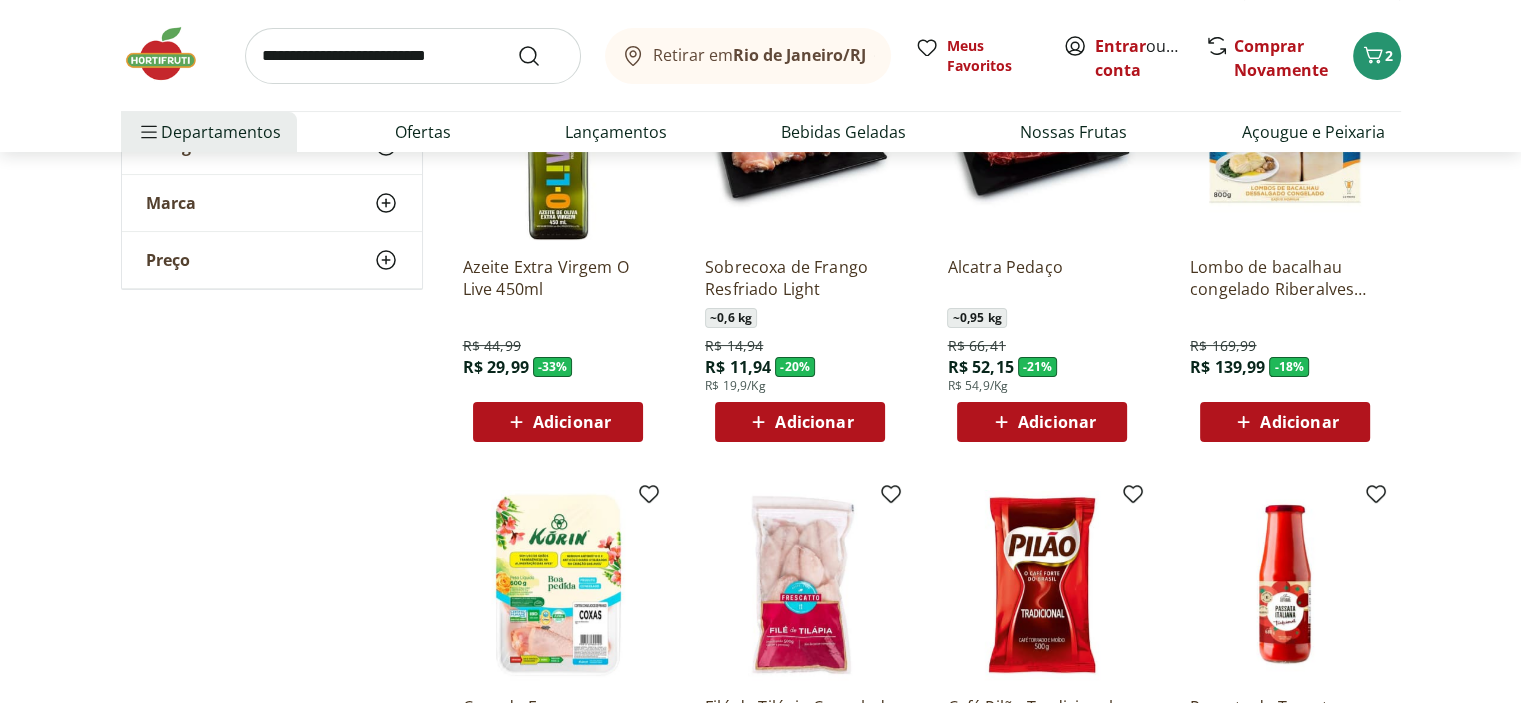 click on "Adicionar" at bounding box center [814, 422] 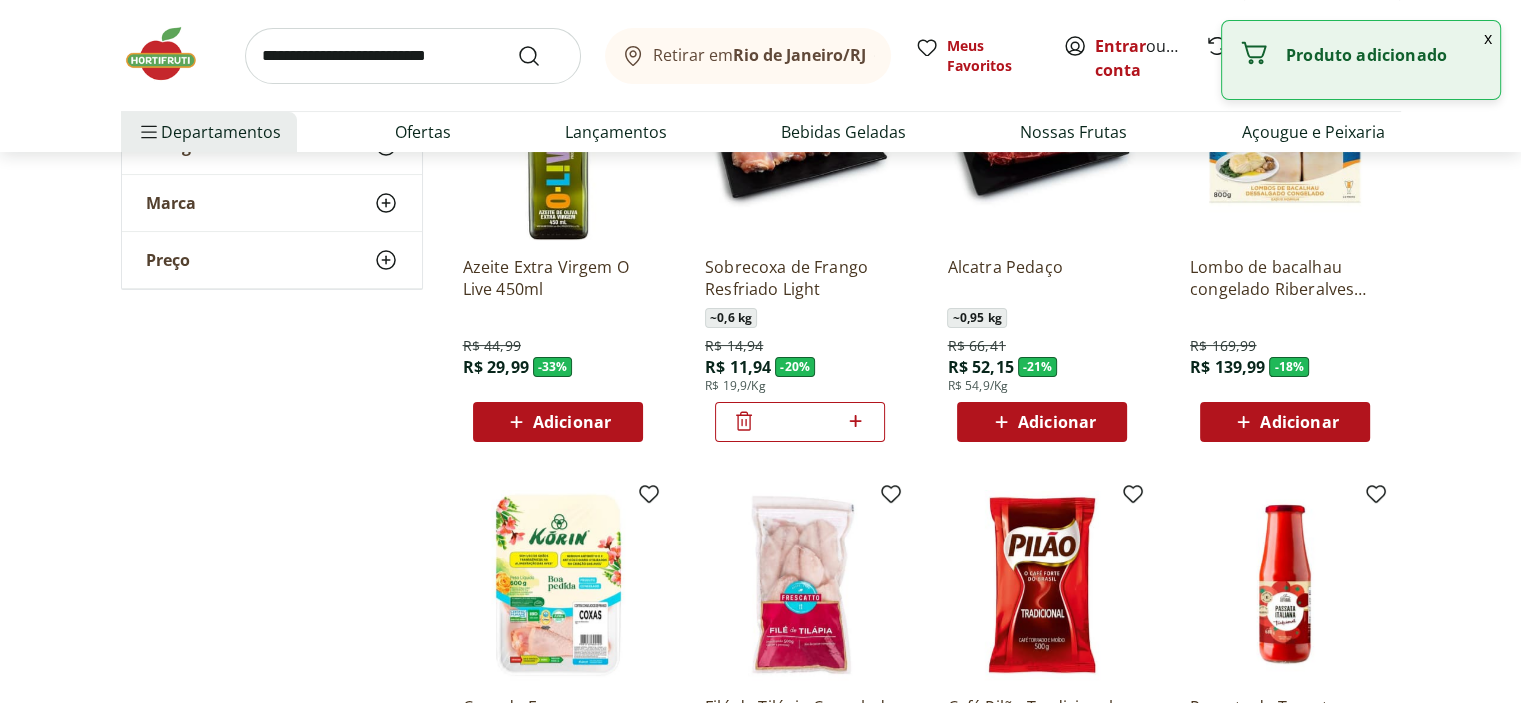 click 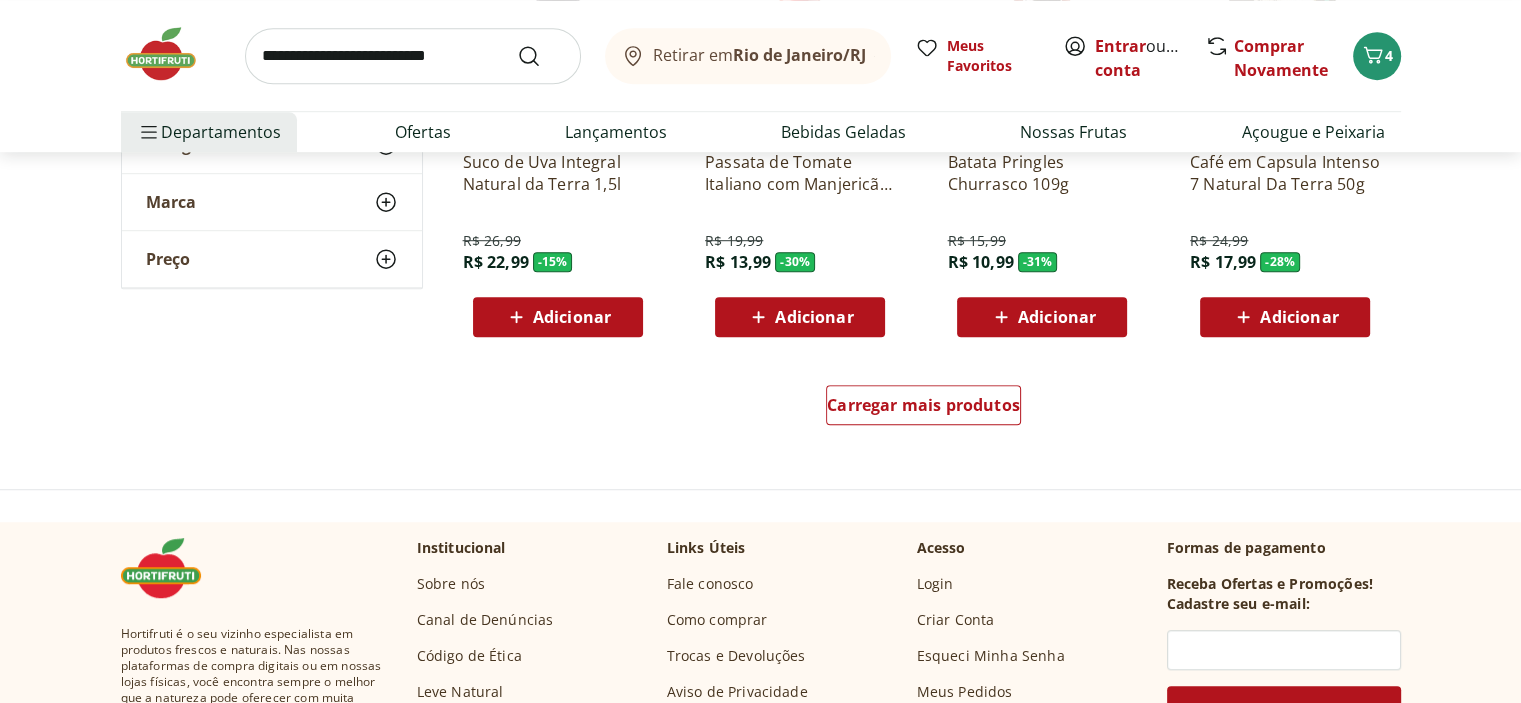 scroll, scrollTop: 1300, scrollLeft: 0, axis: vertical 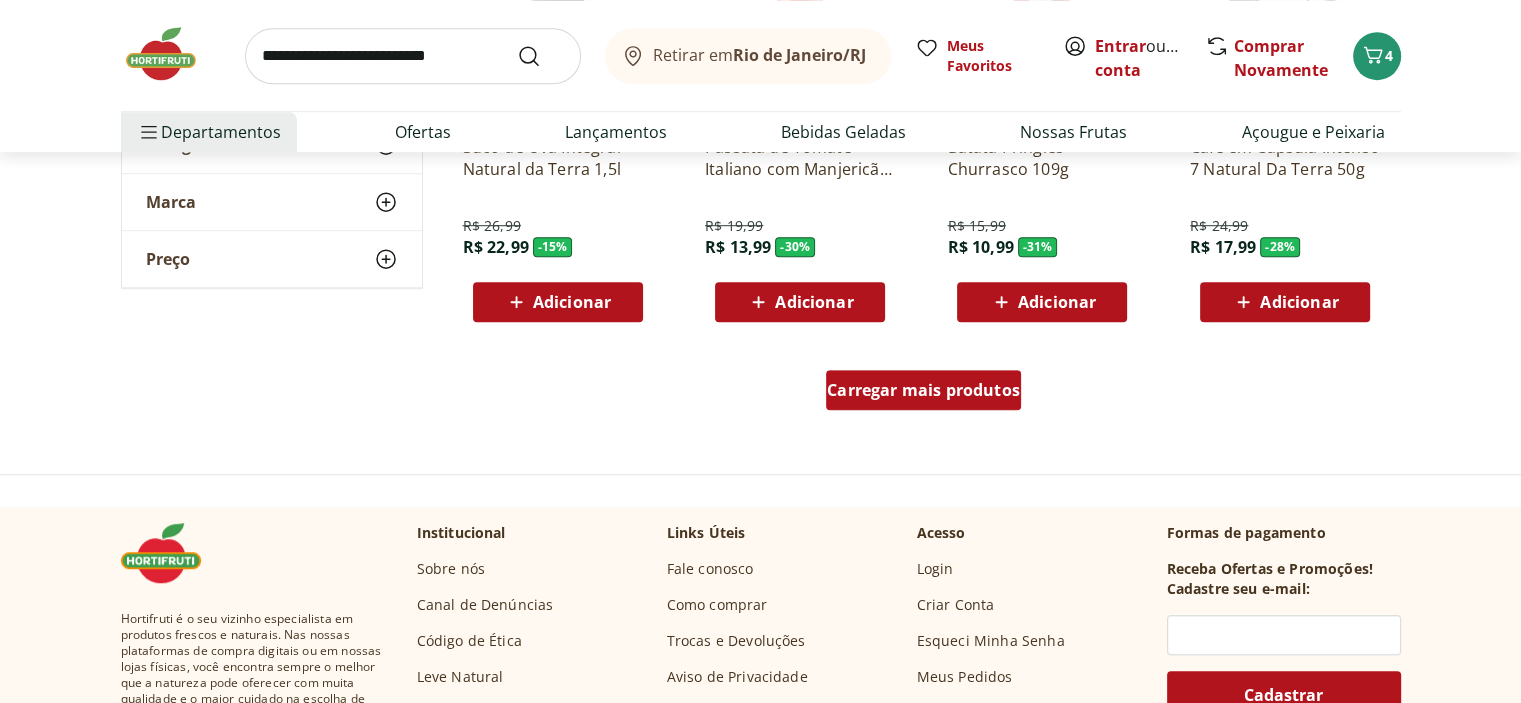 click on "Carregar mais produtos" at bounding box center [923, 390] 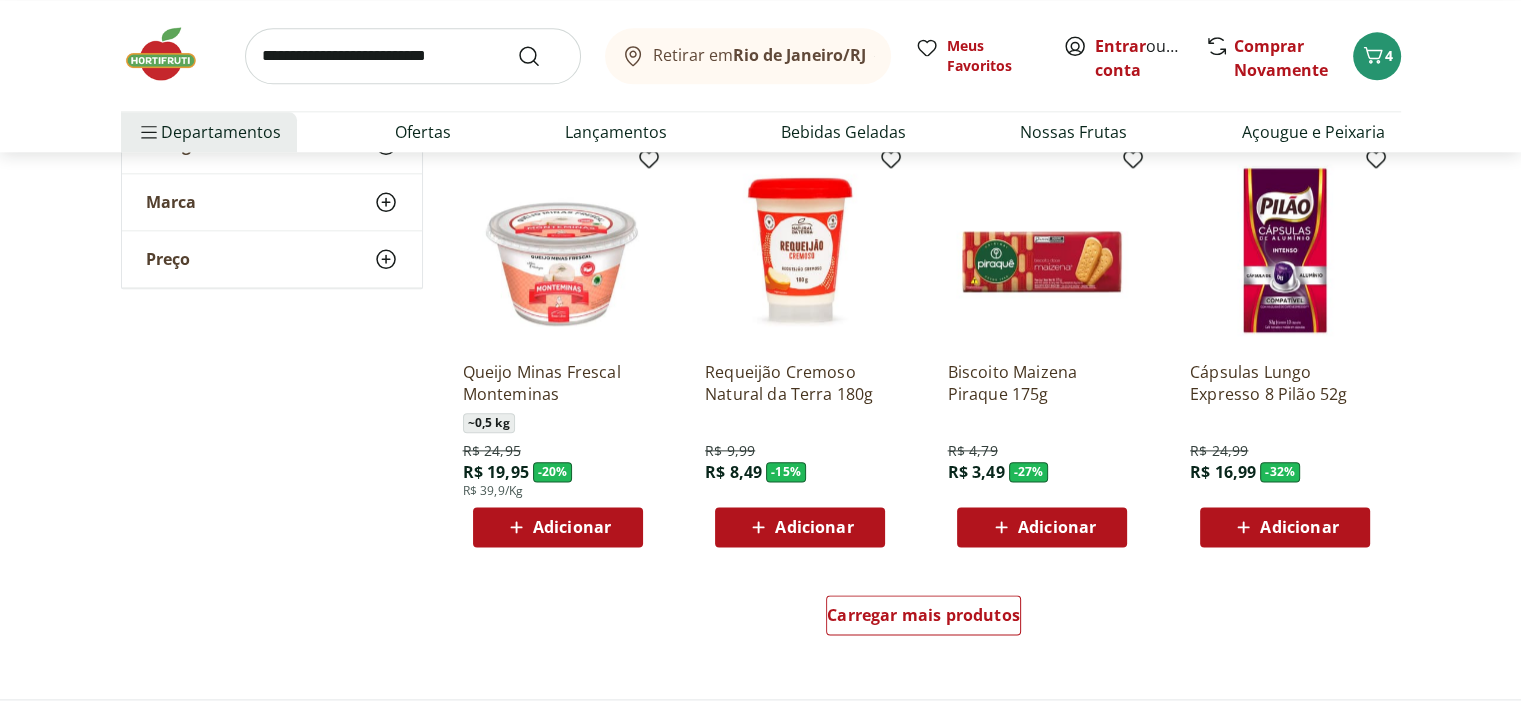 scroll, scrollTop: 2600, scrollLeft: 0, axis: vertical 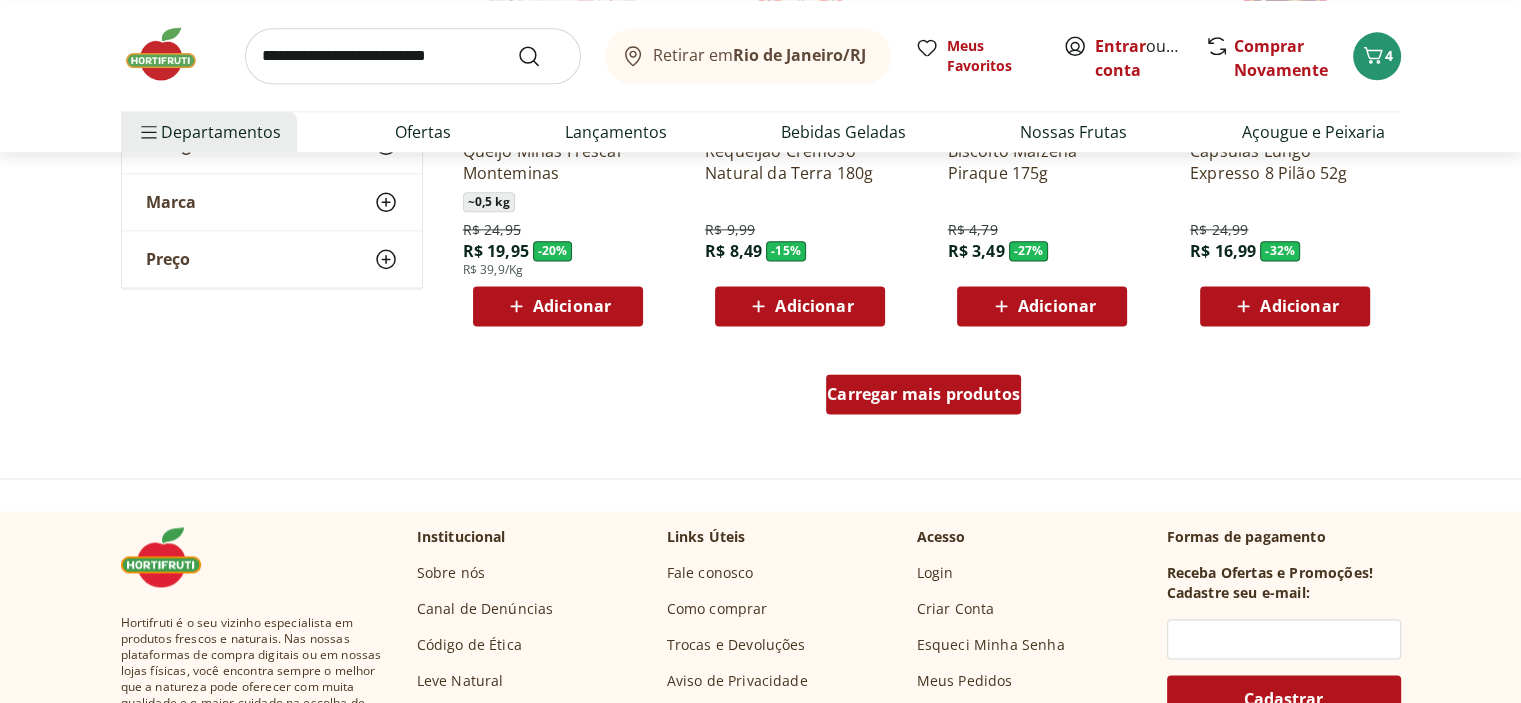click on "Carregar mais produtos" at bounding box center [923, 394] 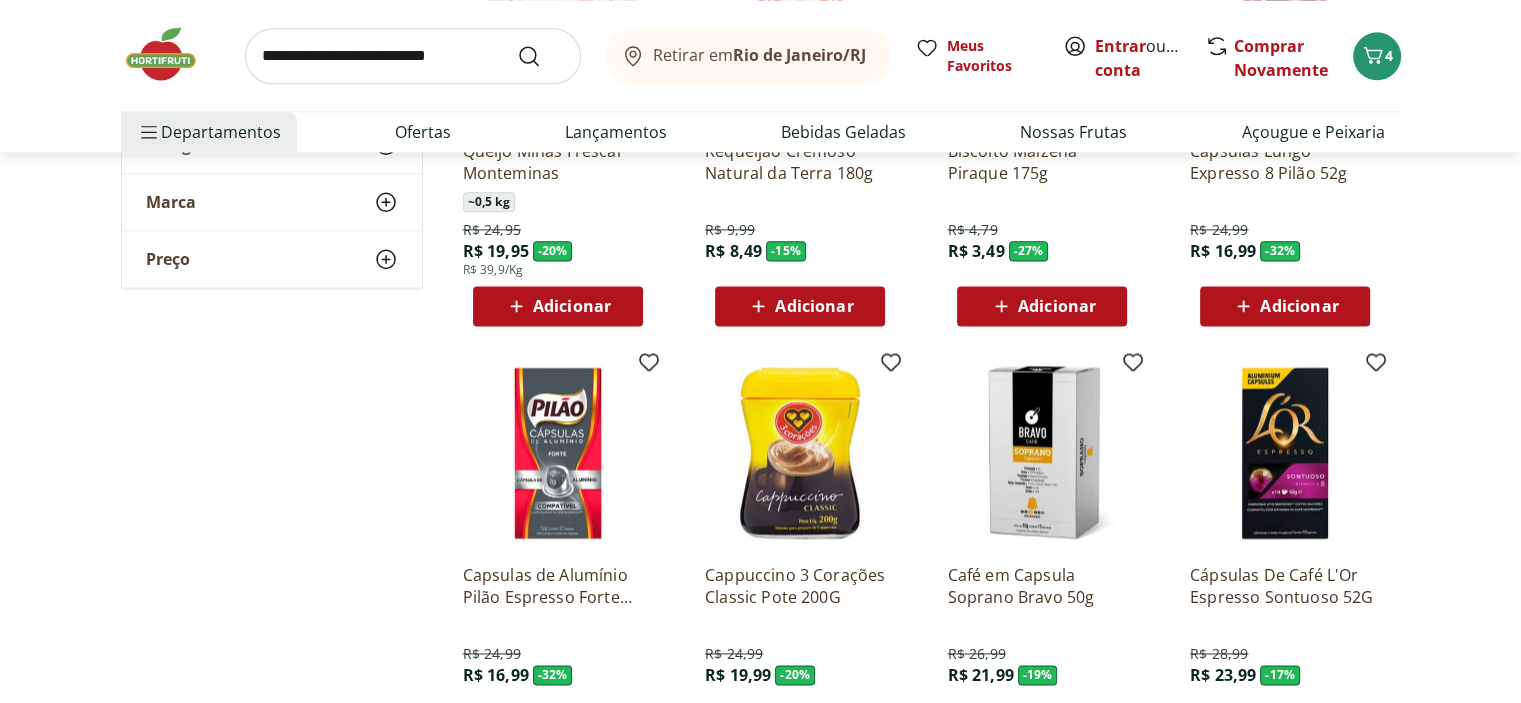 click on "Adicionar" at bounding box center (572, 306) 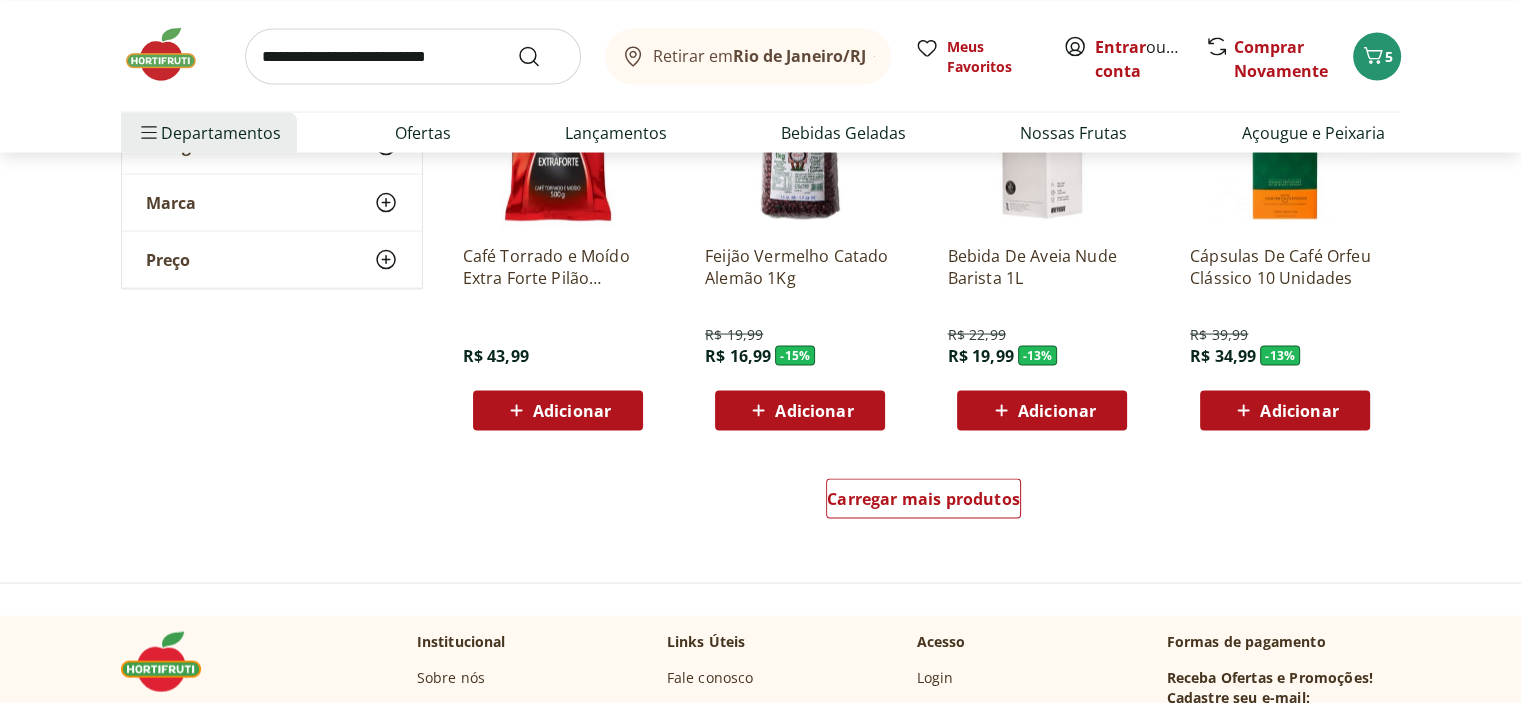 scroll, scrollTop: 3900, scrollLeft: 0, axis: vertical 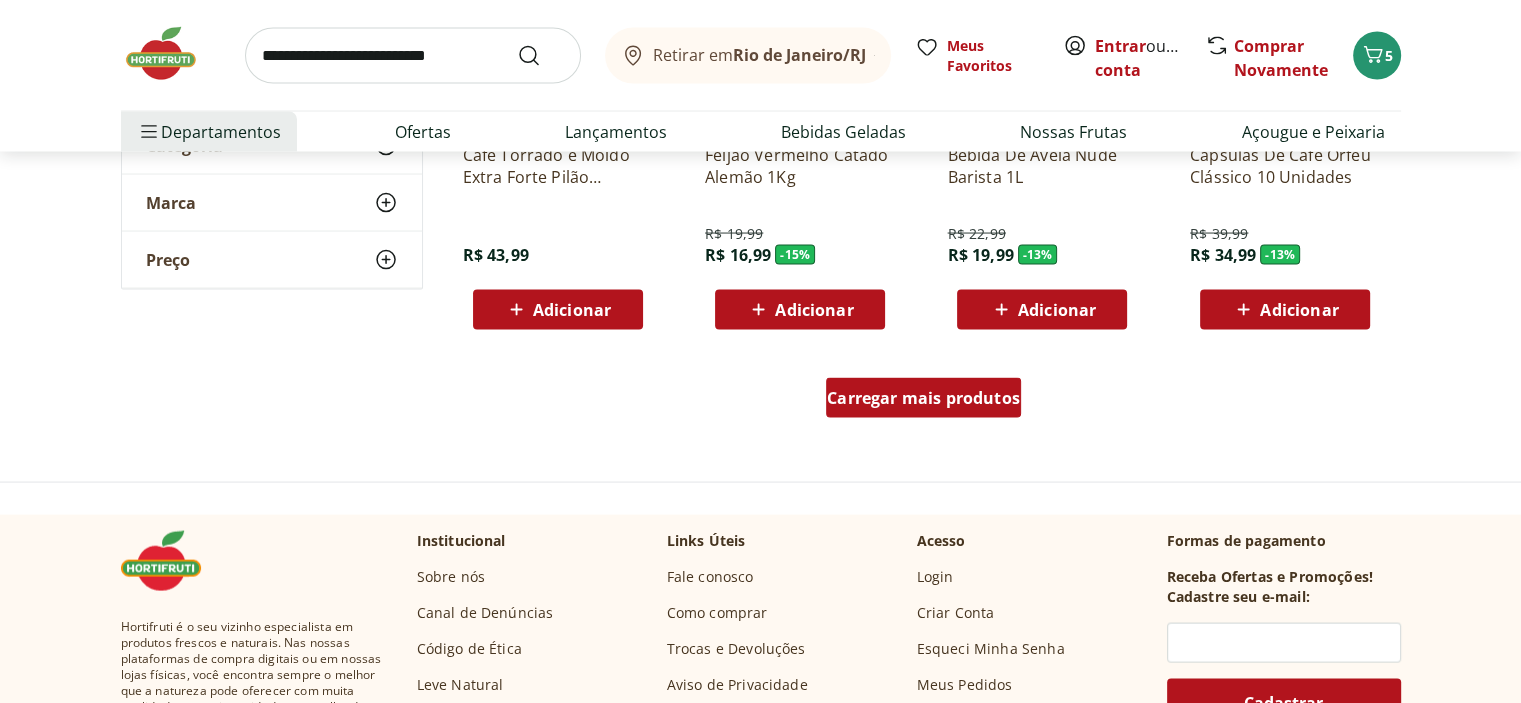 click on "Carregar mais produtos" at bounding box center [923, 398] 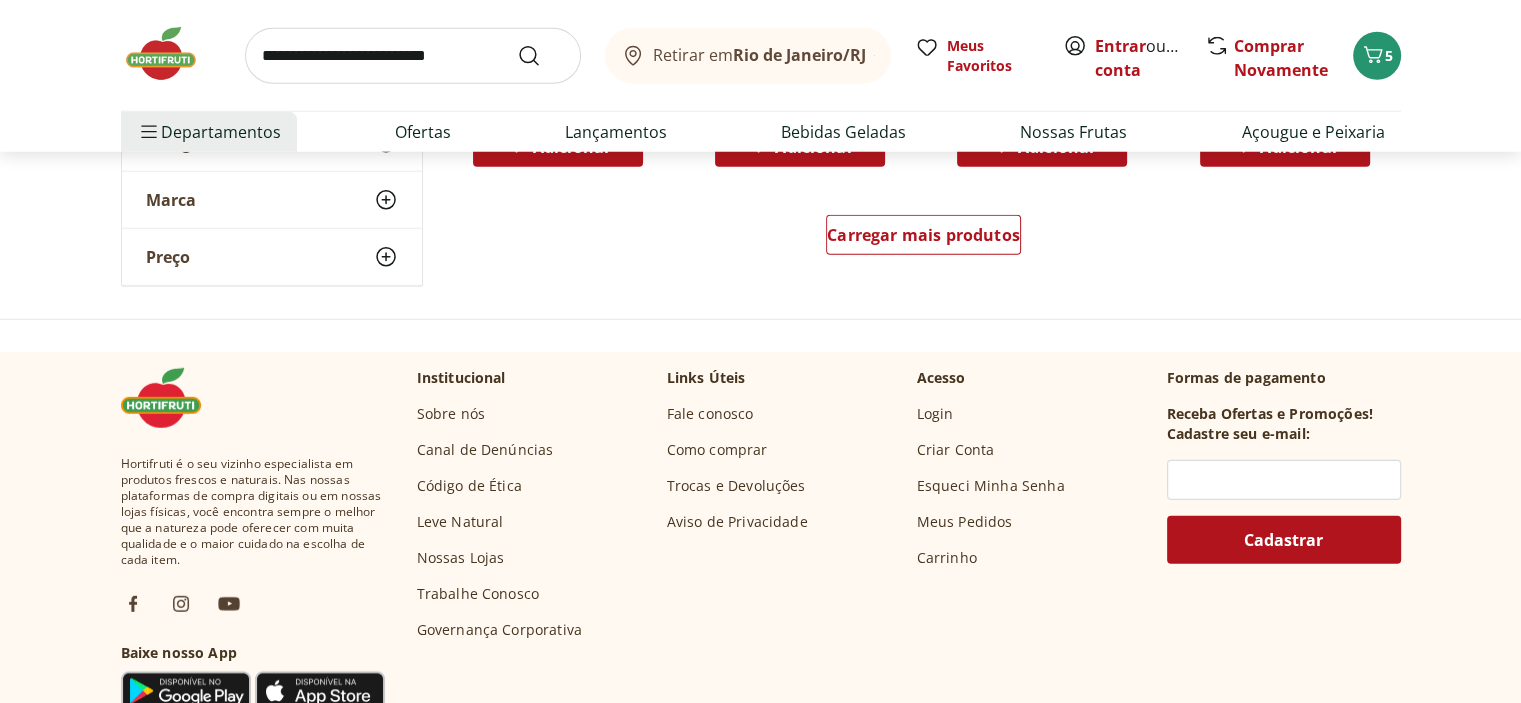 scroll, scrollTop: 5400, scrollLeft: 0, axis: vertical 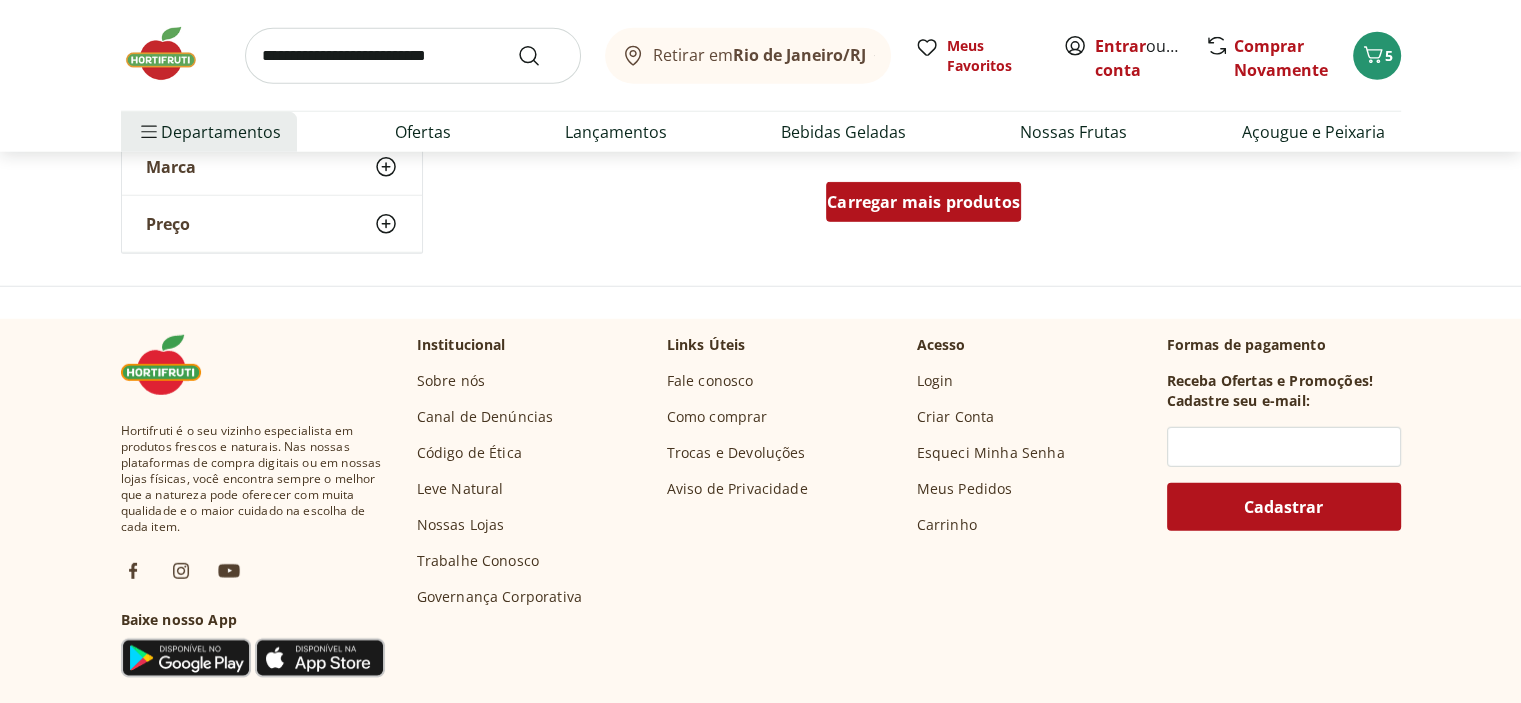 click on "Carregar mais produtos" at bounding box center [923, 202] 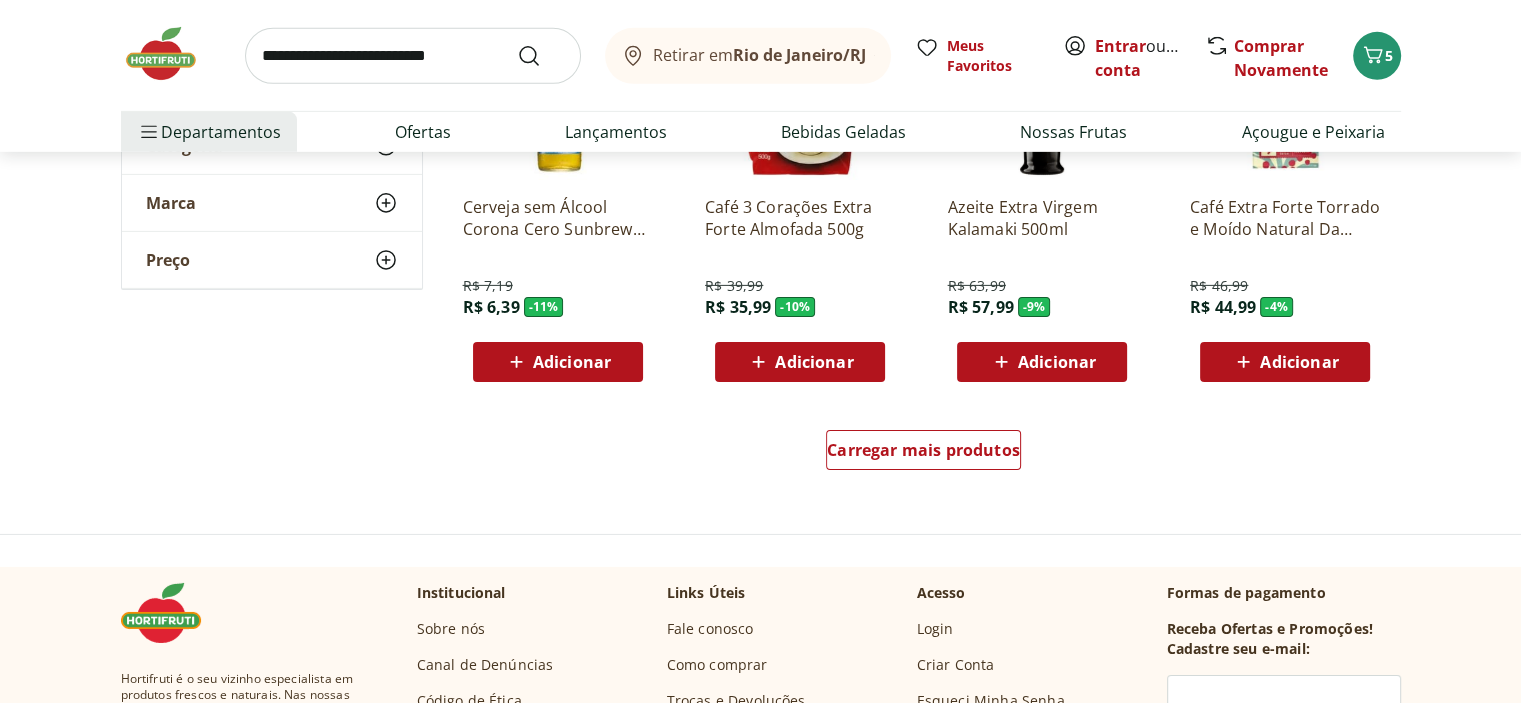 scroll, scrollTop: 6500, scrollLeft: 0, axis: vertical 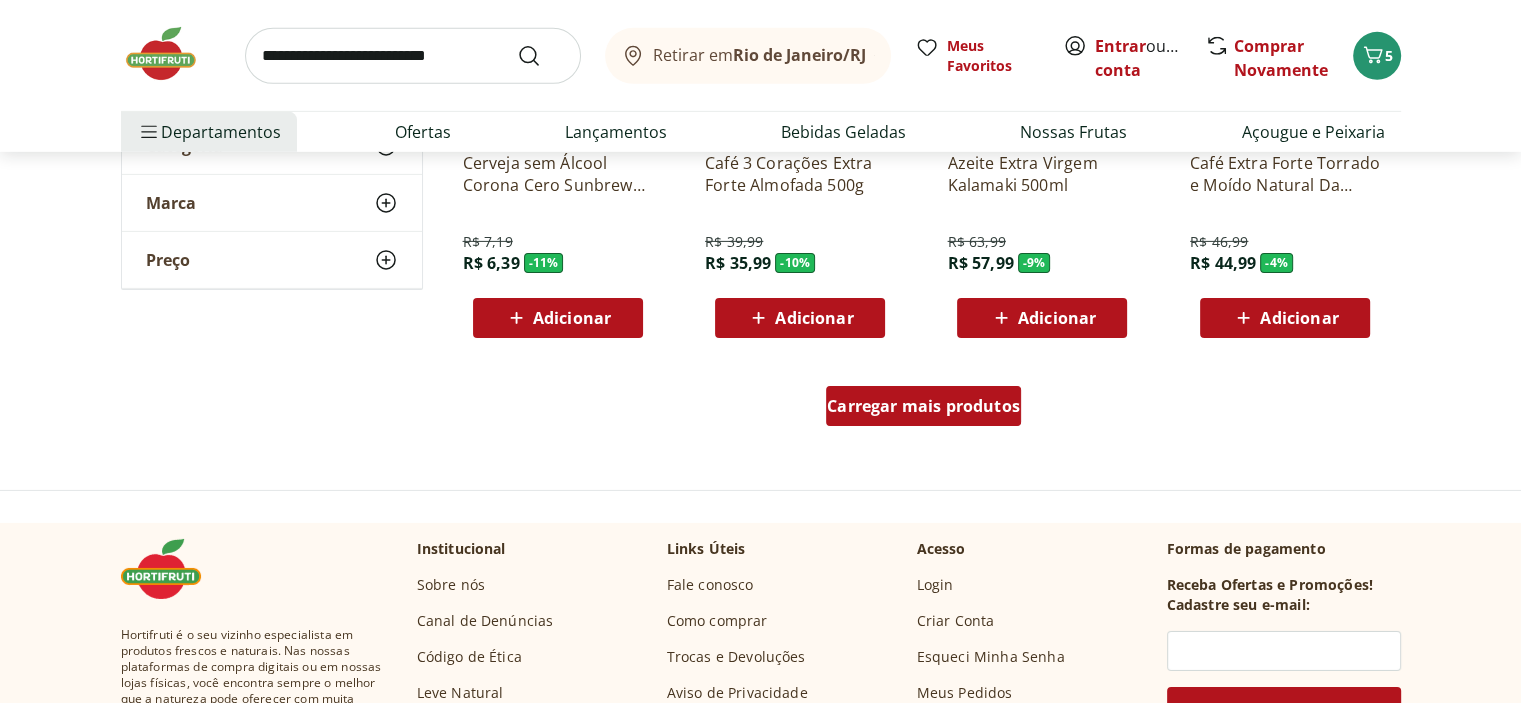click on "Carregar mais produtos" at bounding box center [923, 406] 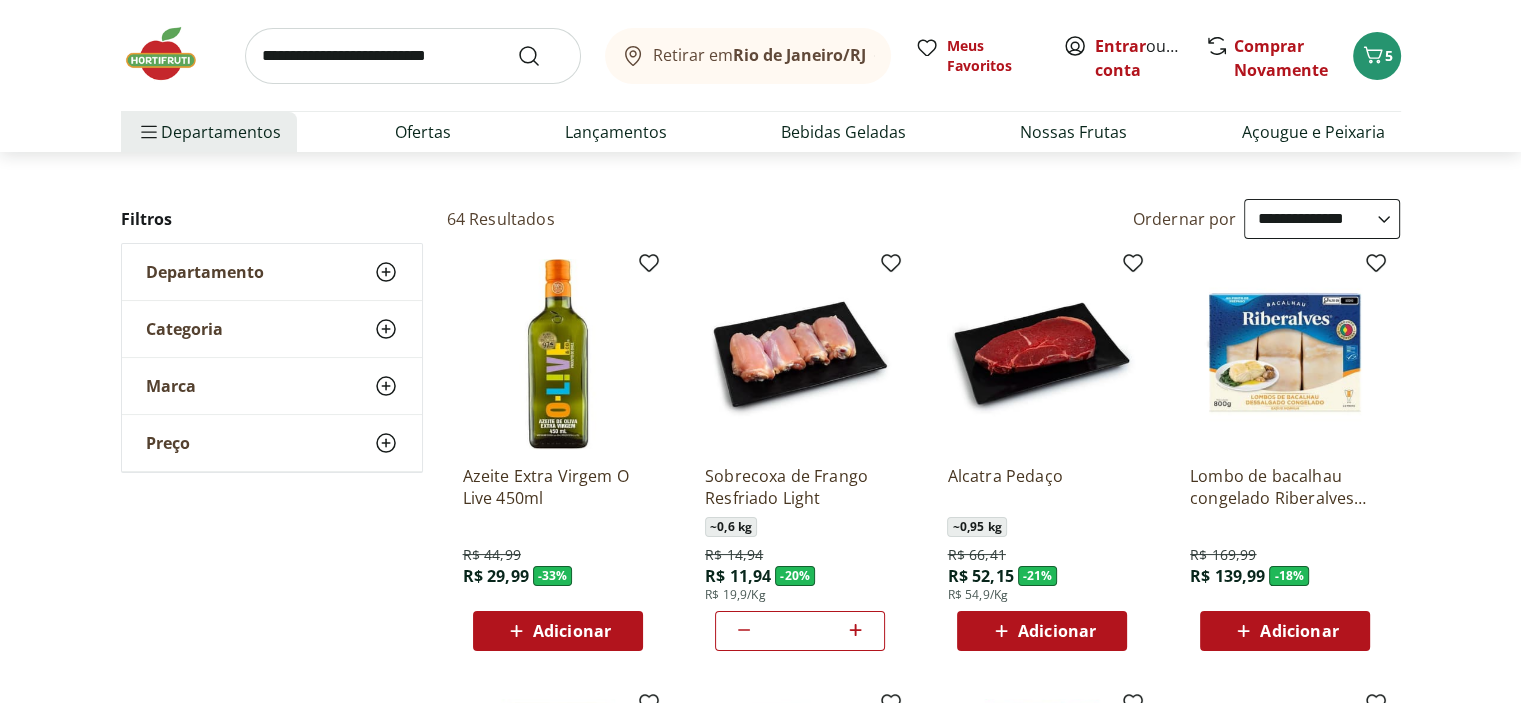 scroll, scrollTop: 0, scrollLeft: 0, axis: both 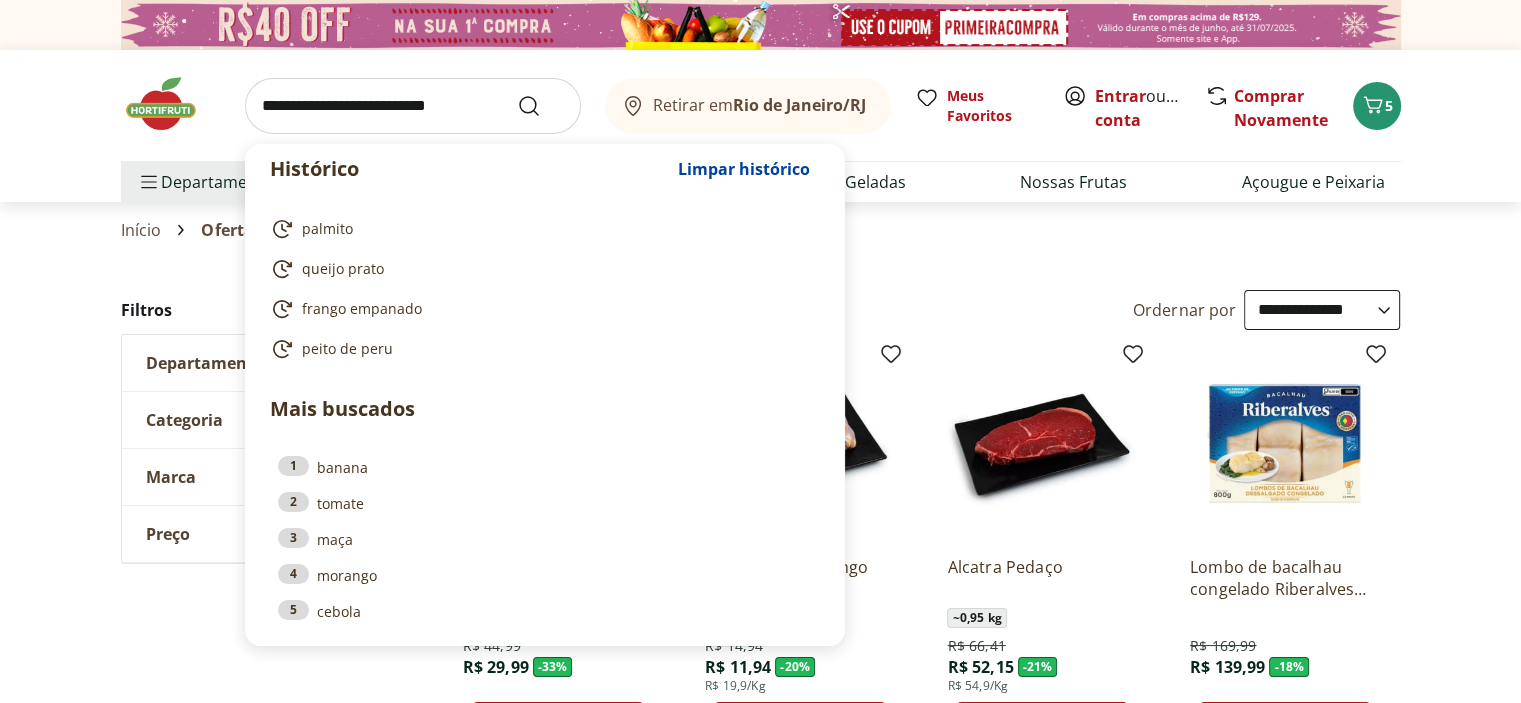 click at bounding box center (413, 106) 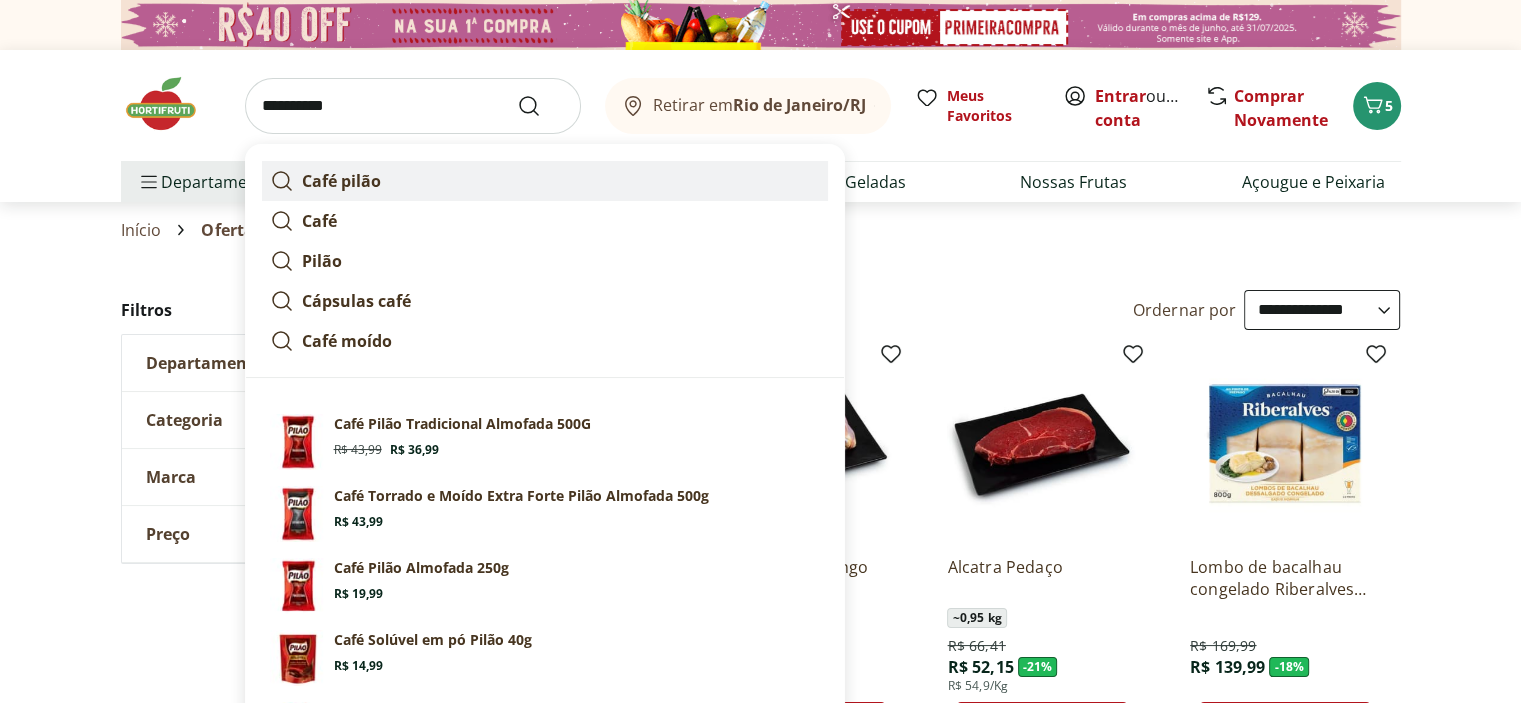 click on "Café pilão" at bounding box center (341, 181) 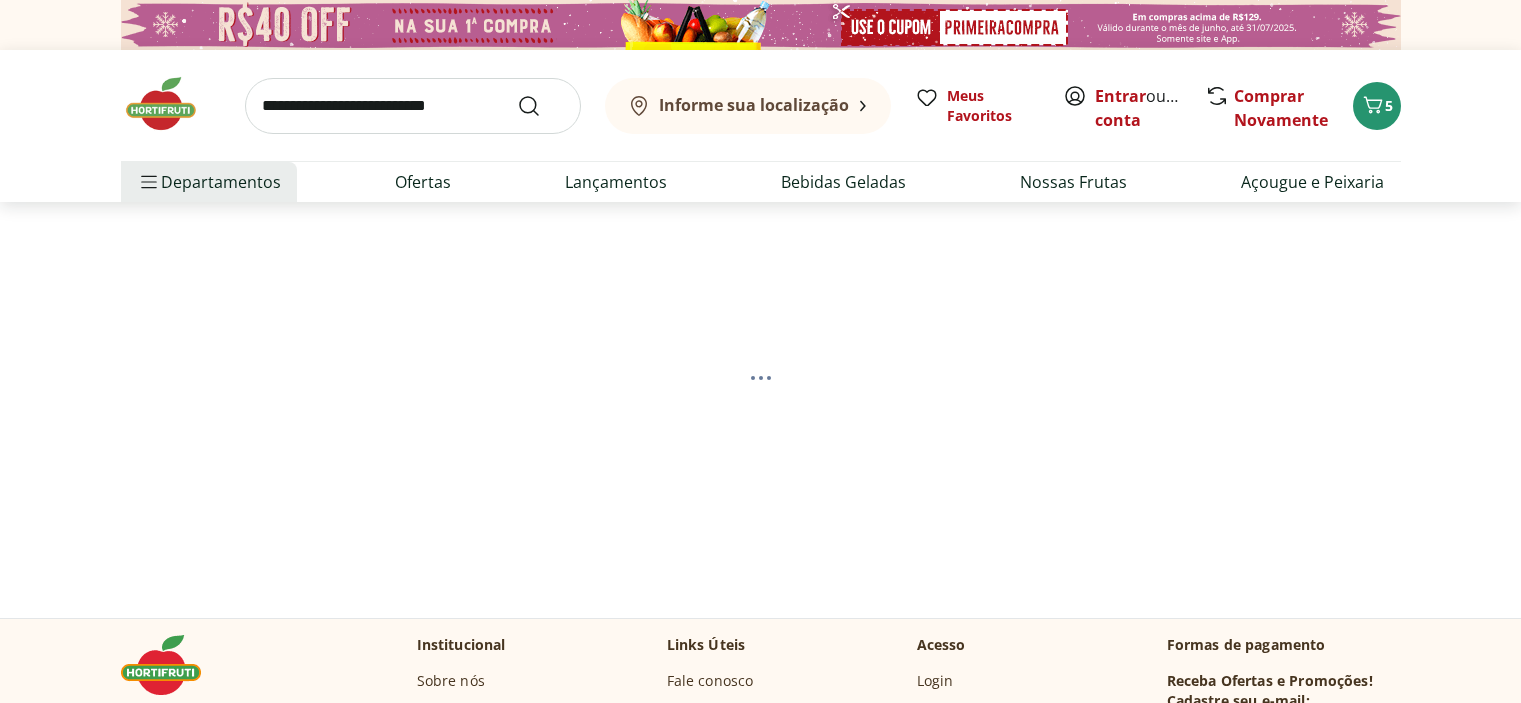 scroll, scrollTop: 0, scrollLeft: 0, axis: both 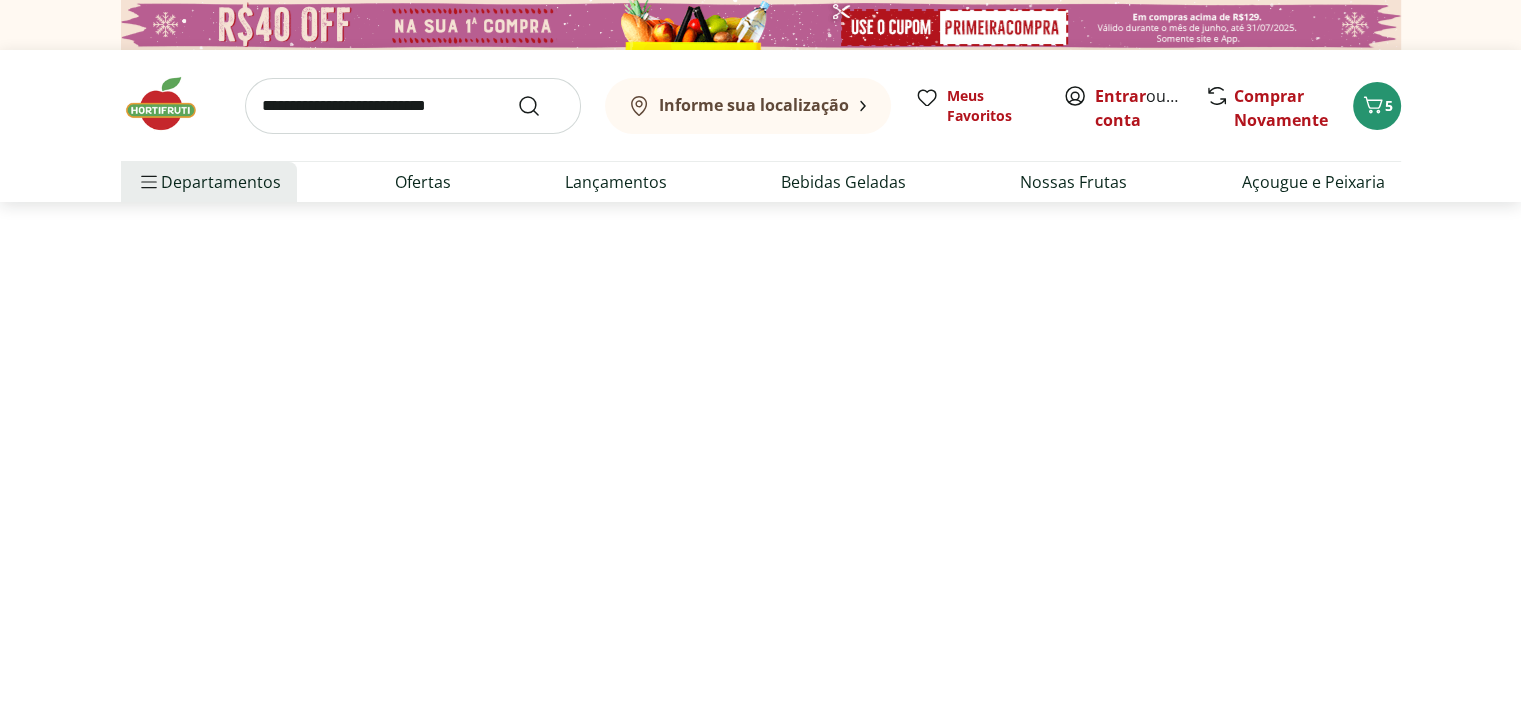 select on "**********" 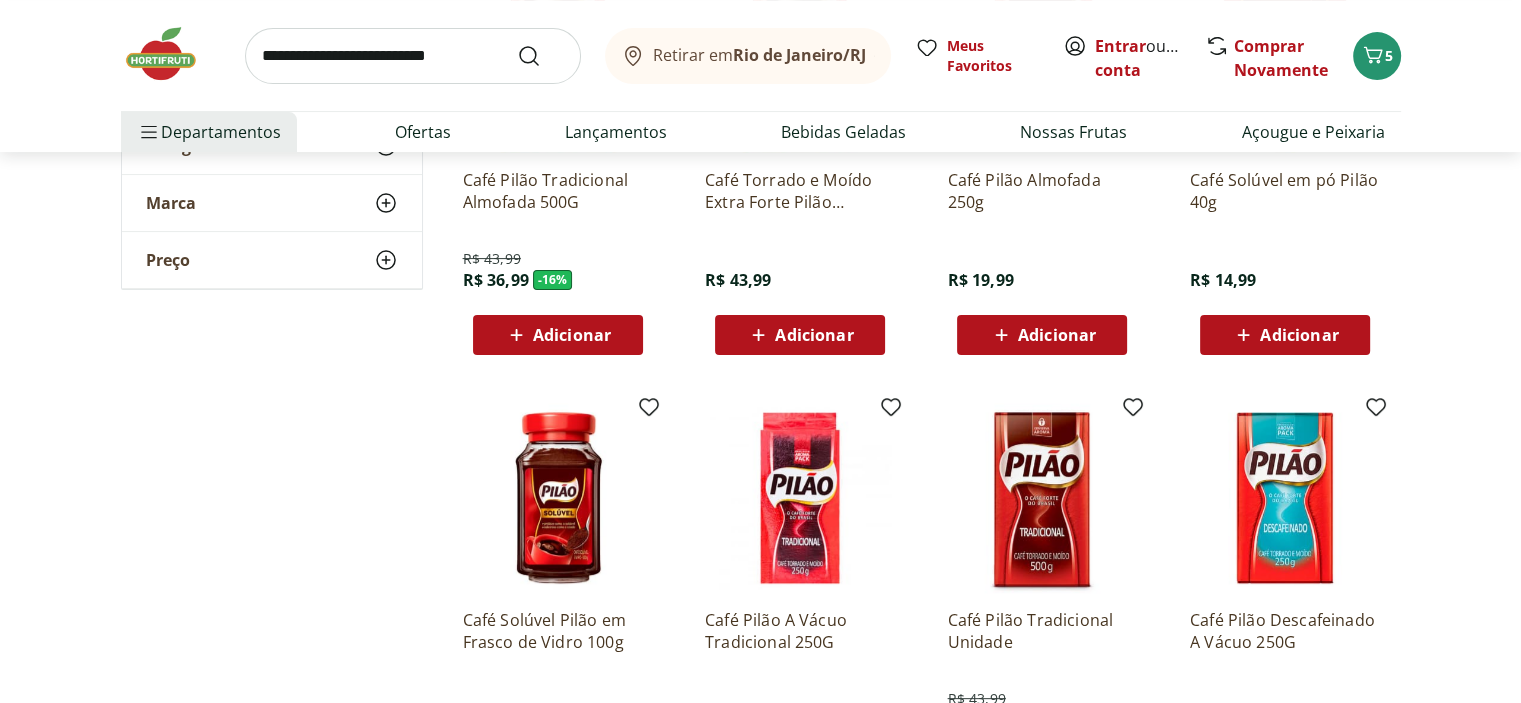 scroll, scrollTop: 400, scrollLeft: 0, axis: vertical 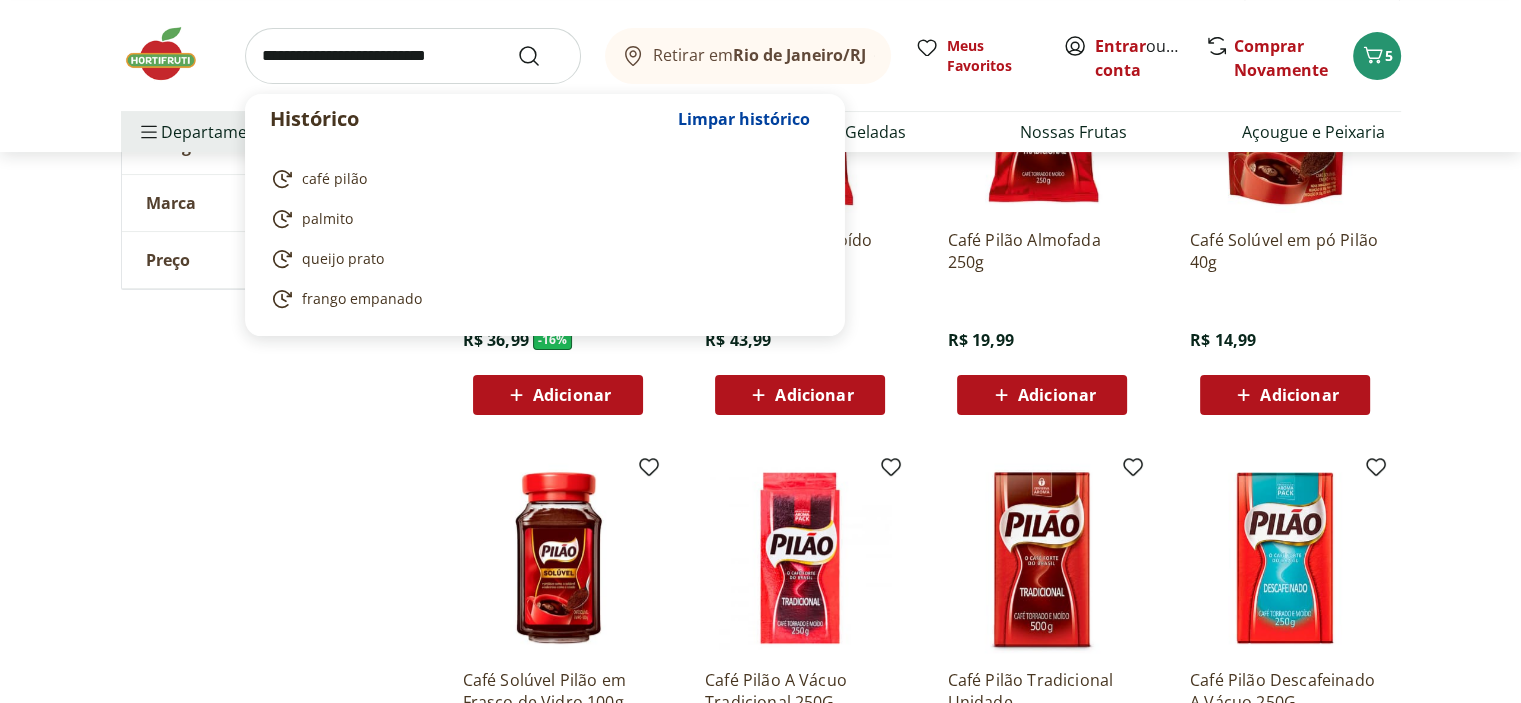 click at bounding box center (413, 56) 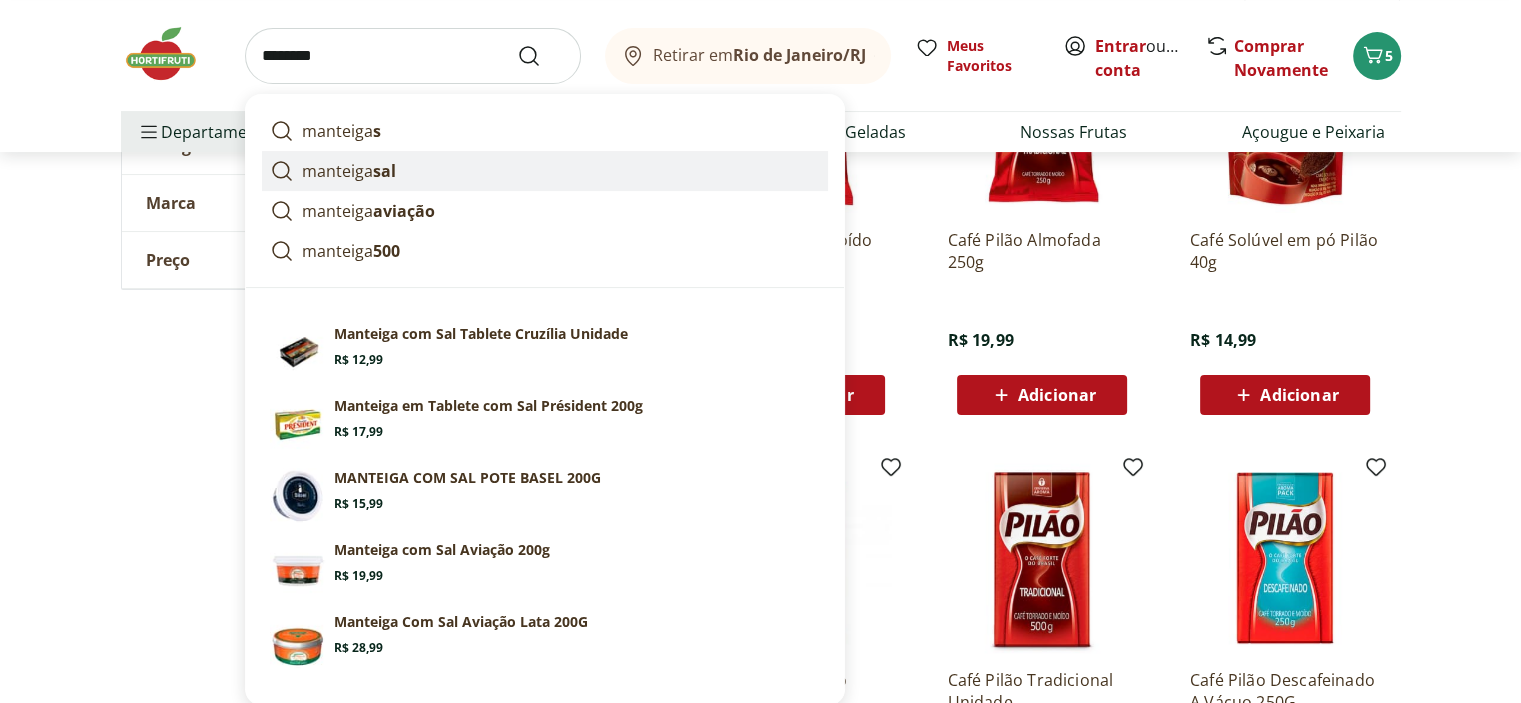 click on "manteiga  sal" at bounding box center [349, 171] 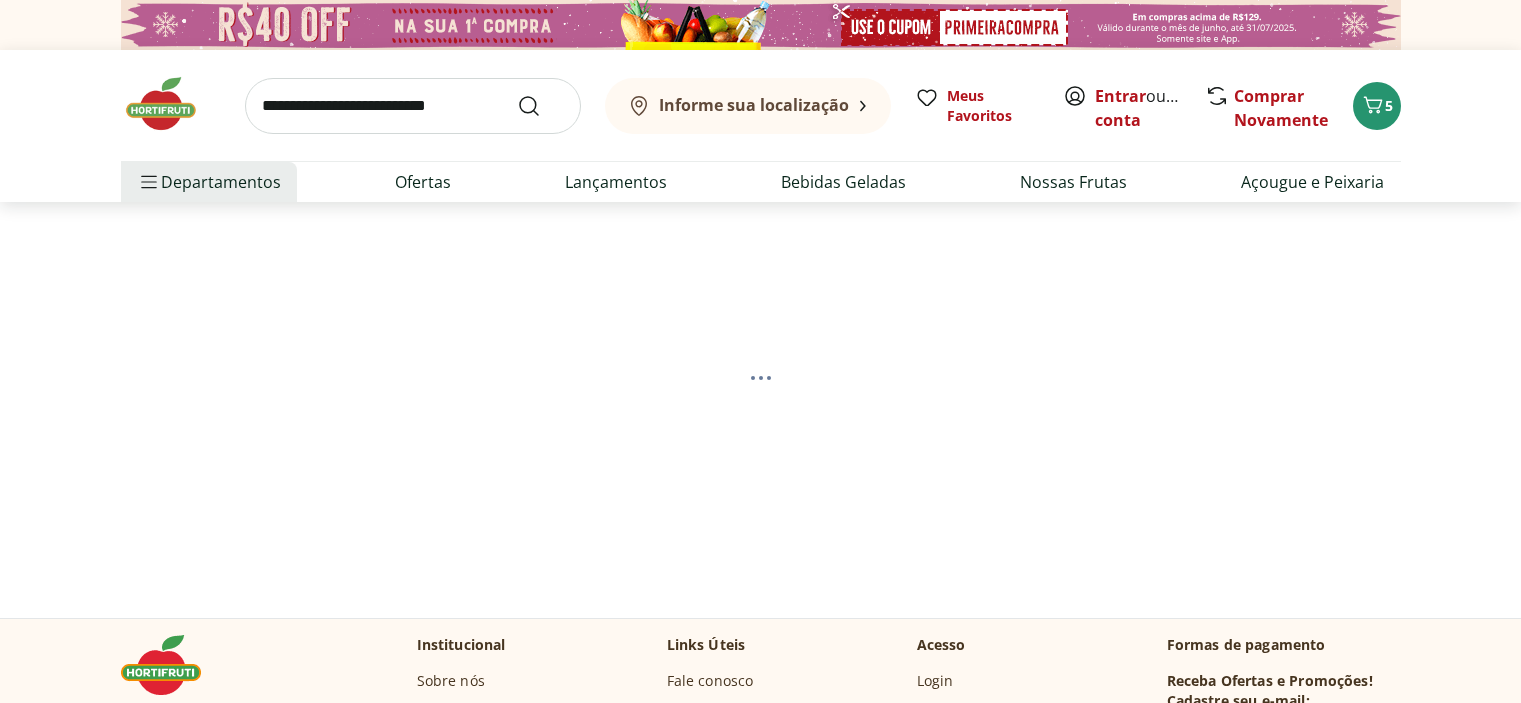 scroll, scrollTop: 0, scrollLeft: 0, axis: both 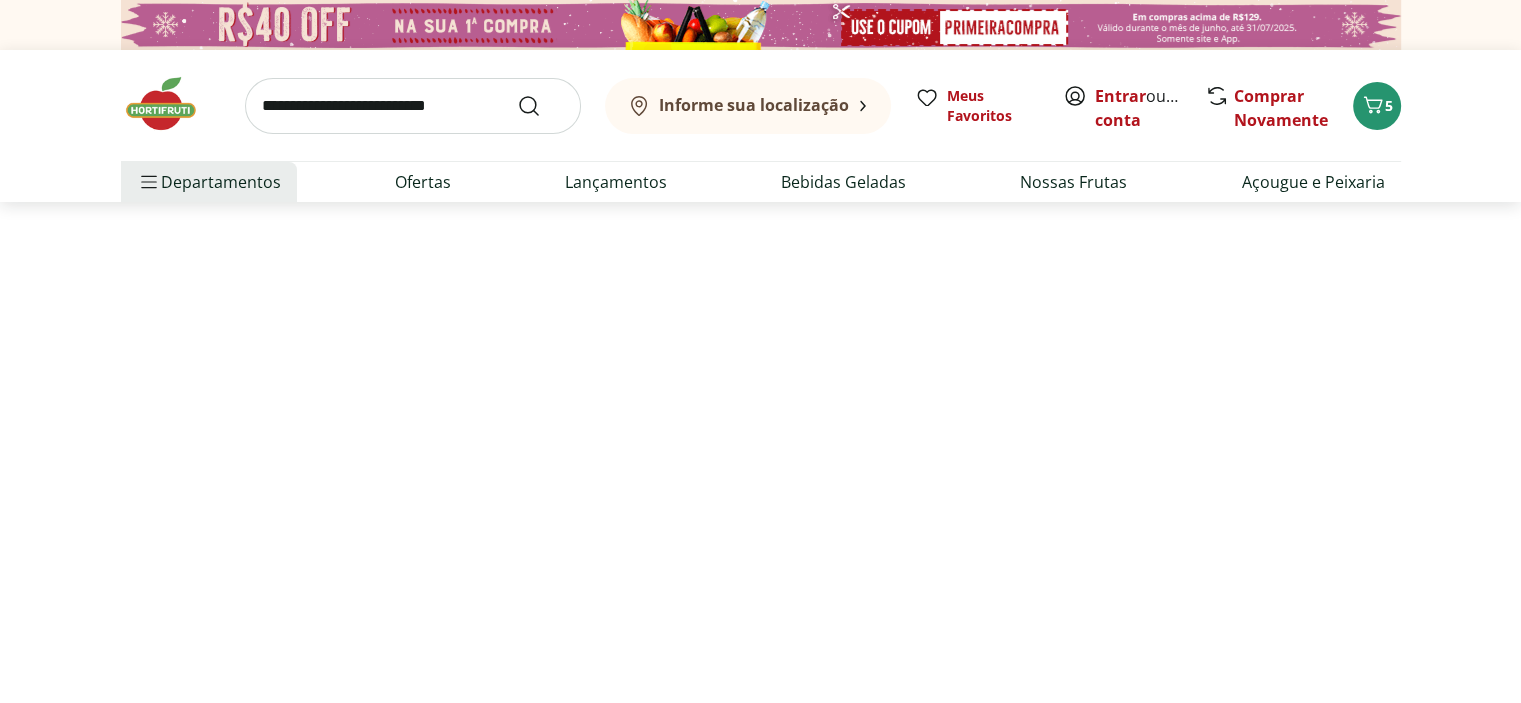 select on "**********" 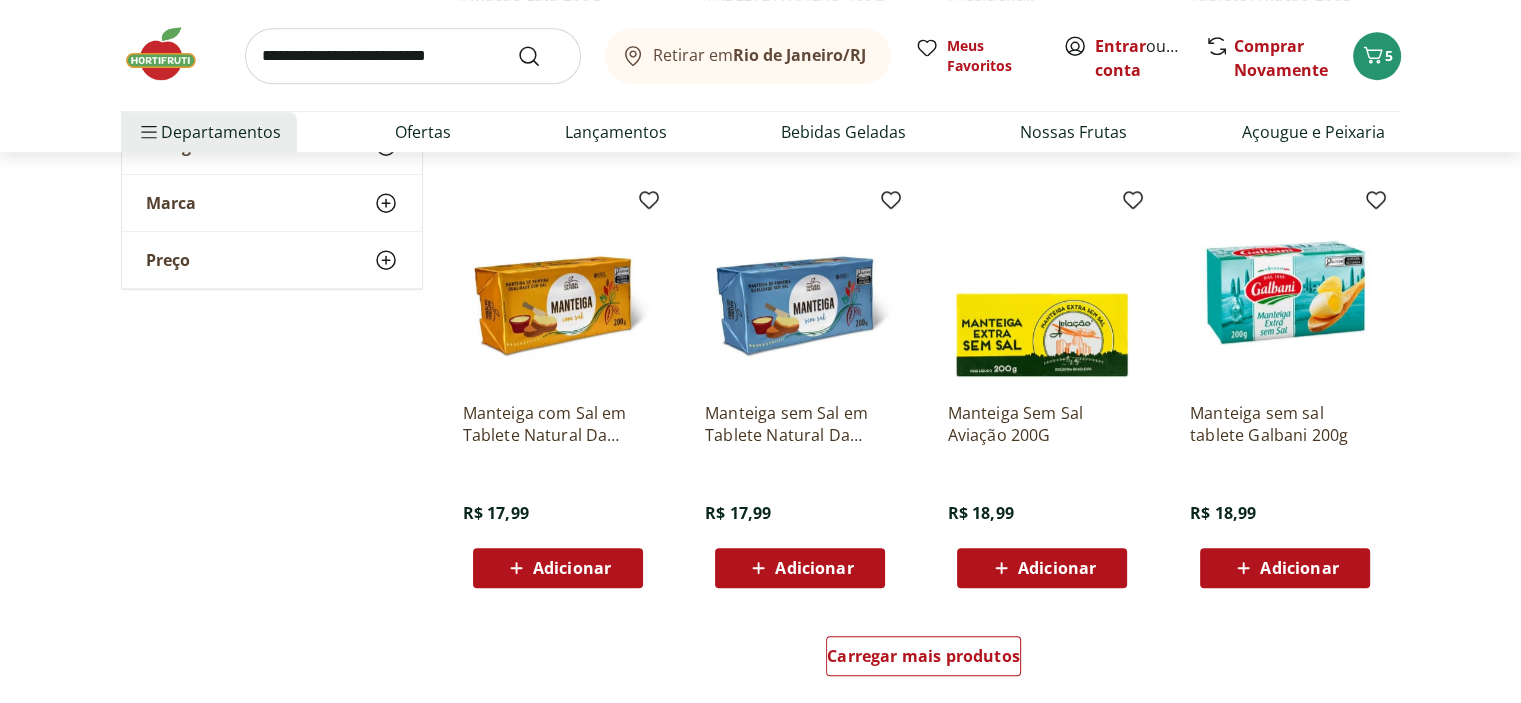 scroll, scrollTop: 1400, scrollLeft: 0, axis: vertical 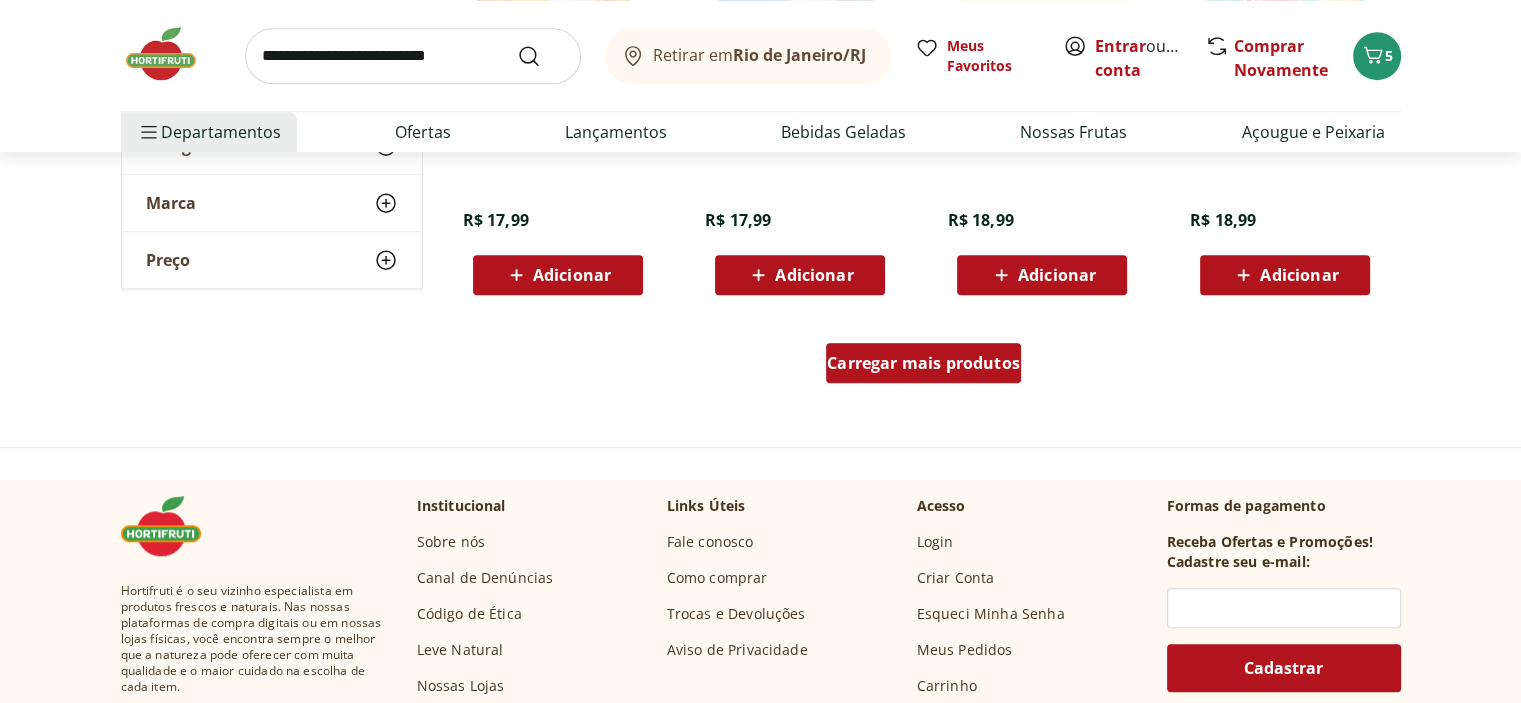 click on "Carregar mais produtos" at bounding box center (923, 363) 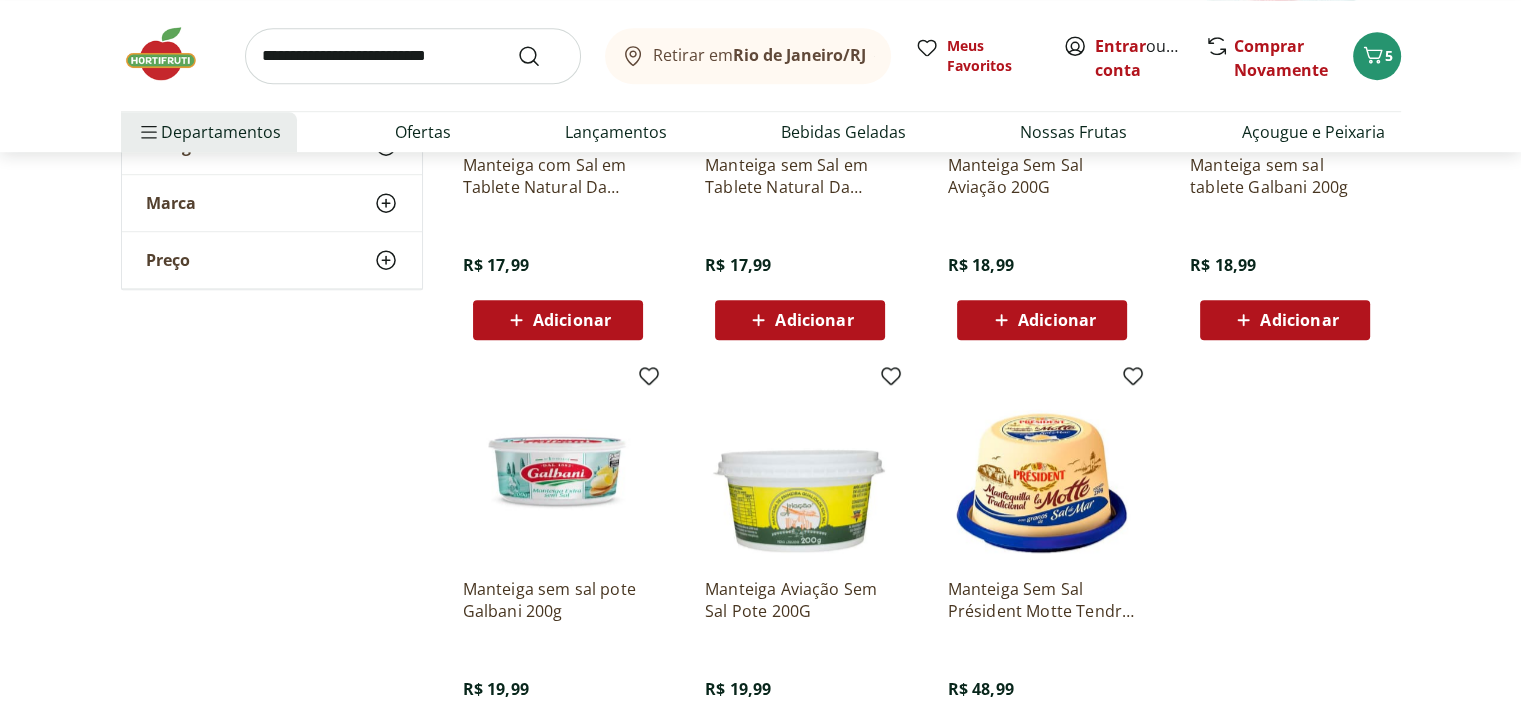 scroll, scrollTop: 1000, scrollLeft: 0, axis: vertical 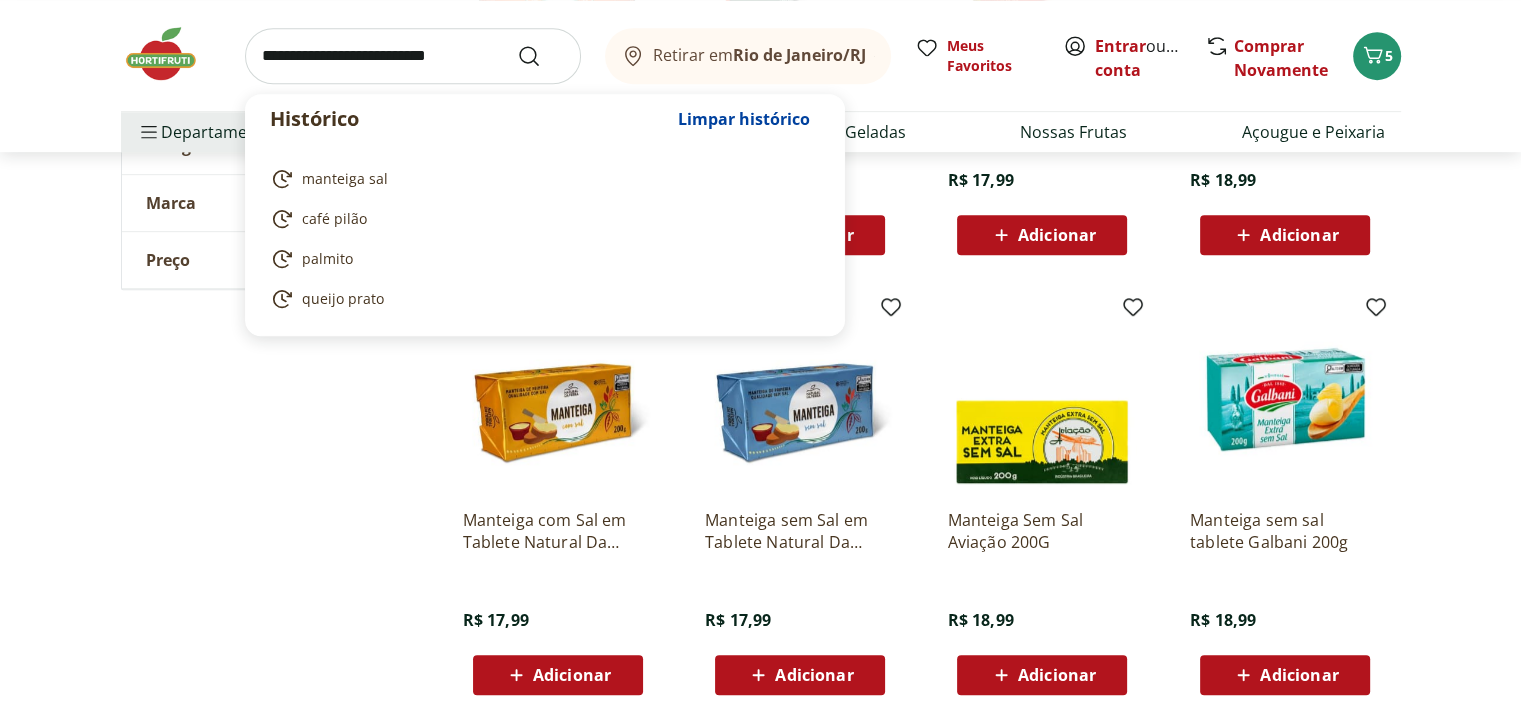 click at bounding box center [413, 56] 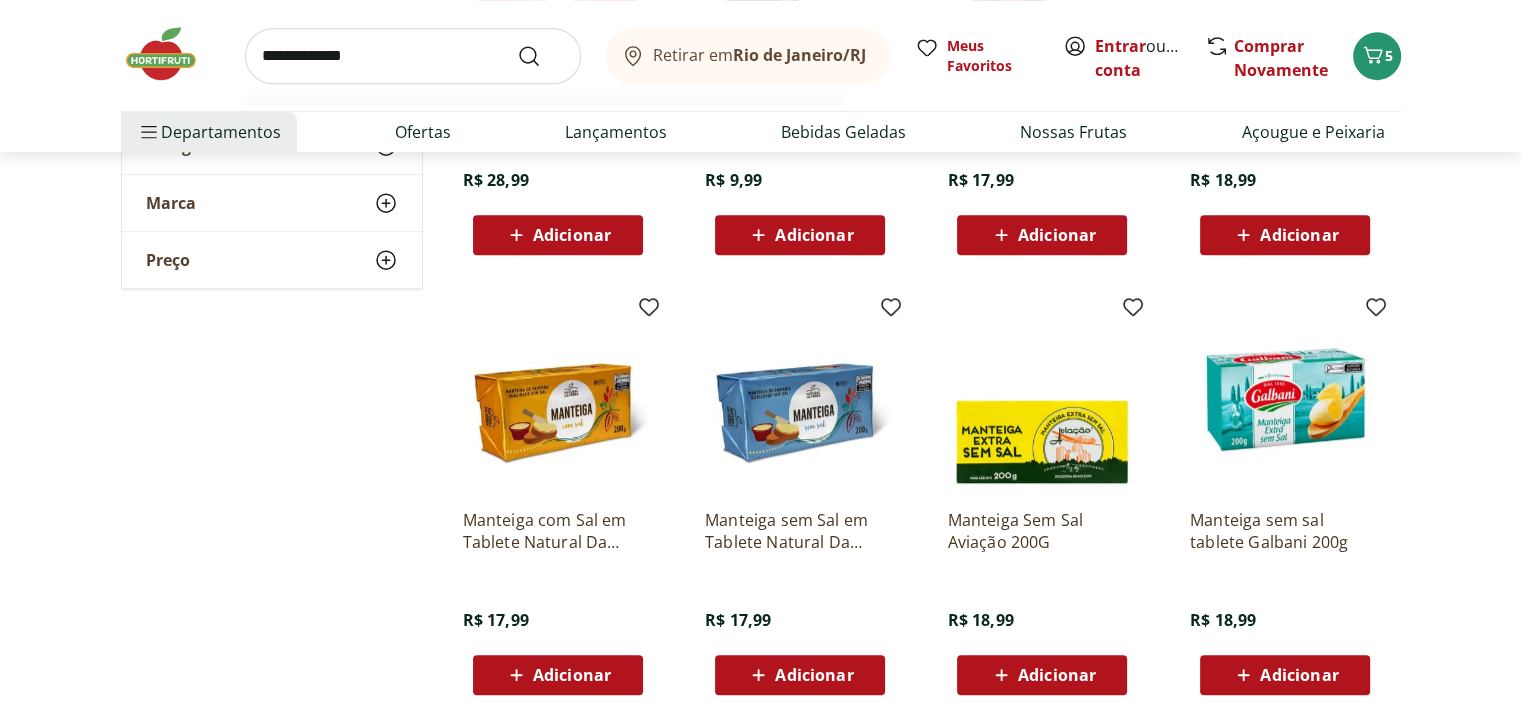 click on "**********" at bounding box center [413, 56] 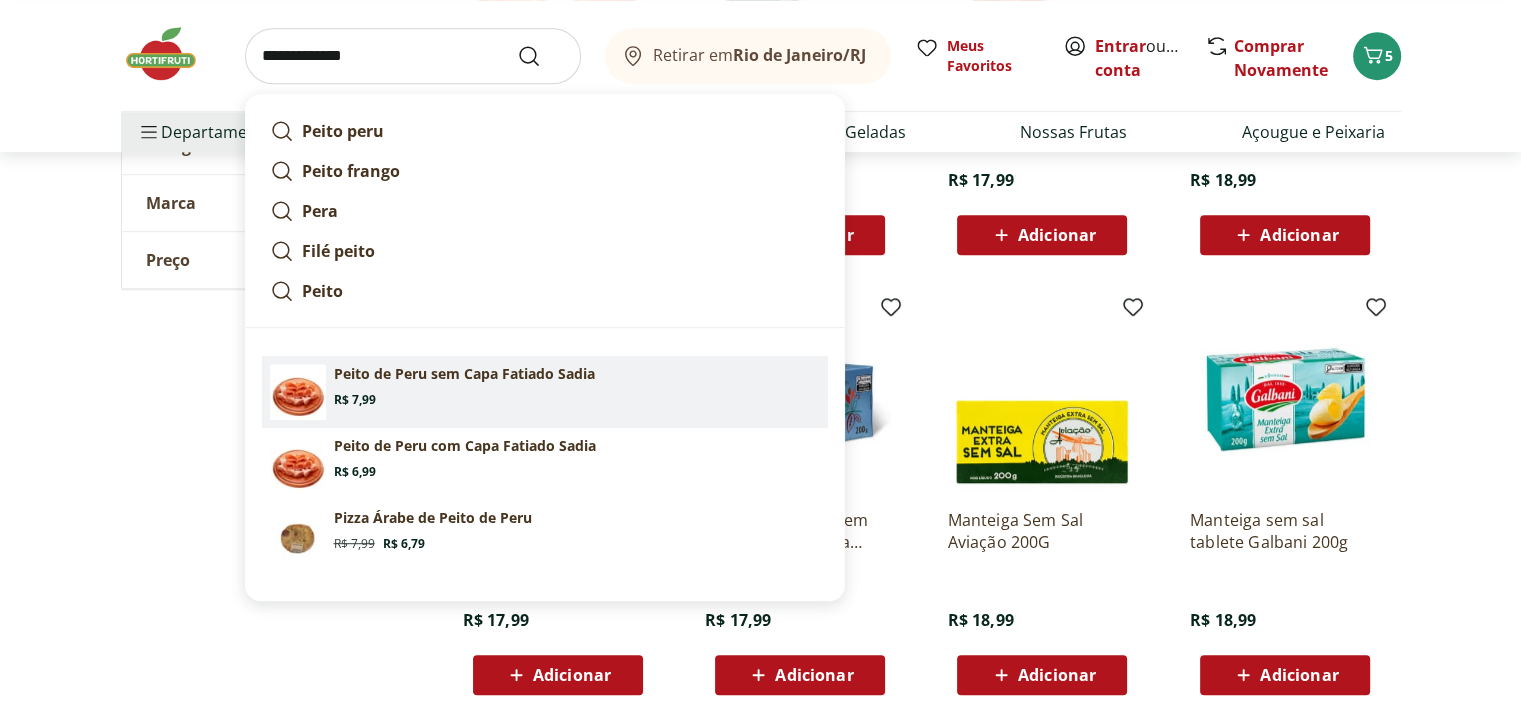 click on "Peito de Peru sem Capa Fatiado Sadia" at bounding box center (464, 374) 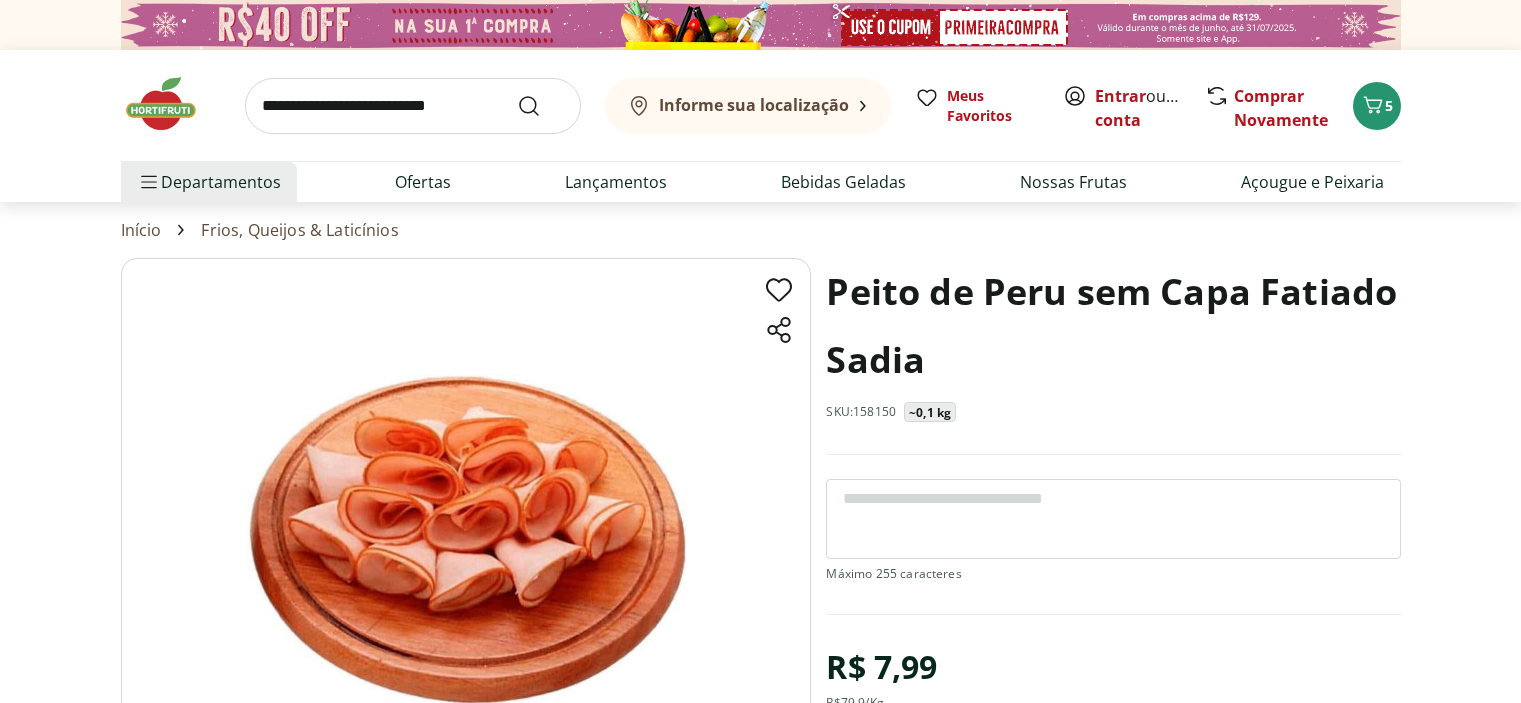 scroll, scrollTop: 0, scrollLeft: 0, axis: both 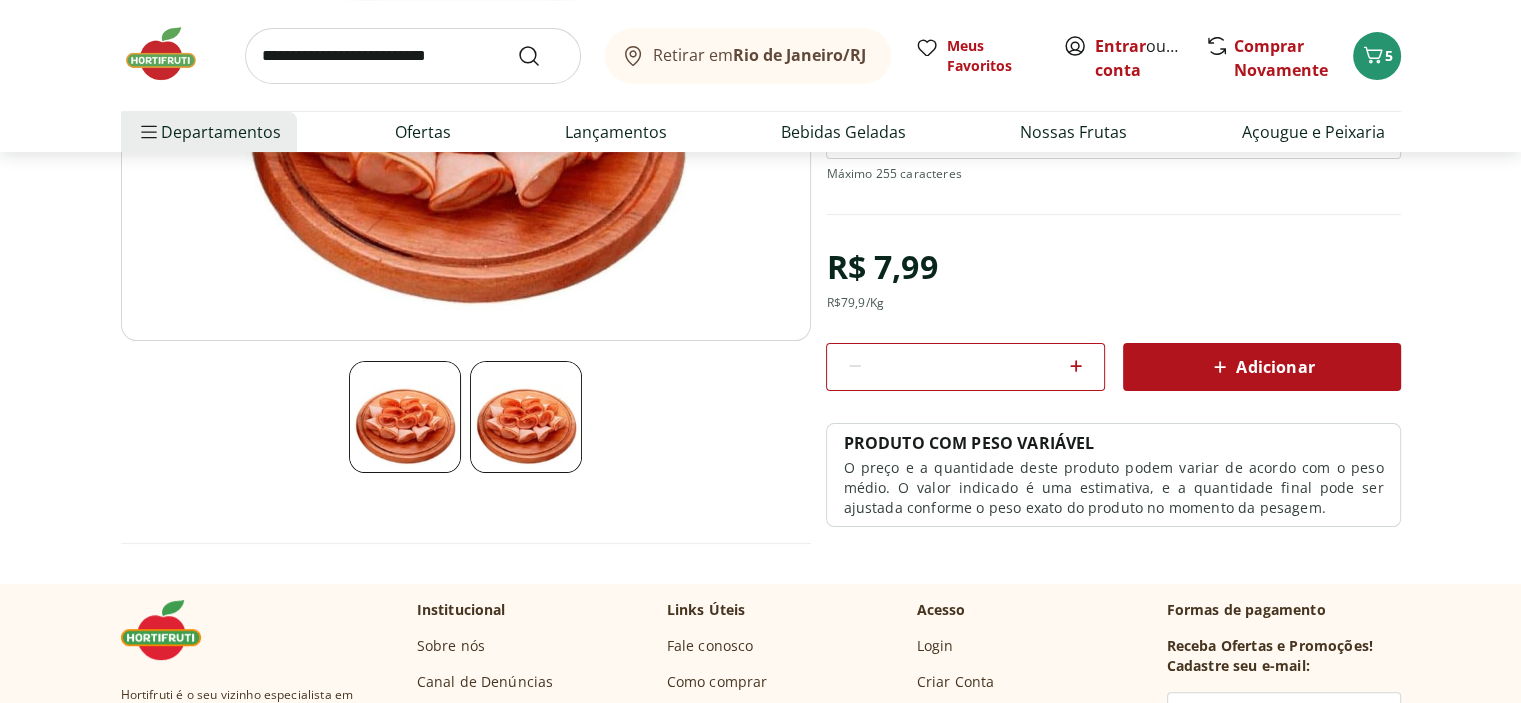 click 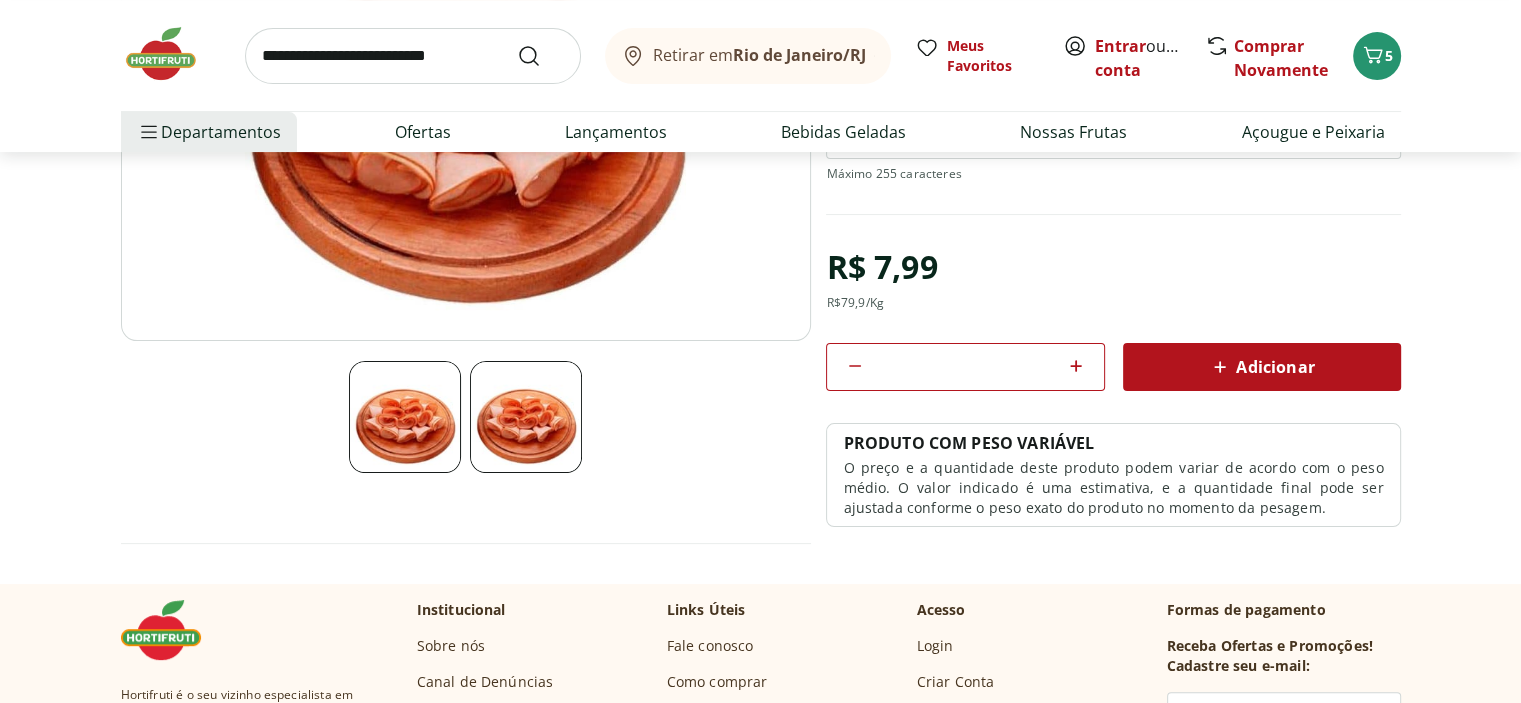 click 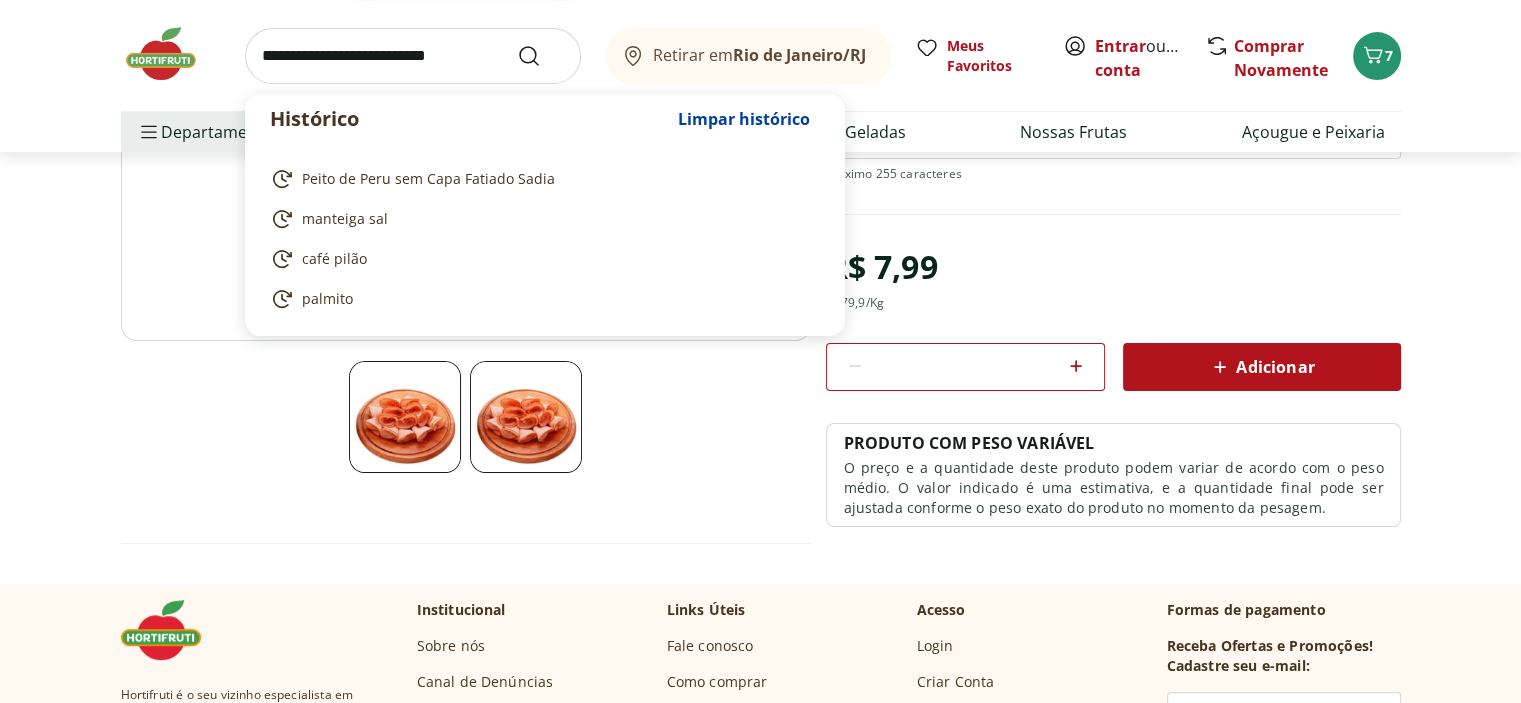 click at bounding box center (413, 56) 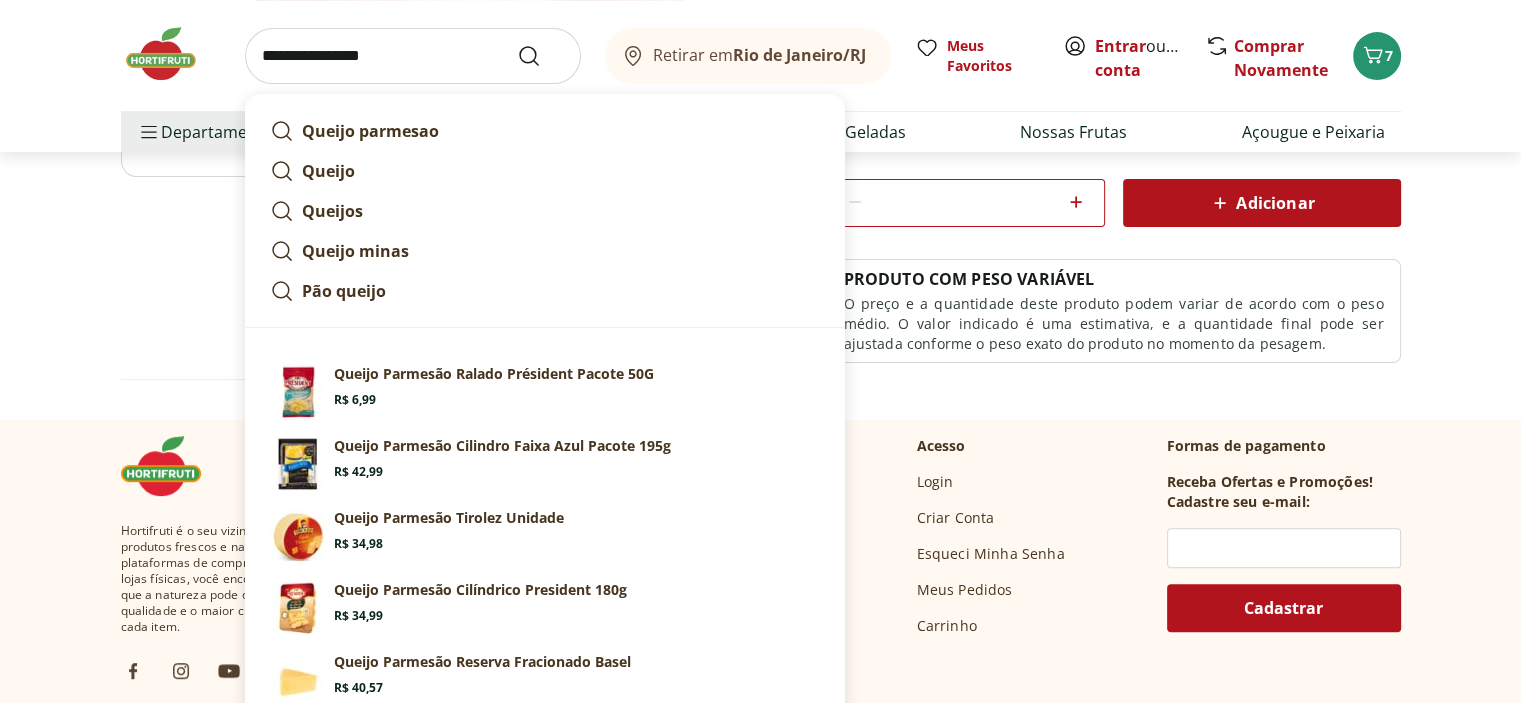 scroll, scrollTop: 600, scrollLeft: 0, axis: vertical 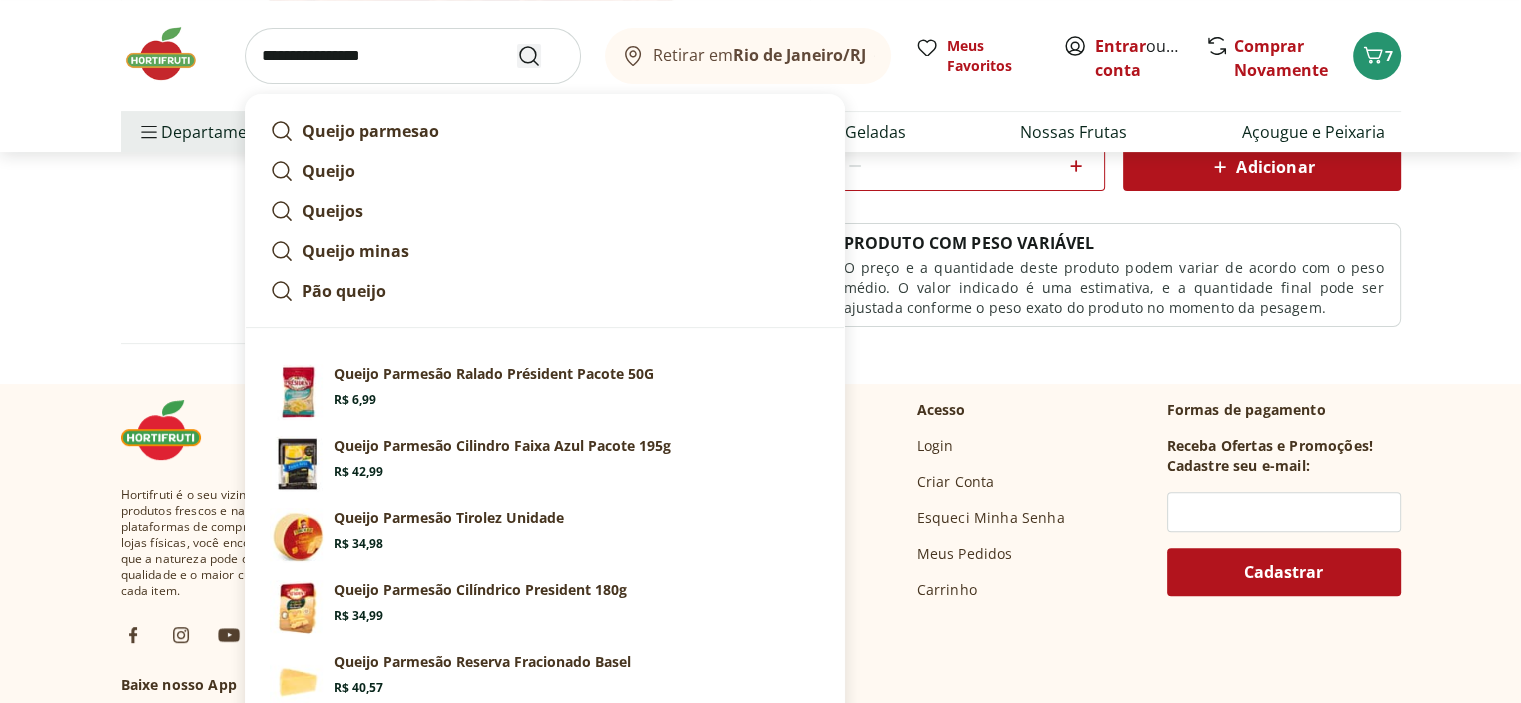 type on "**********" 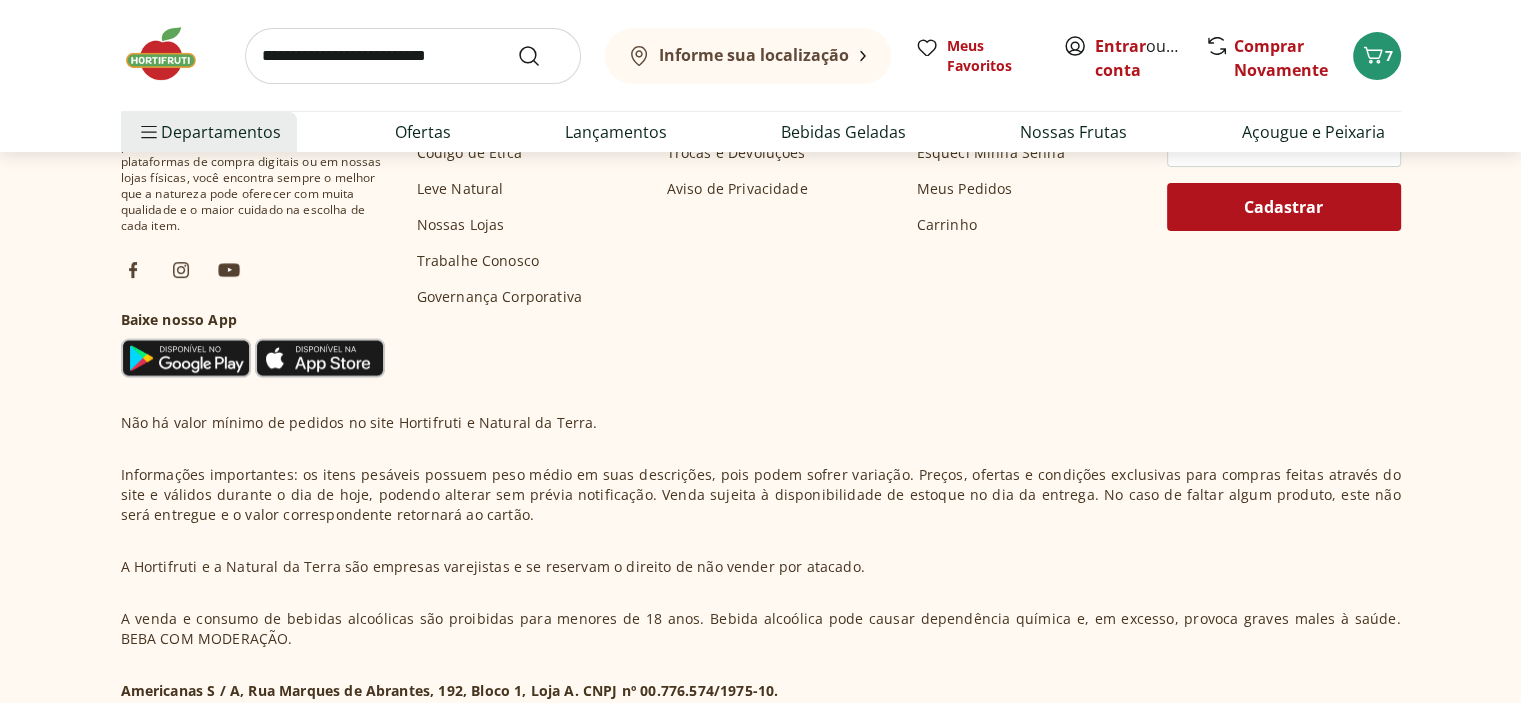 scroll, scrollTop: 0, scrollLeft: 0, axis: both 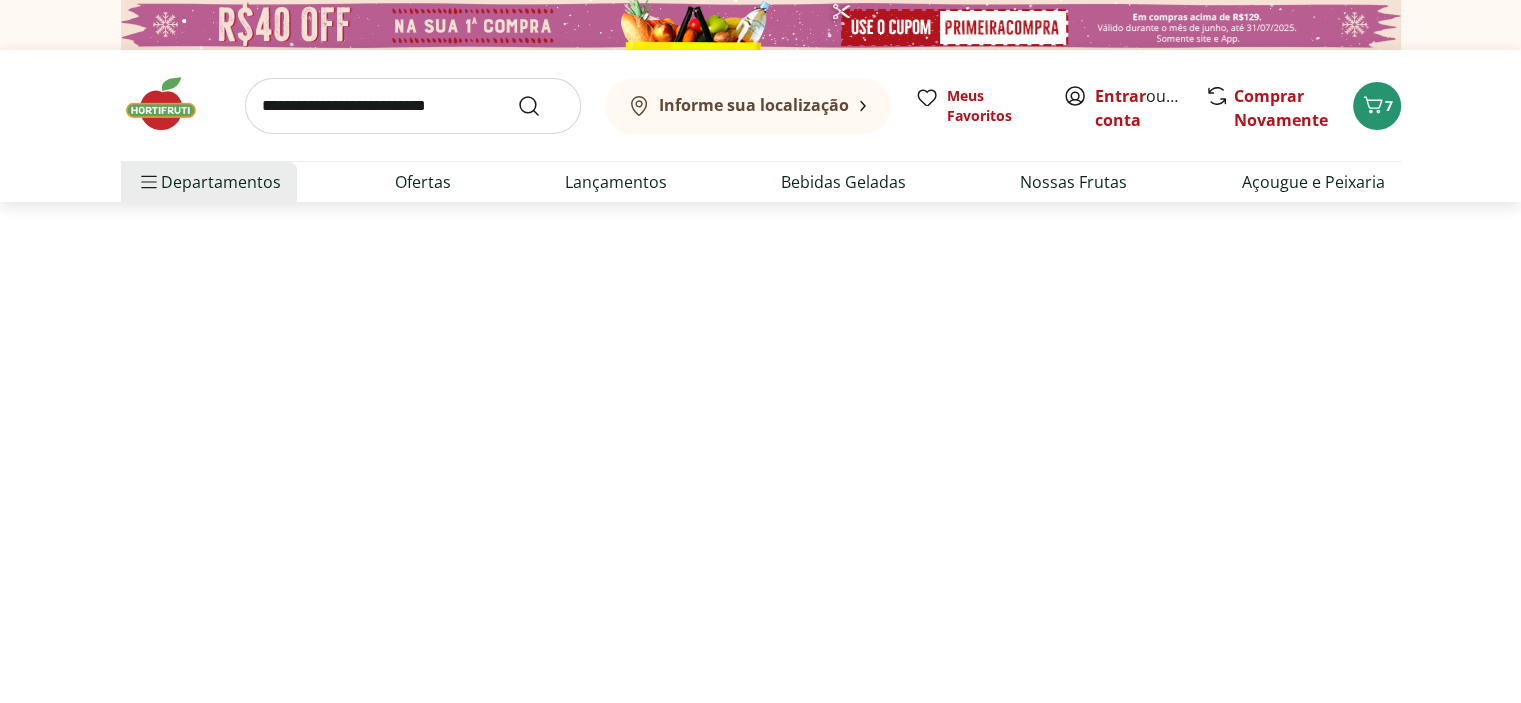 select on "**********" 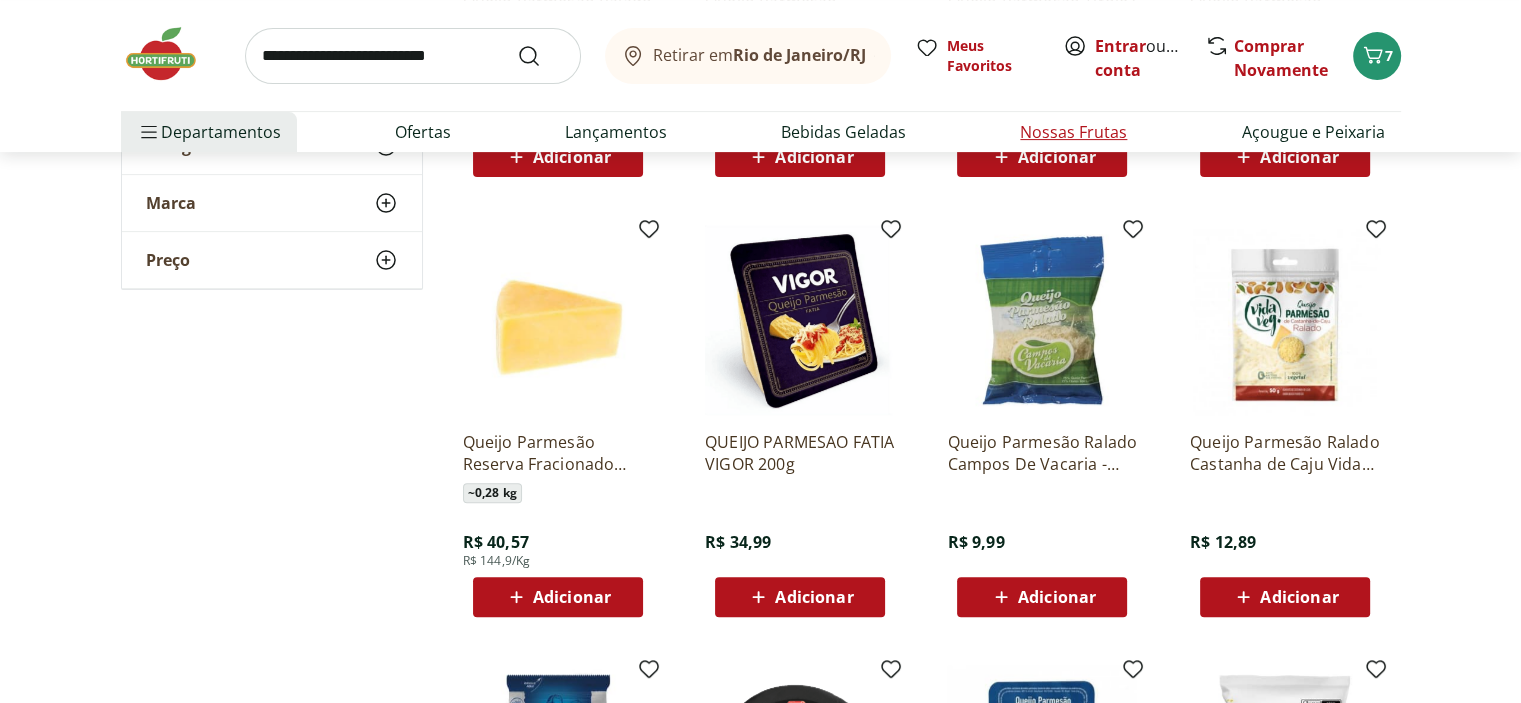 scroll, scrollTop: 400, scrollLeft: 0, axis: vertical 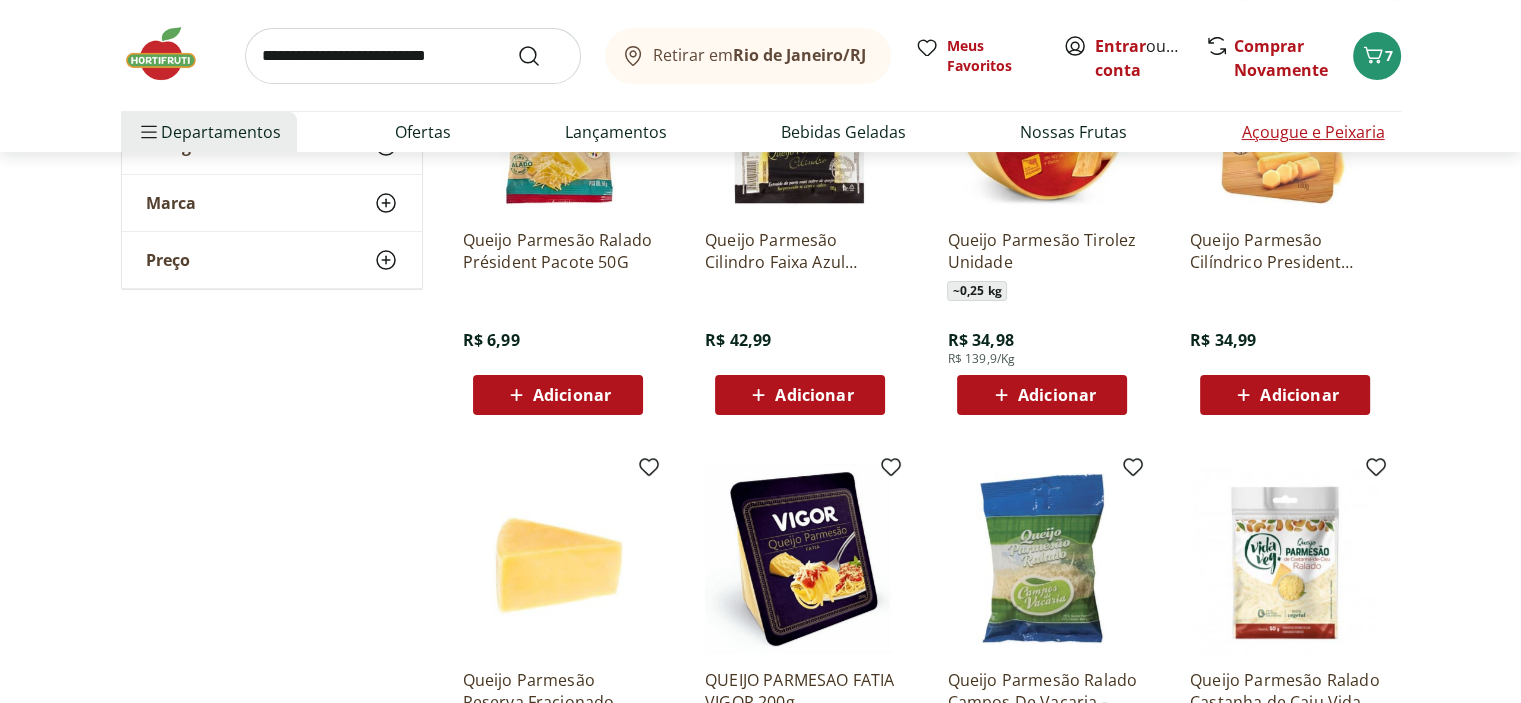 click on "Açougue e Peixaria" at bounding box center (1312, 132) 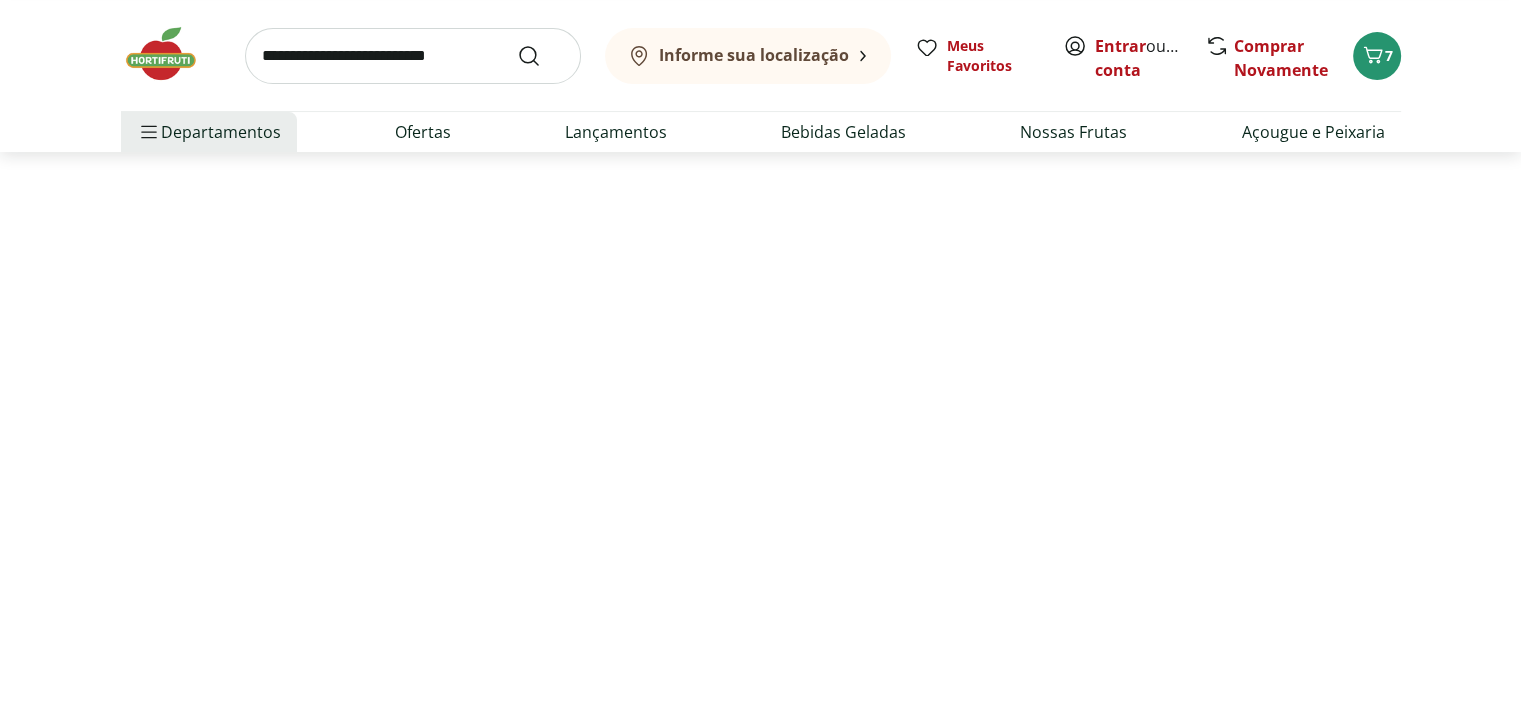 scroll, scrollTop: 0, scrollLeft: 0, axis: both 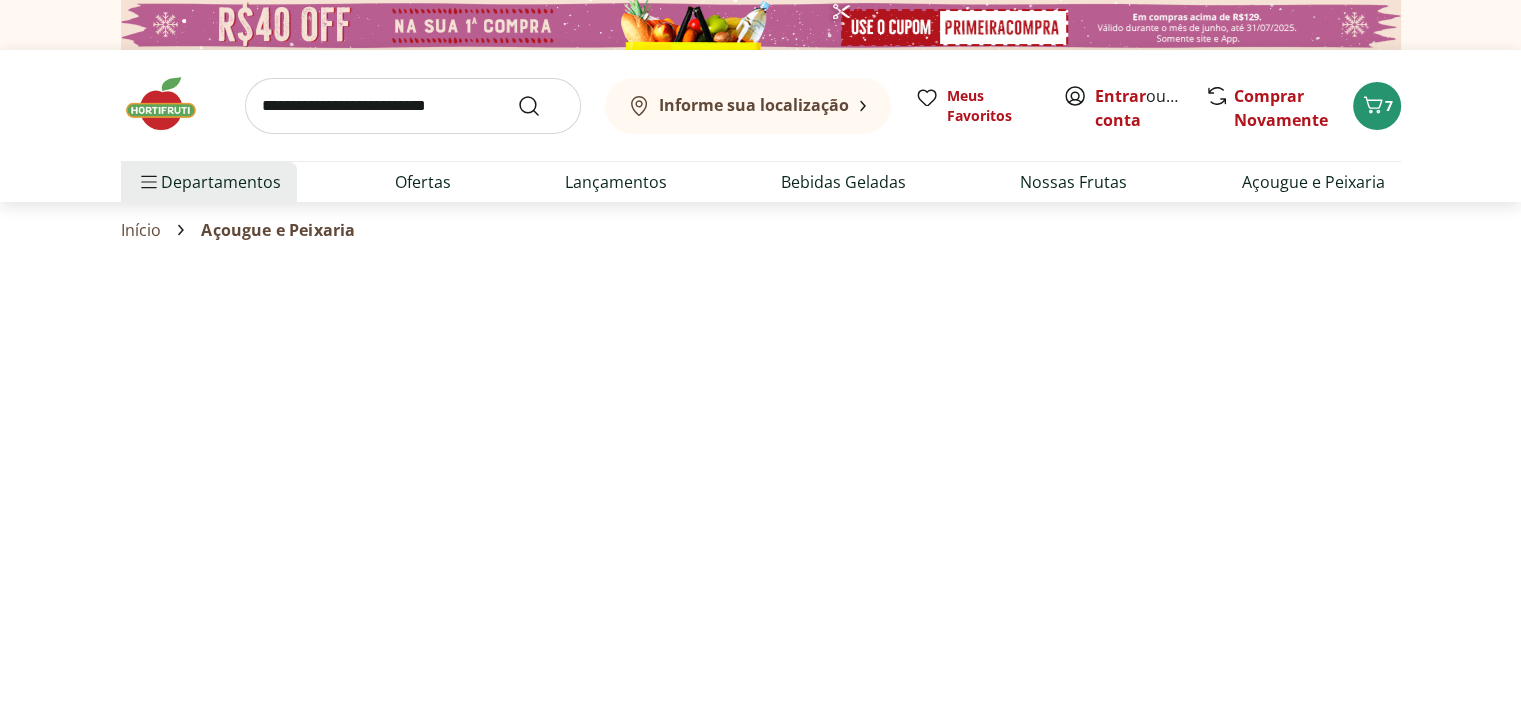 select on "**********" 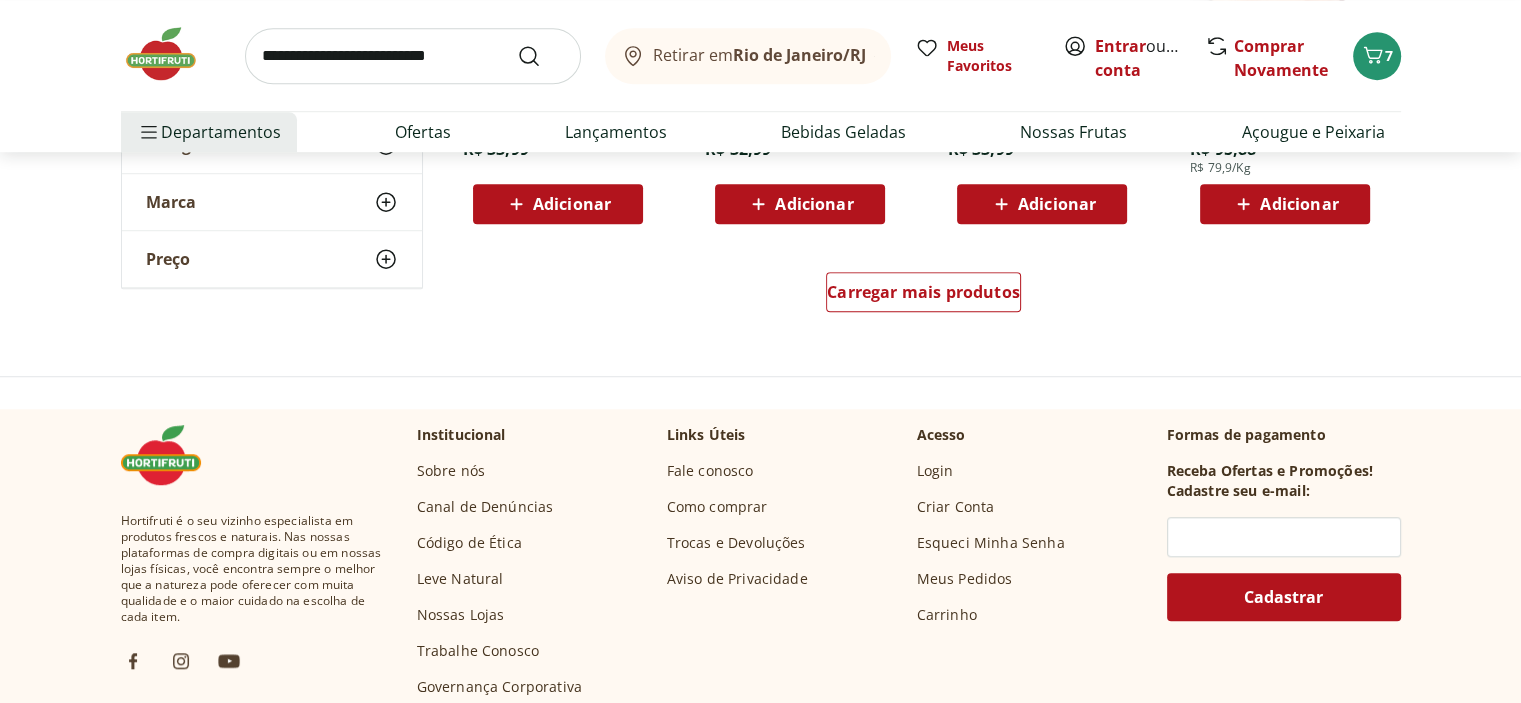 scroll, scrollTop: 1400, scrollLeft: 0, axis: vertical 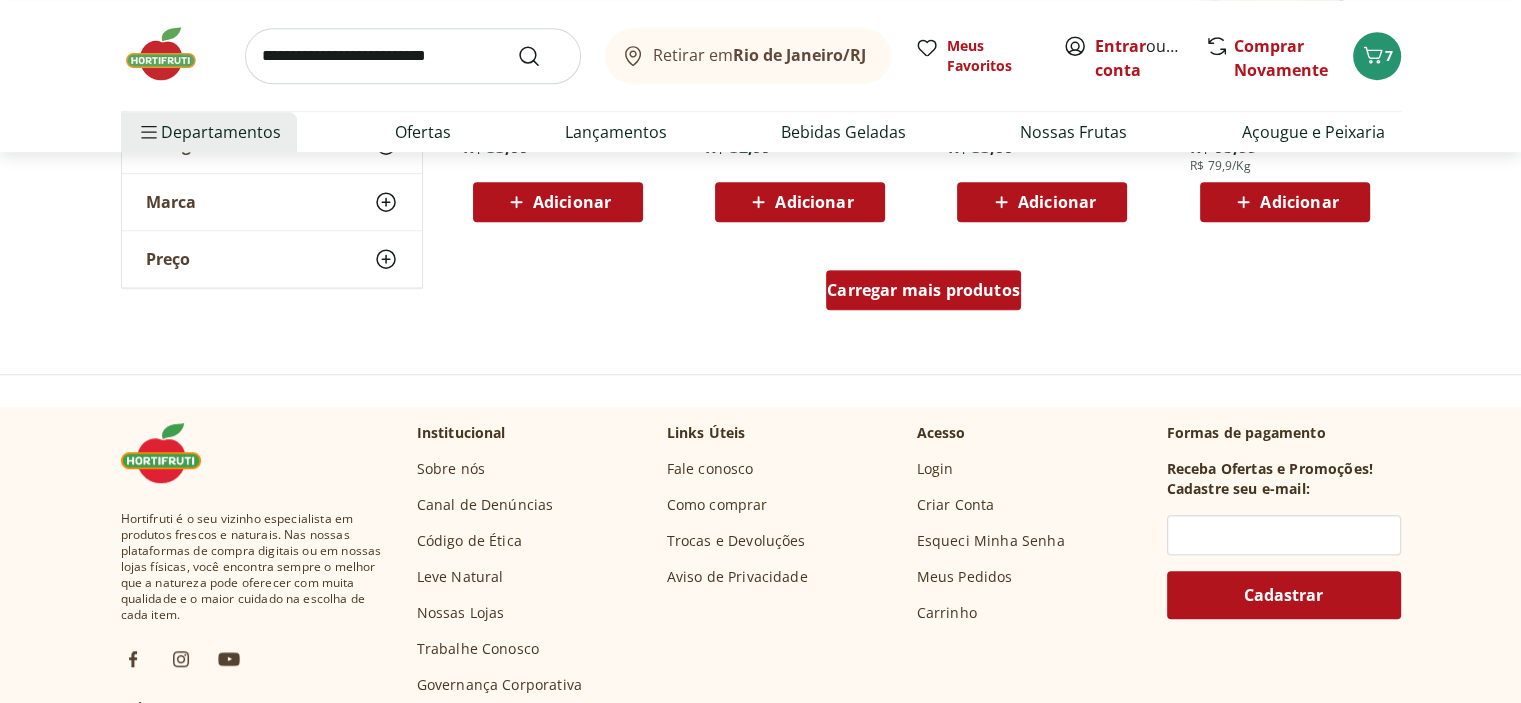 click on "Carregar mais produtos" at bounding box center [923, 290] 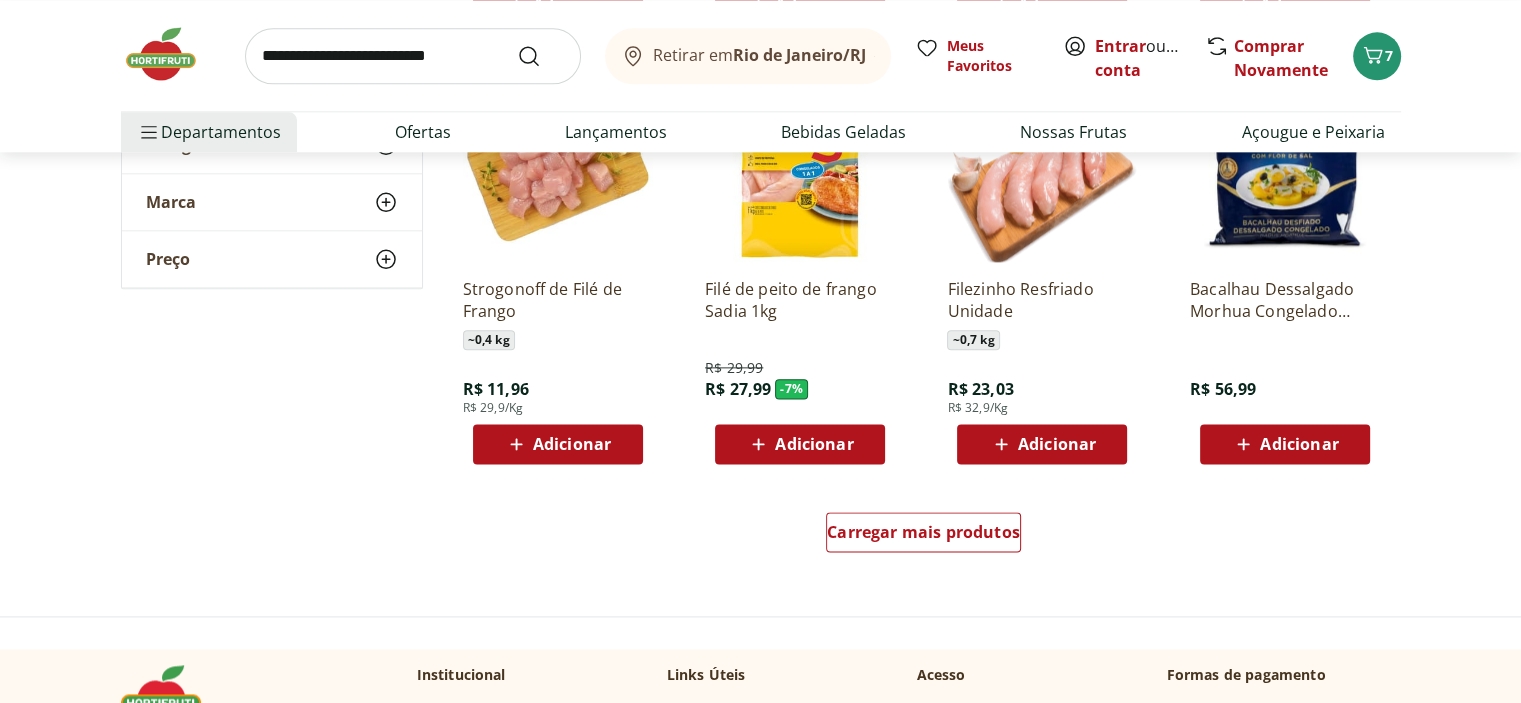 scroll, scrollTop: 2500, scrollLeft: 0, axis: vertical 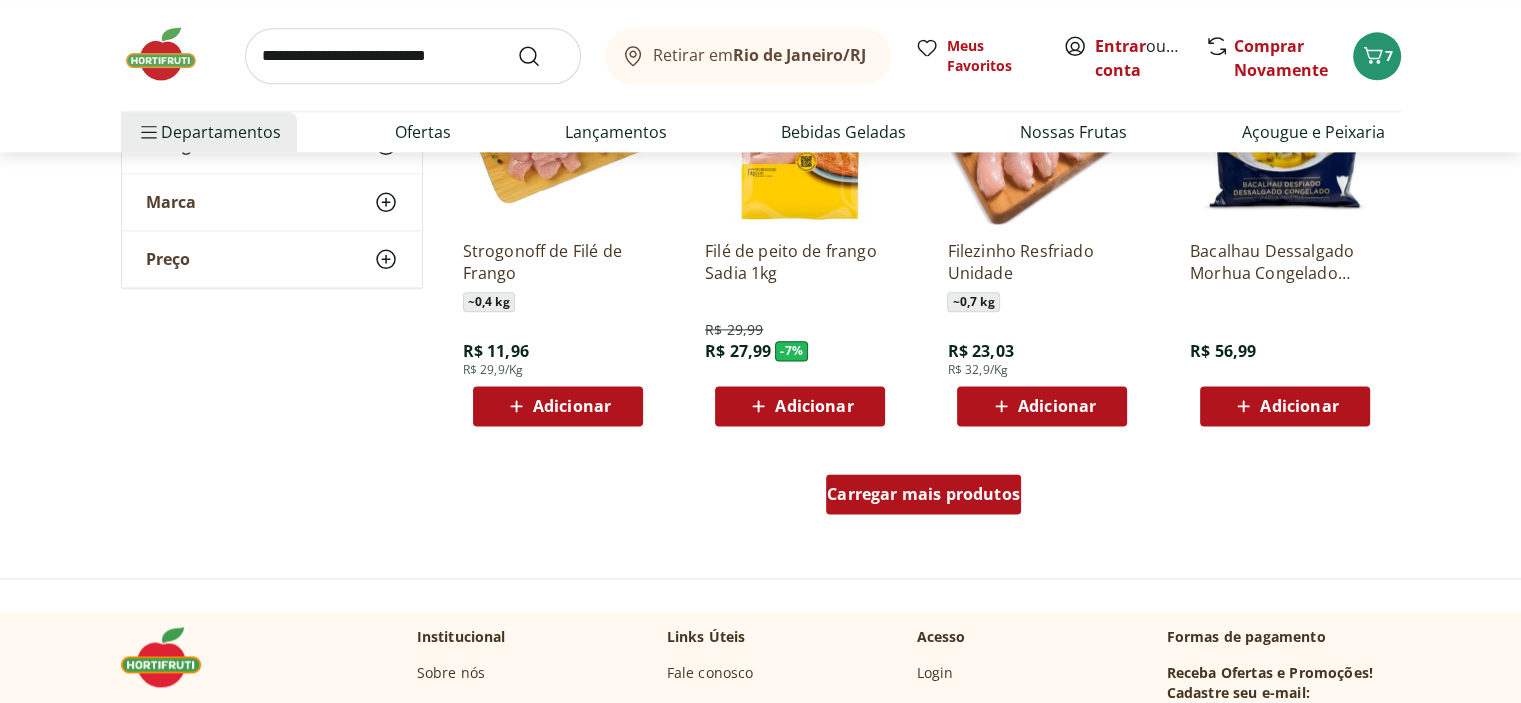 click on "Carregar mais produtos" at bounding box center [923, 494] 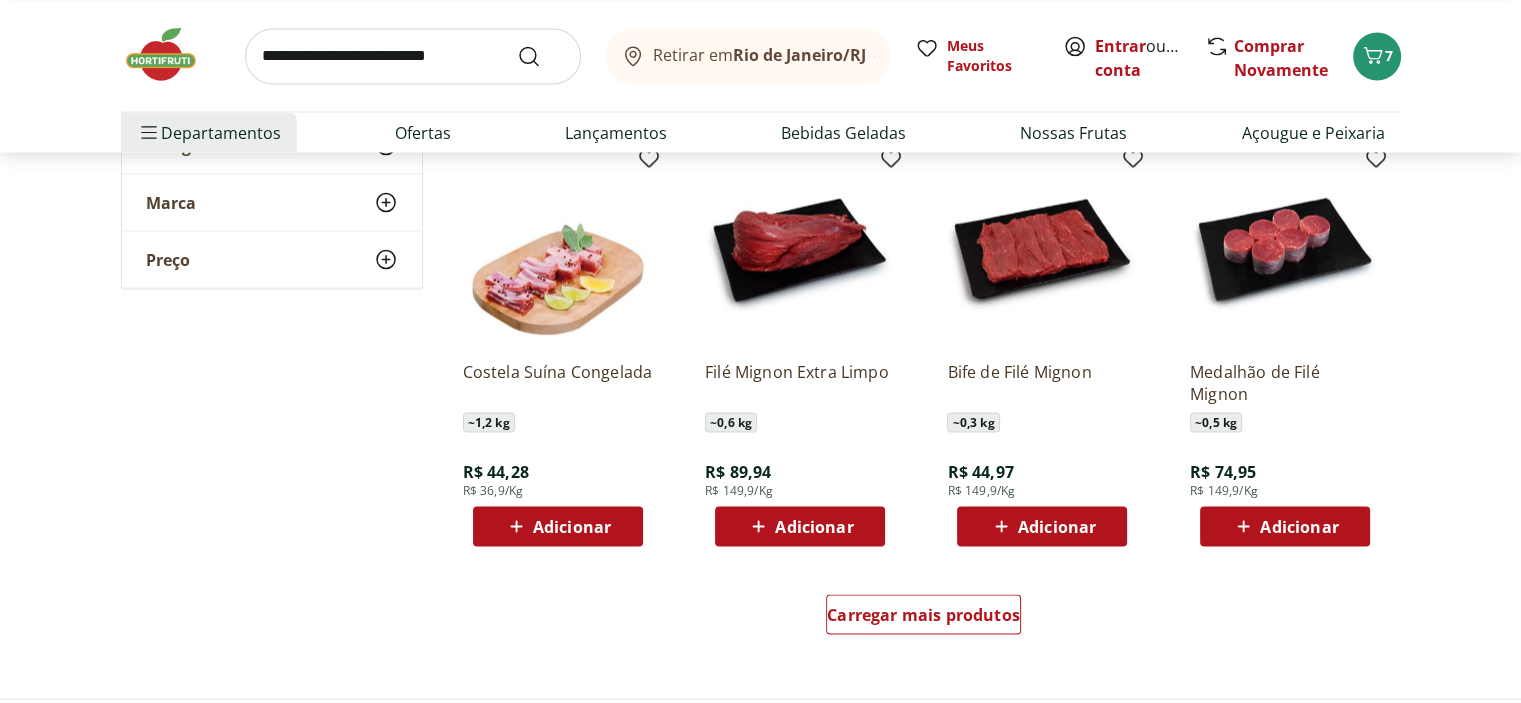 scroll, scrollTop: 3900, scrollLeft: 0, axis: vertical 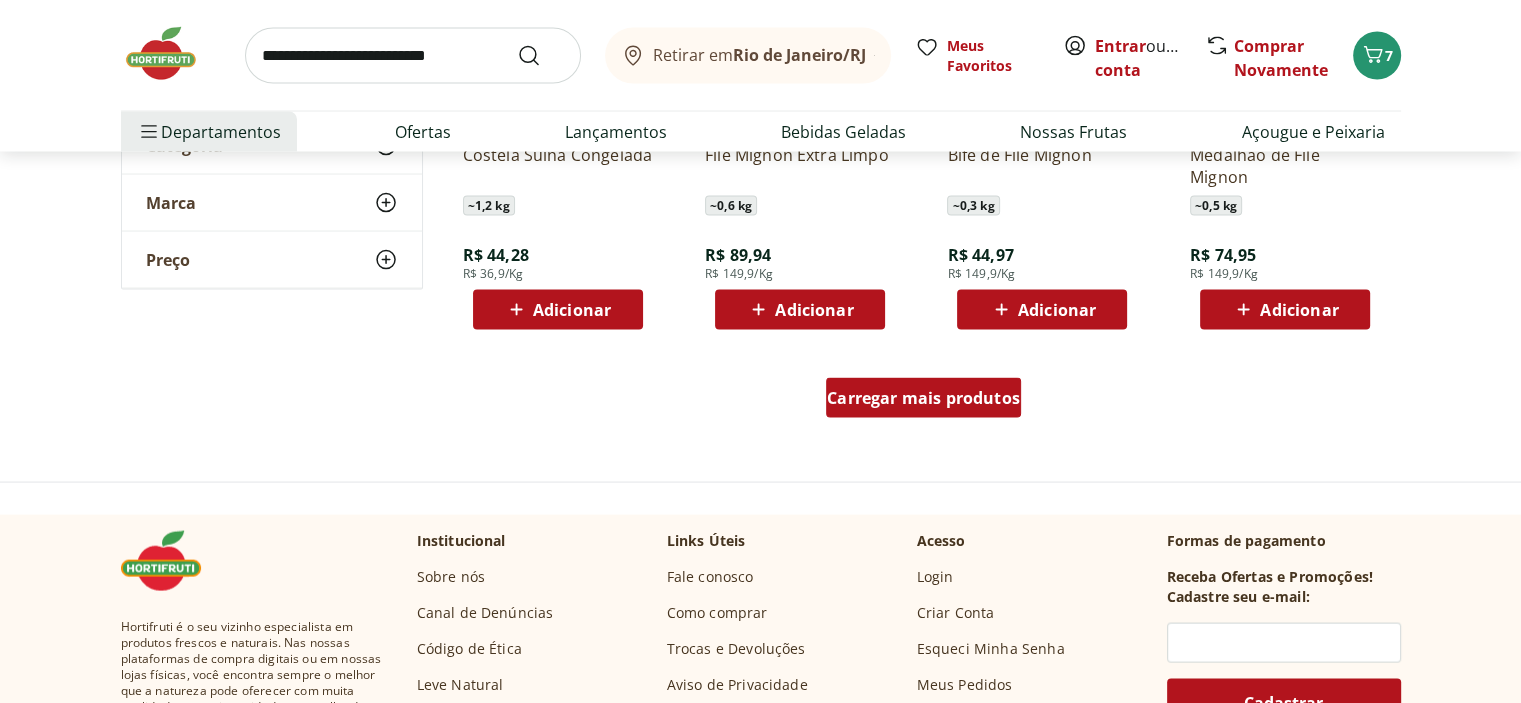 click on "Carregar mais produtos" at bounding box center [923, 398] 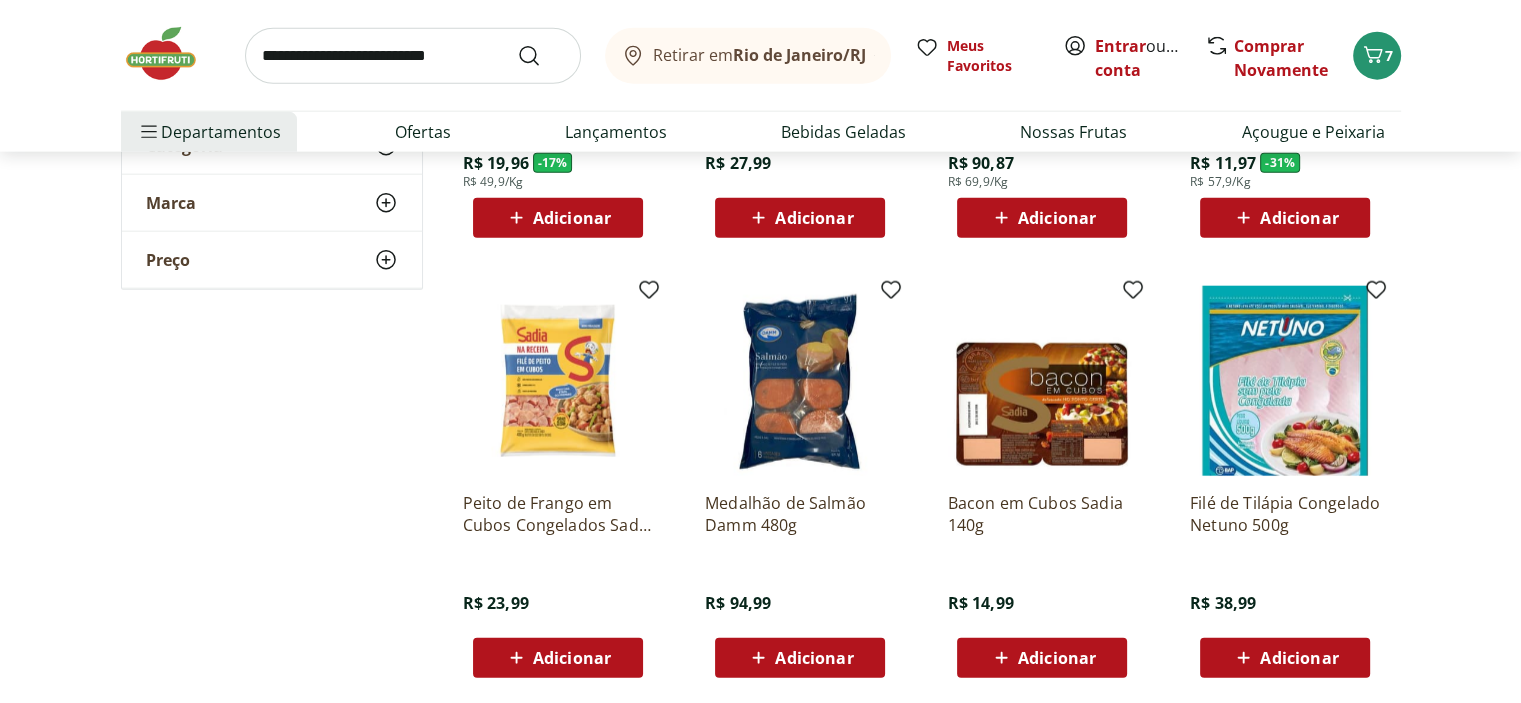 scroll, scrollTop: 5000, scrollLeft: 0, axis: vertical 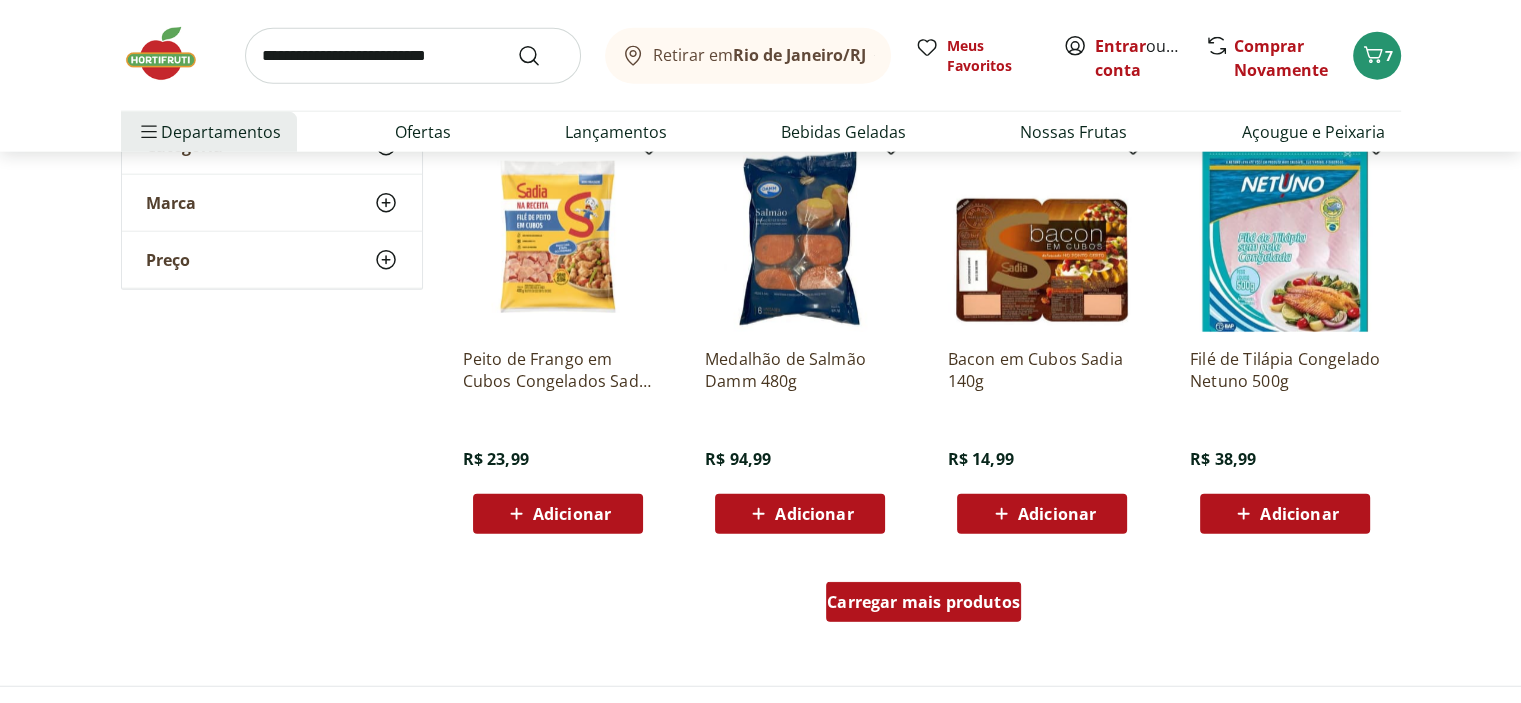 click on "Carregar mais produtos" at bounding box center (923, 602) 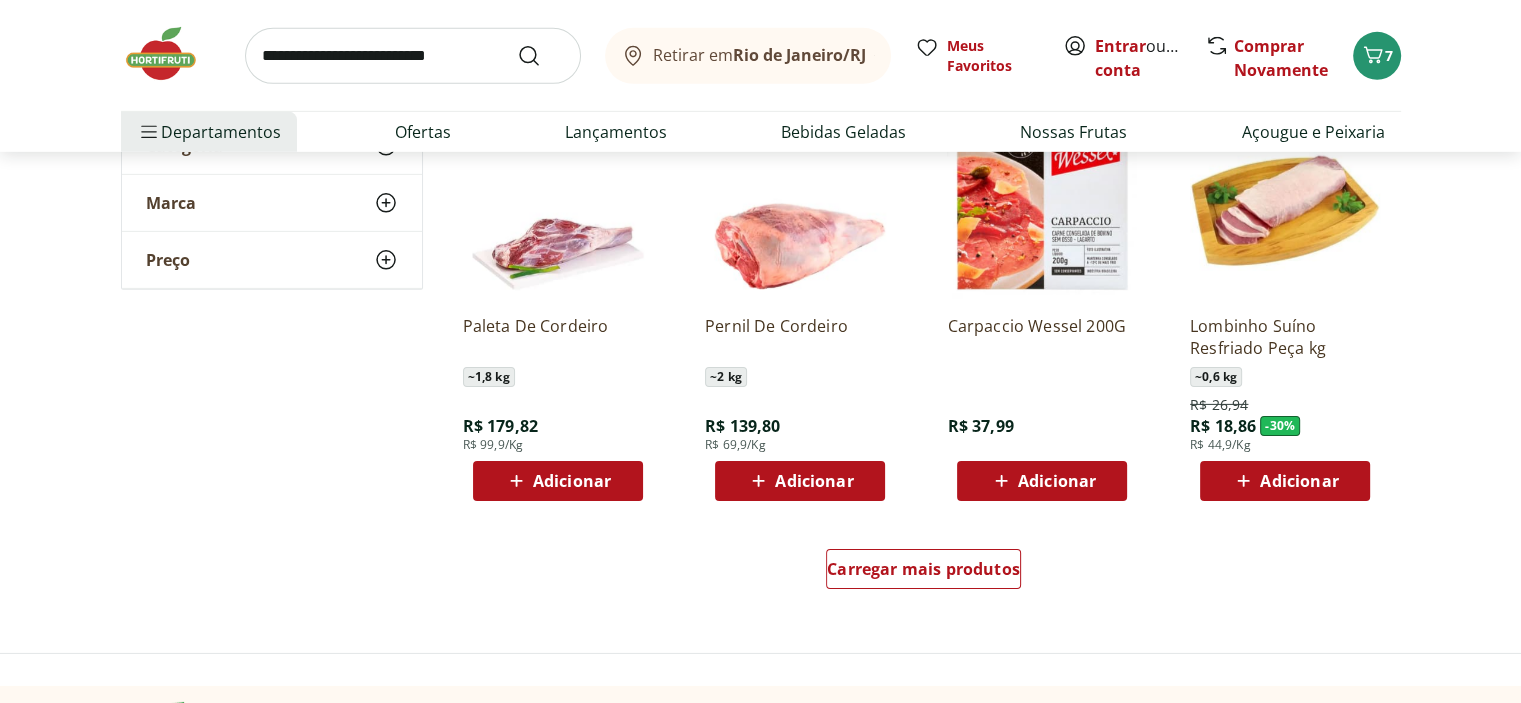 scroll, scrollTop: 6400, scrollLeft: 0, axis: vertical 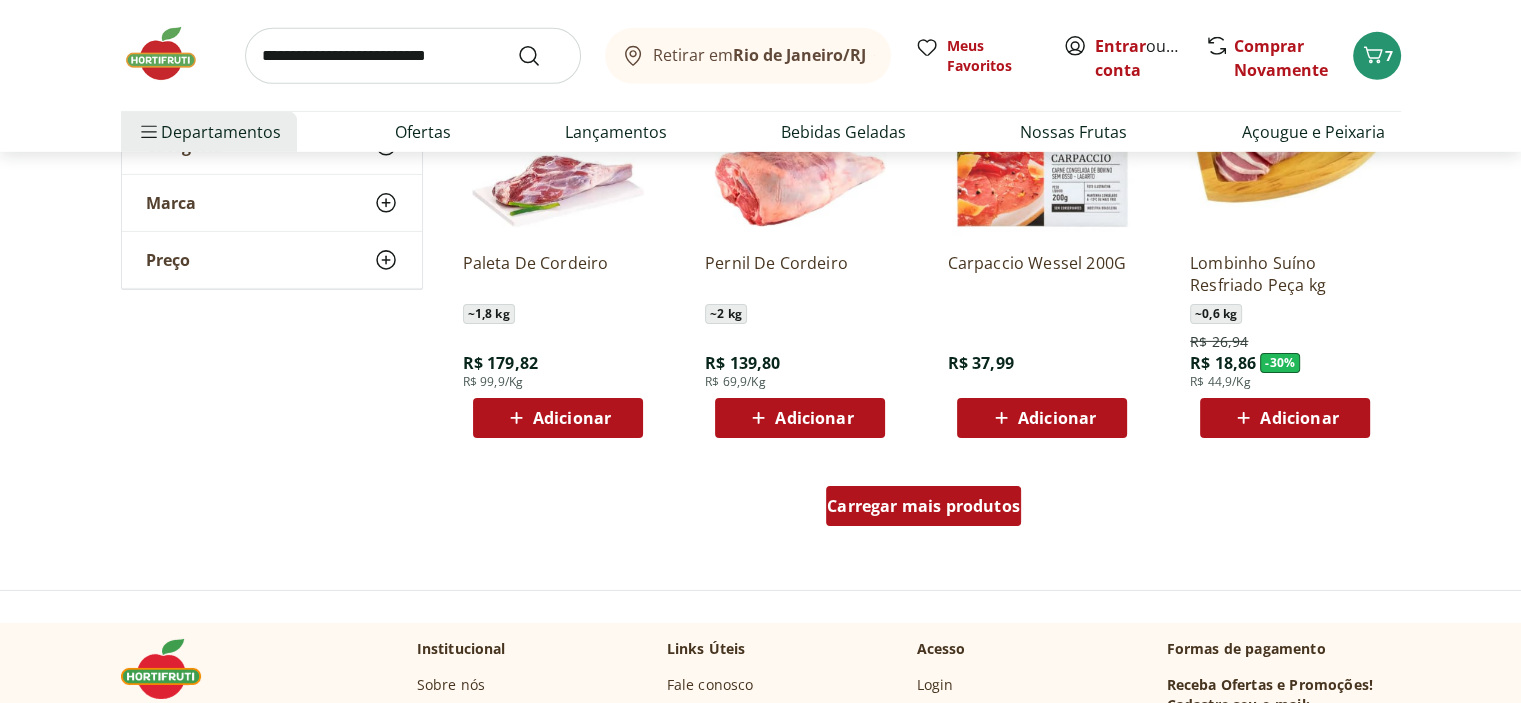 click on "Carregar mais produtos" at bounding box center [923, 506] 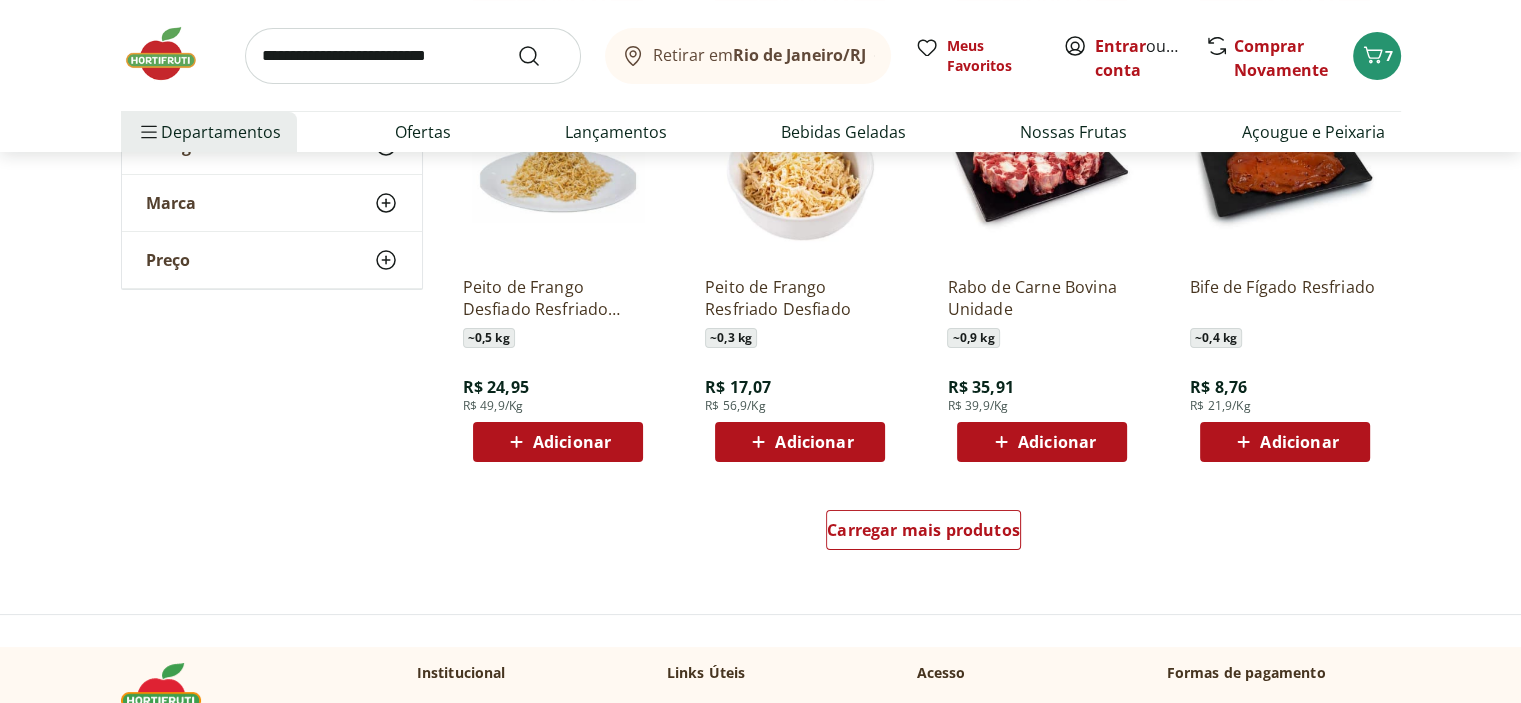 scroll, scrollTop: 7700, scrollLeft: 0, axis: vertical 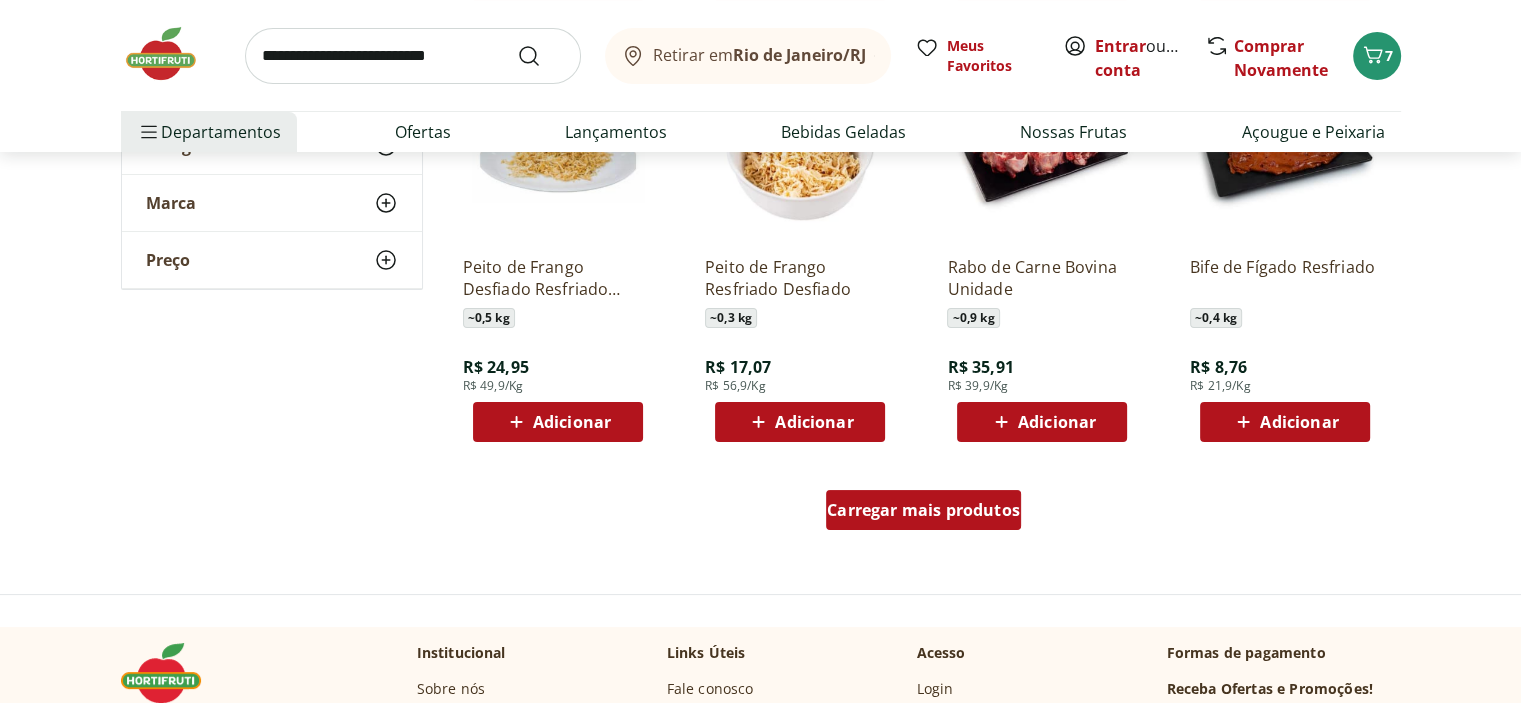 click on "Carregar mais produtos" at bounding box center (923, 510) 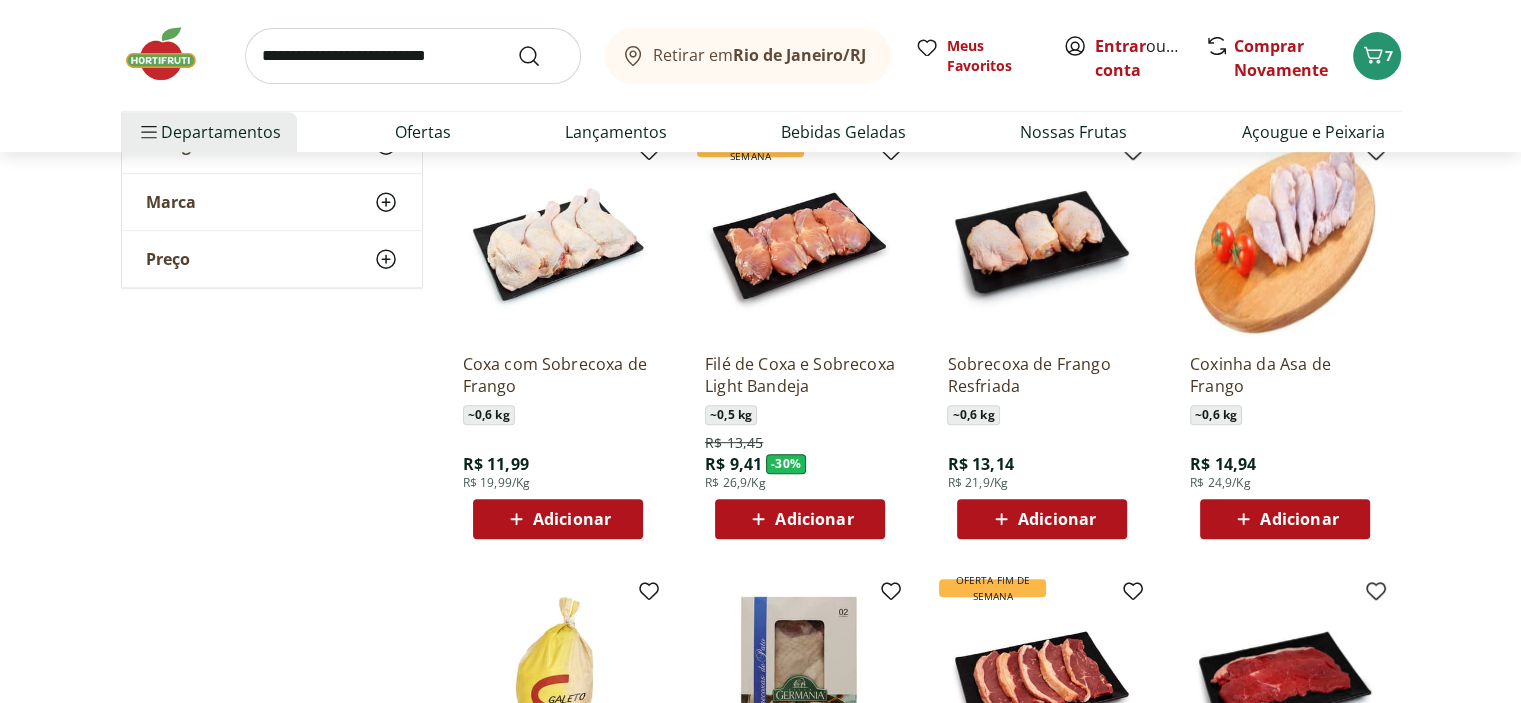 scroll, scrollTop: 8500, scrollLeft: 0, axis: vertical 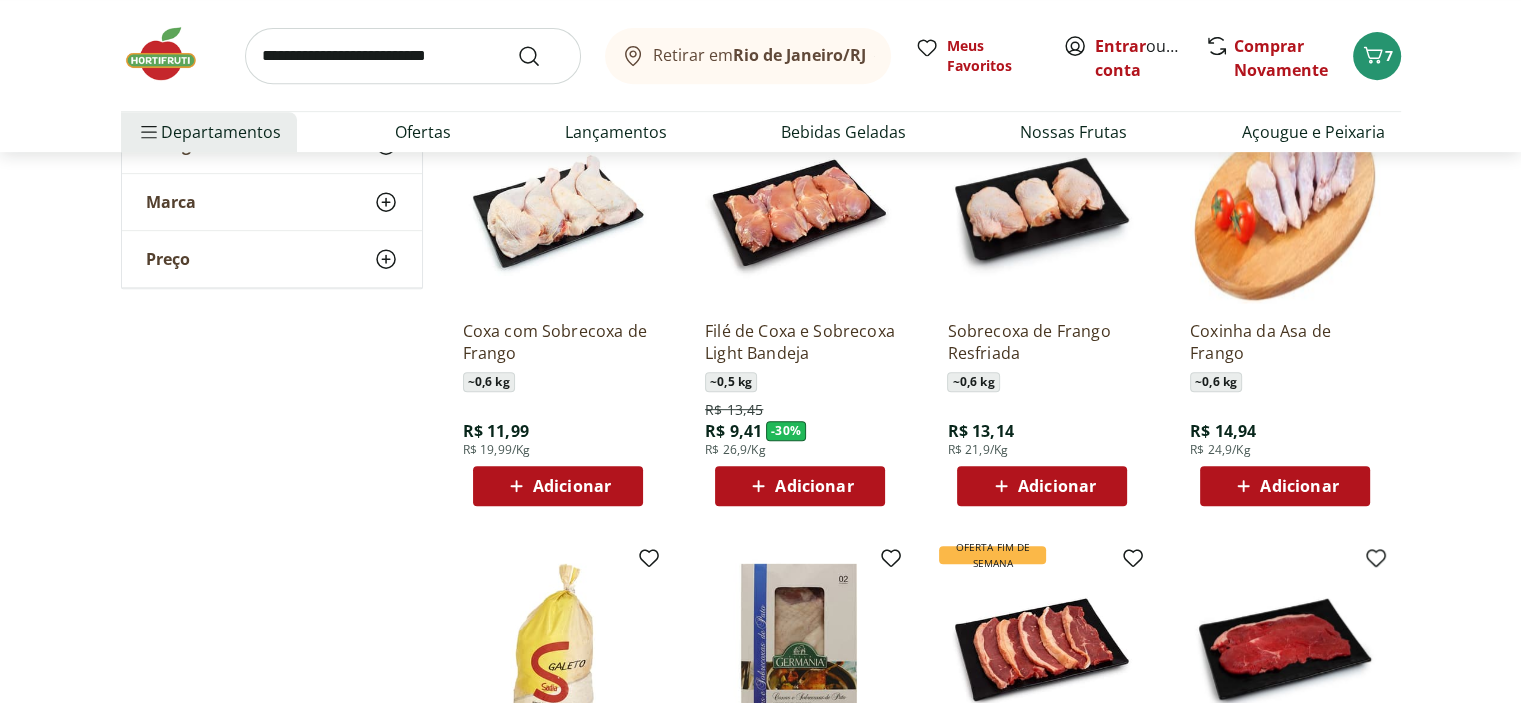 click on "Adicionar" at bounding box center (814, 486) 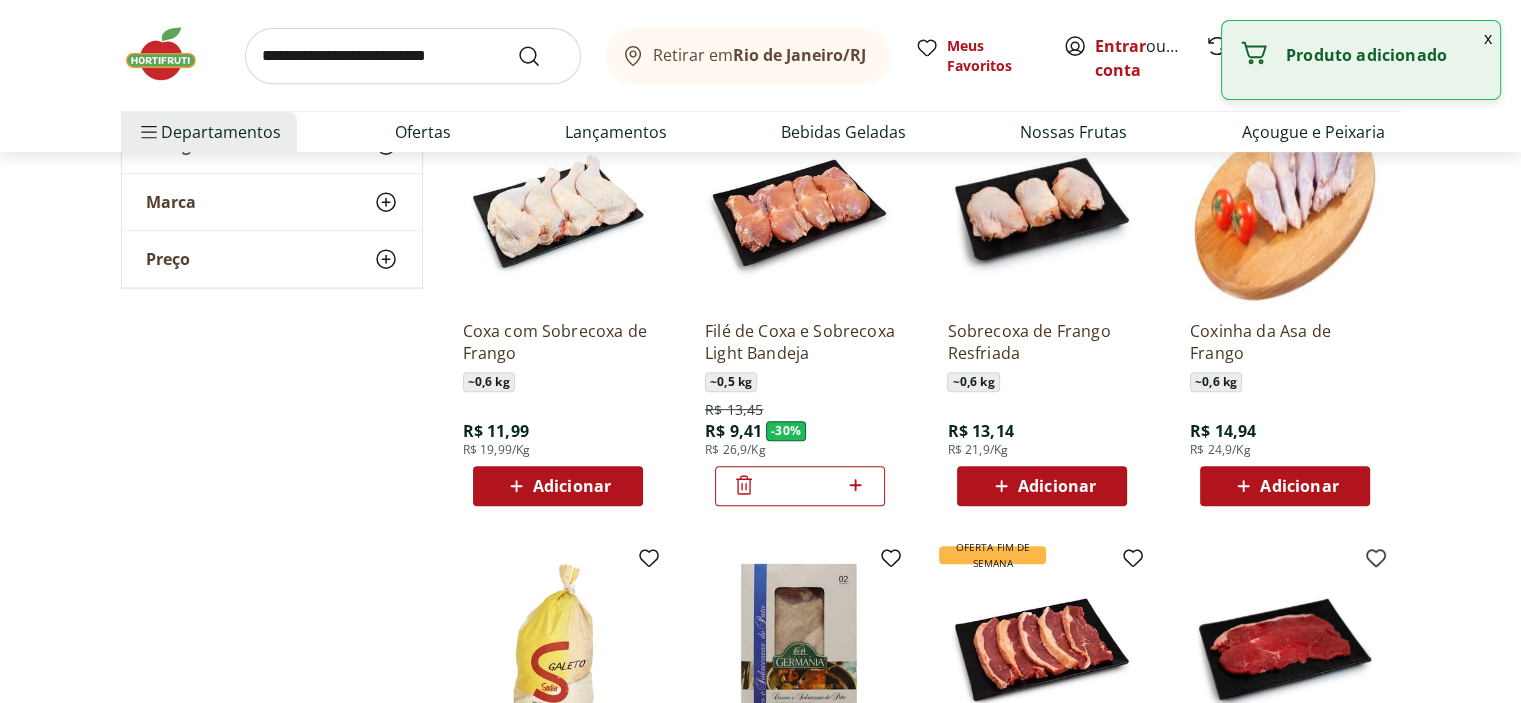 click 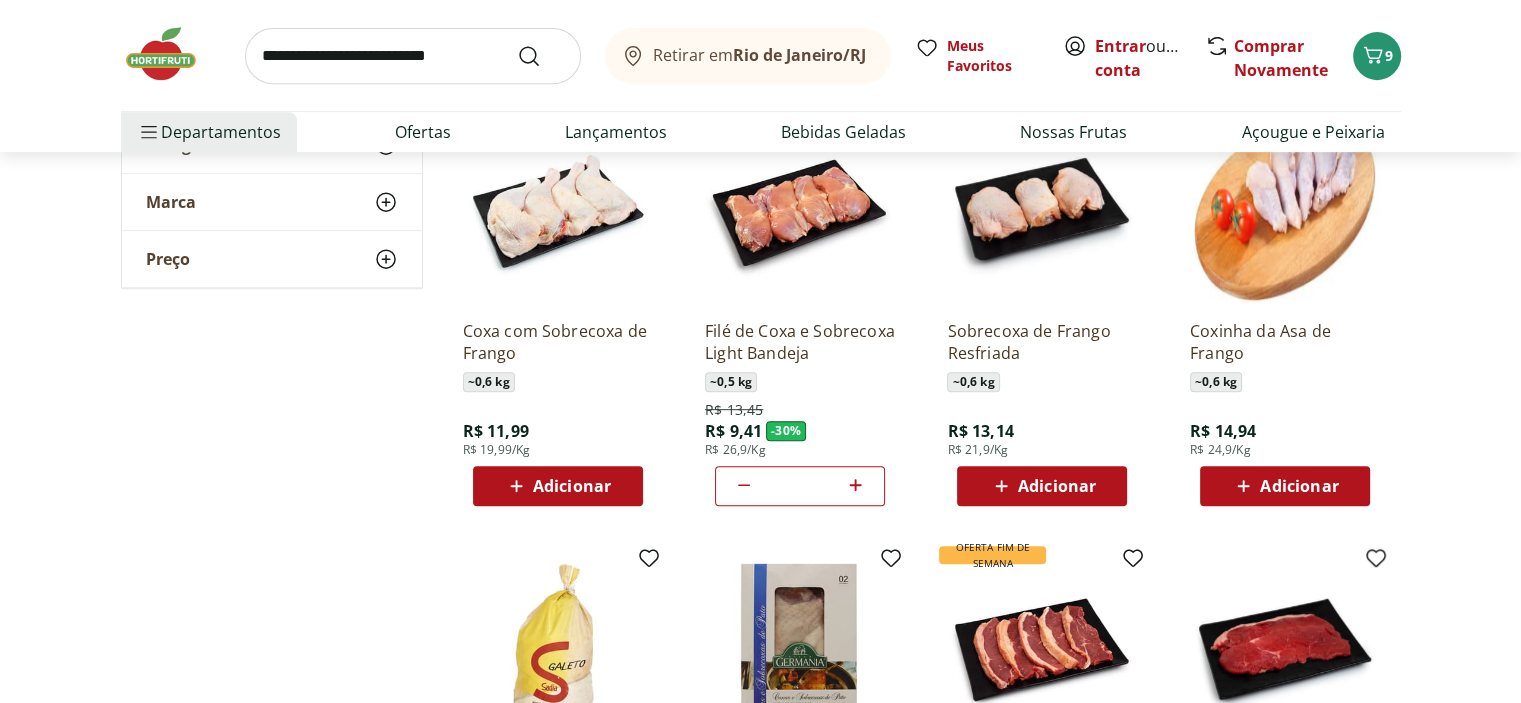 click 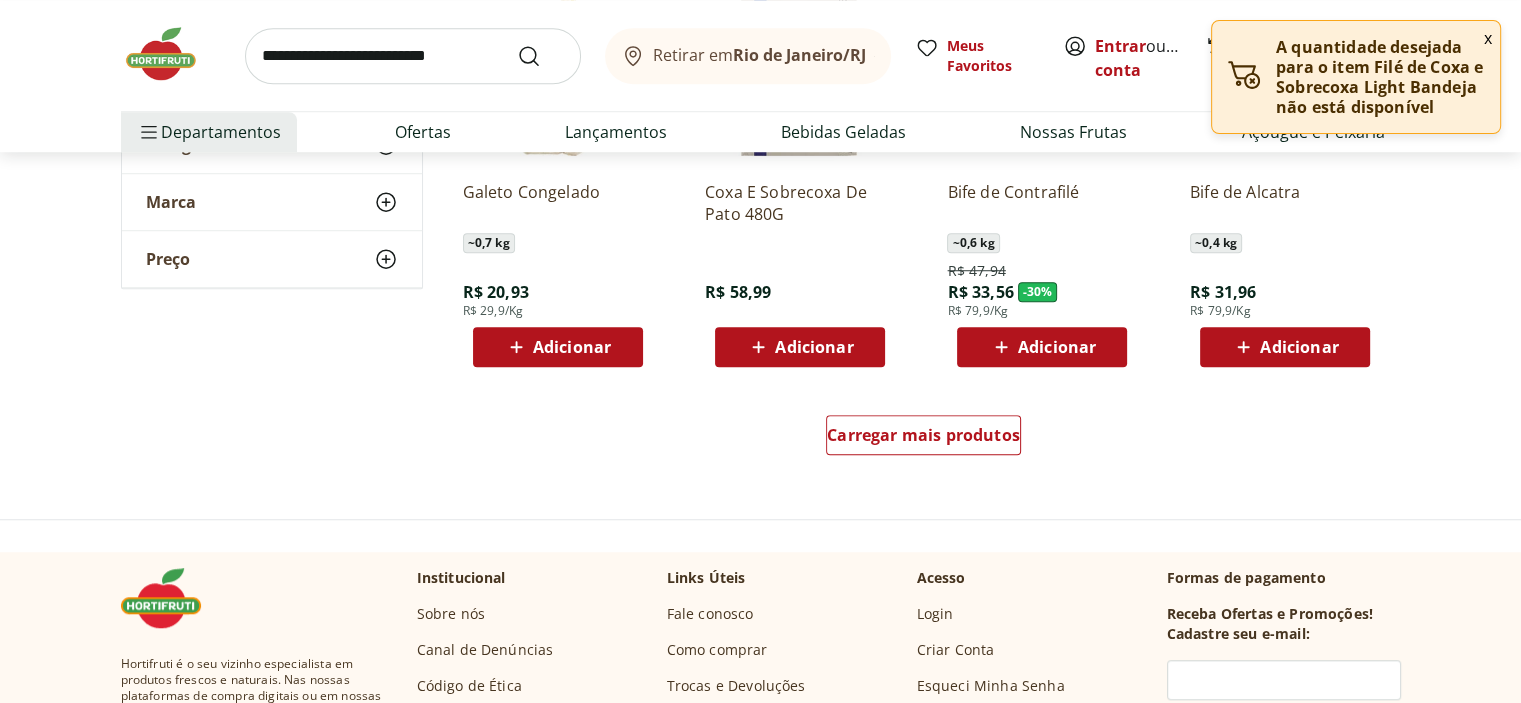 scroll, scrollTop: 9100, scrollLeft: 0, axis: vertical 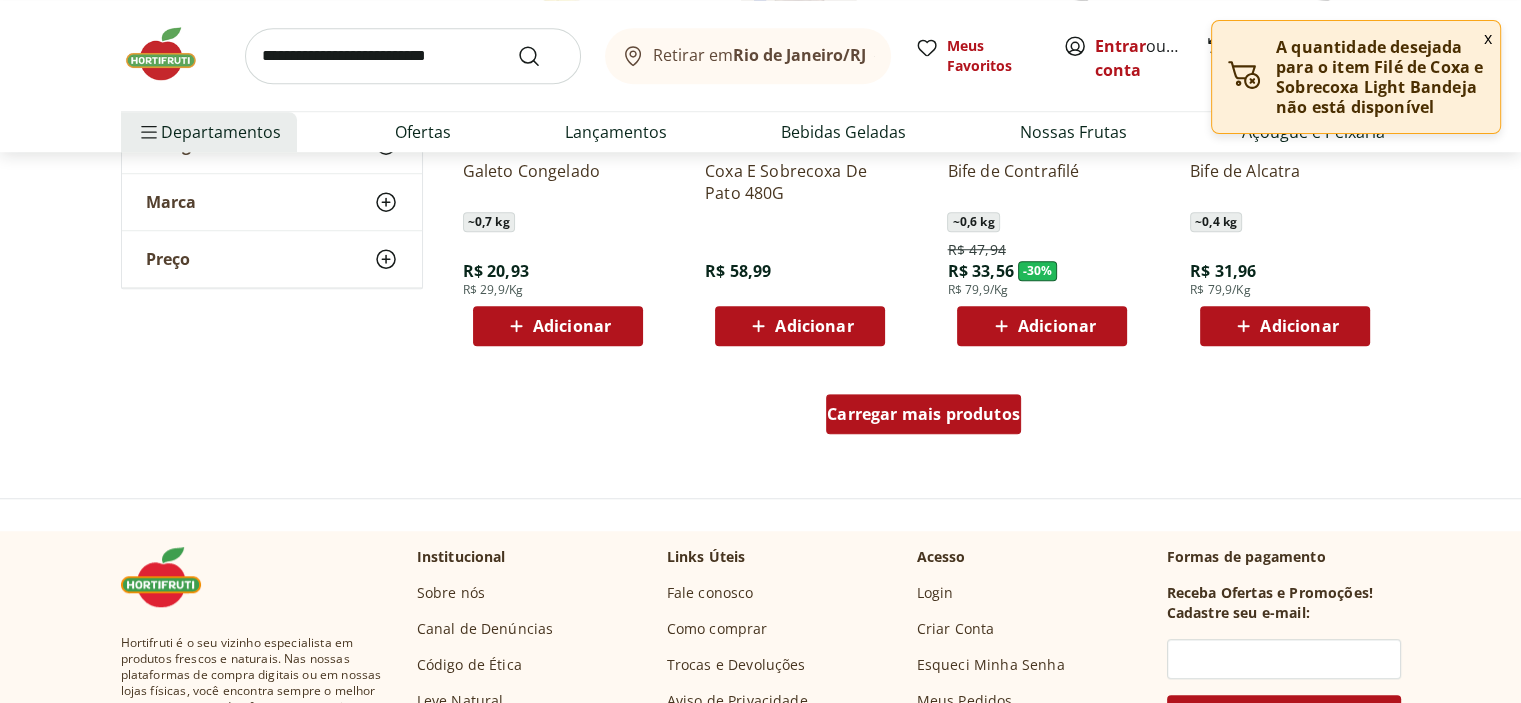 click on "Carregar mais produtos" at bounding box center [923, 414] 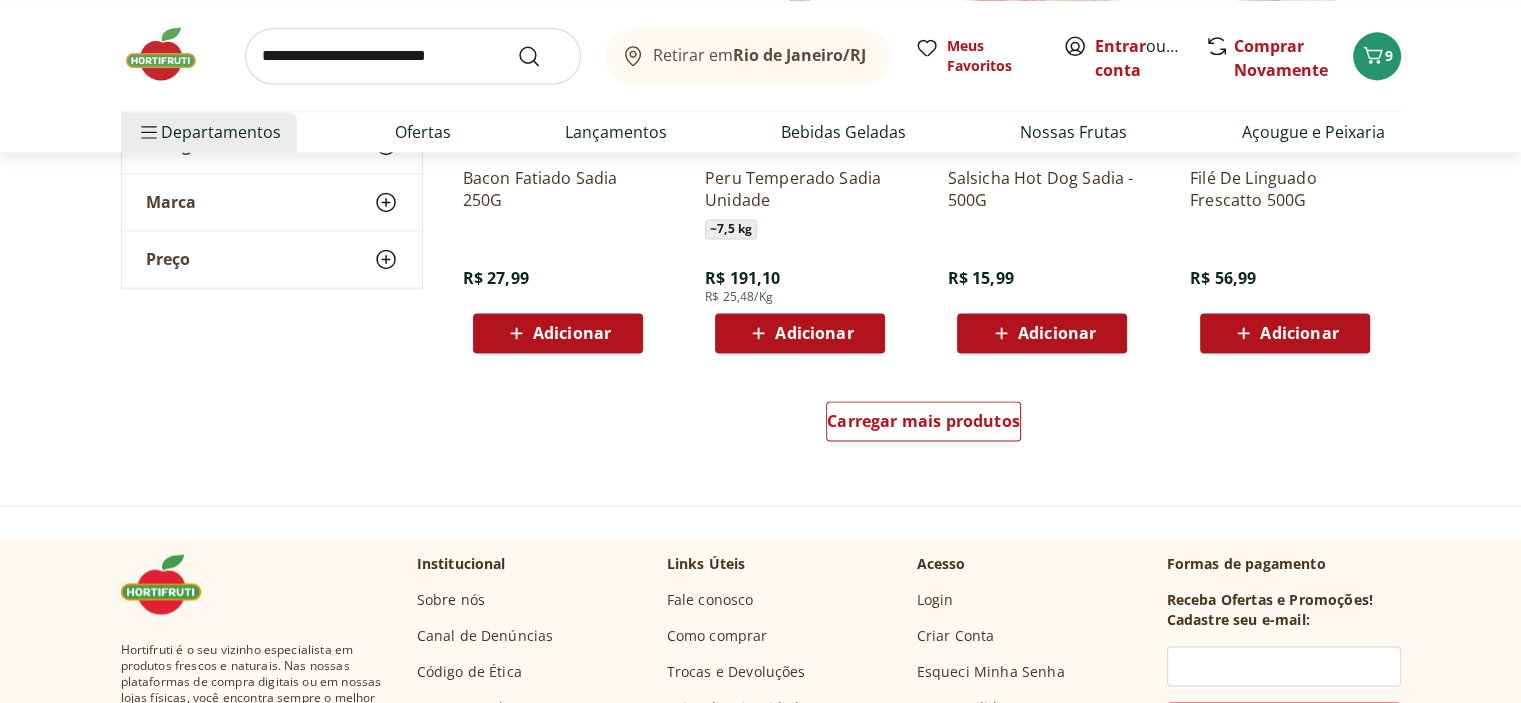 scroll, scrollTop: 10400, scrollLeft: 0, axis: vertical 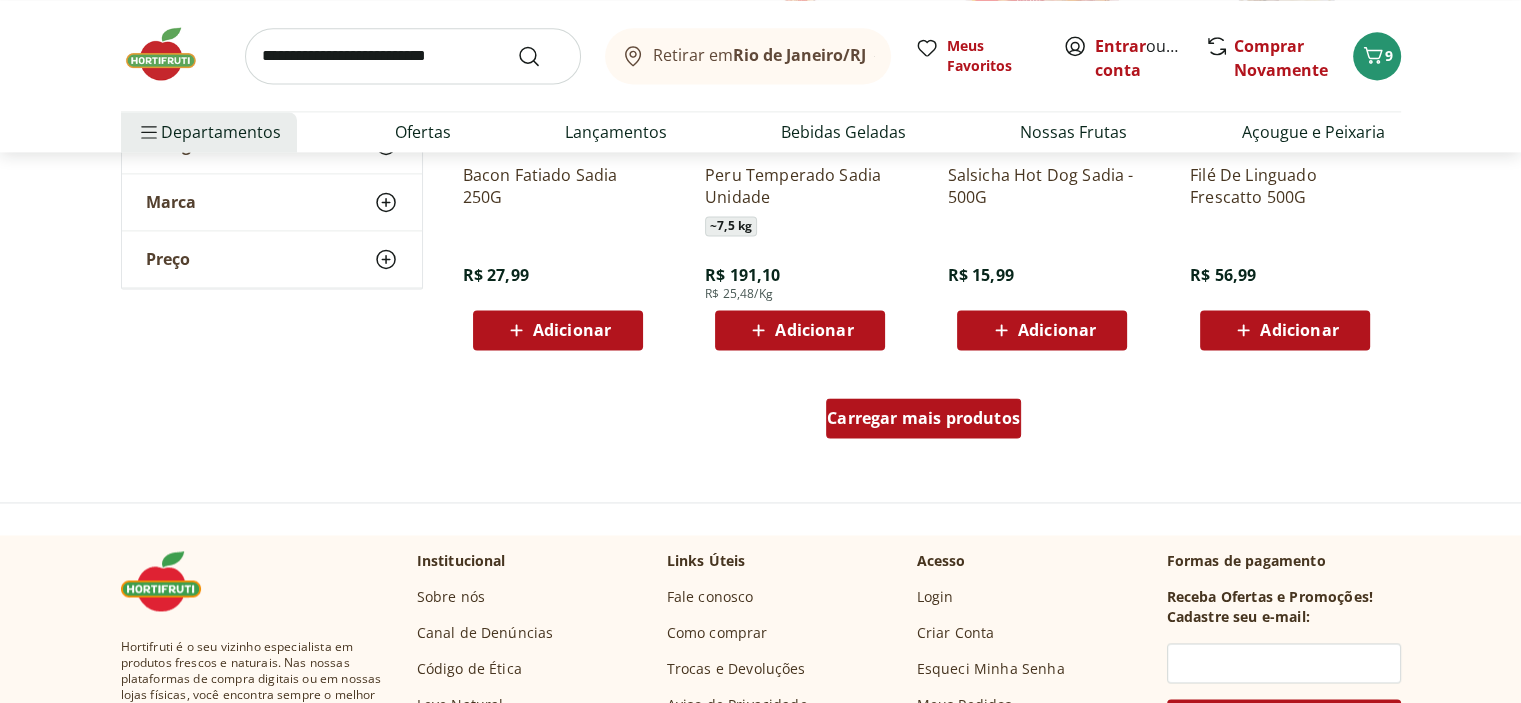 click on "Carregar mais produtos" at bounding box center [923, 418] 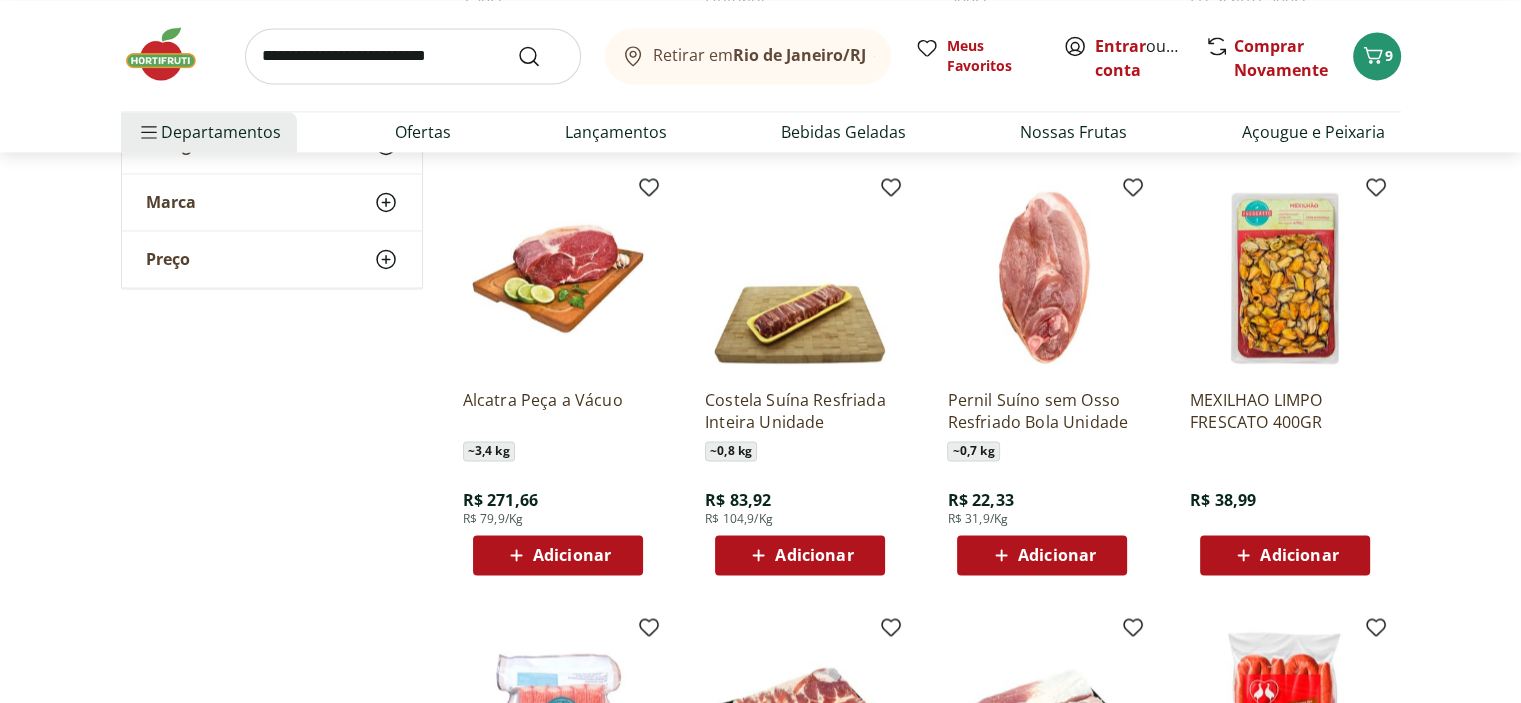 scroll, scrollTop: 10600, scrollLeft: 0, axis: vertical 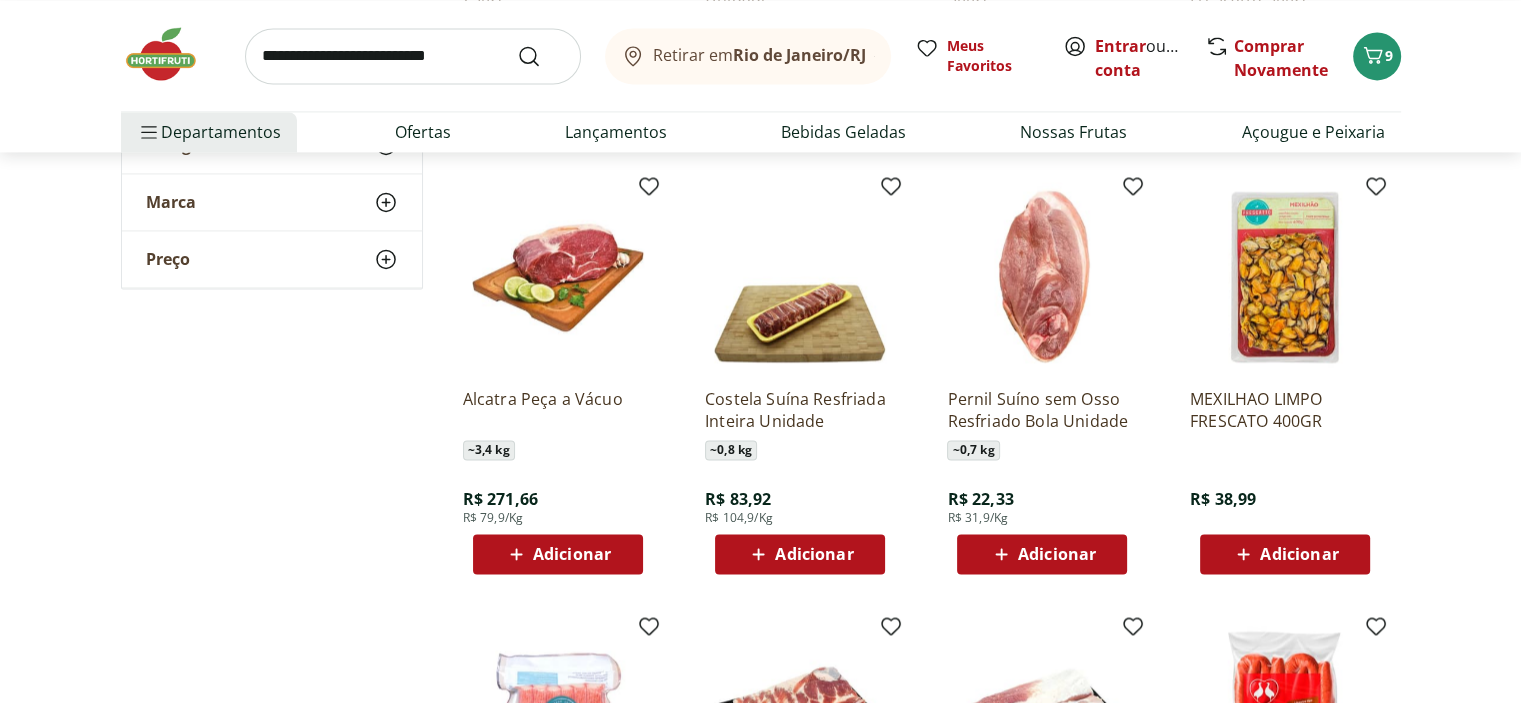 click 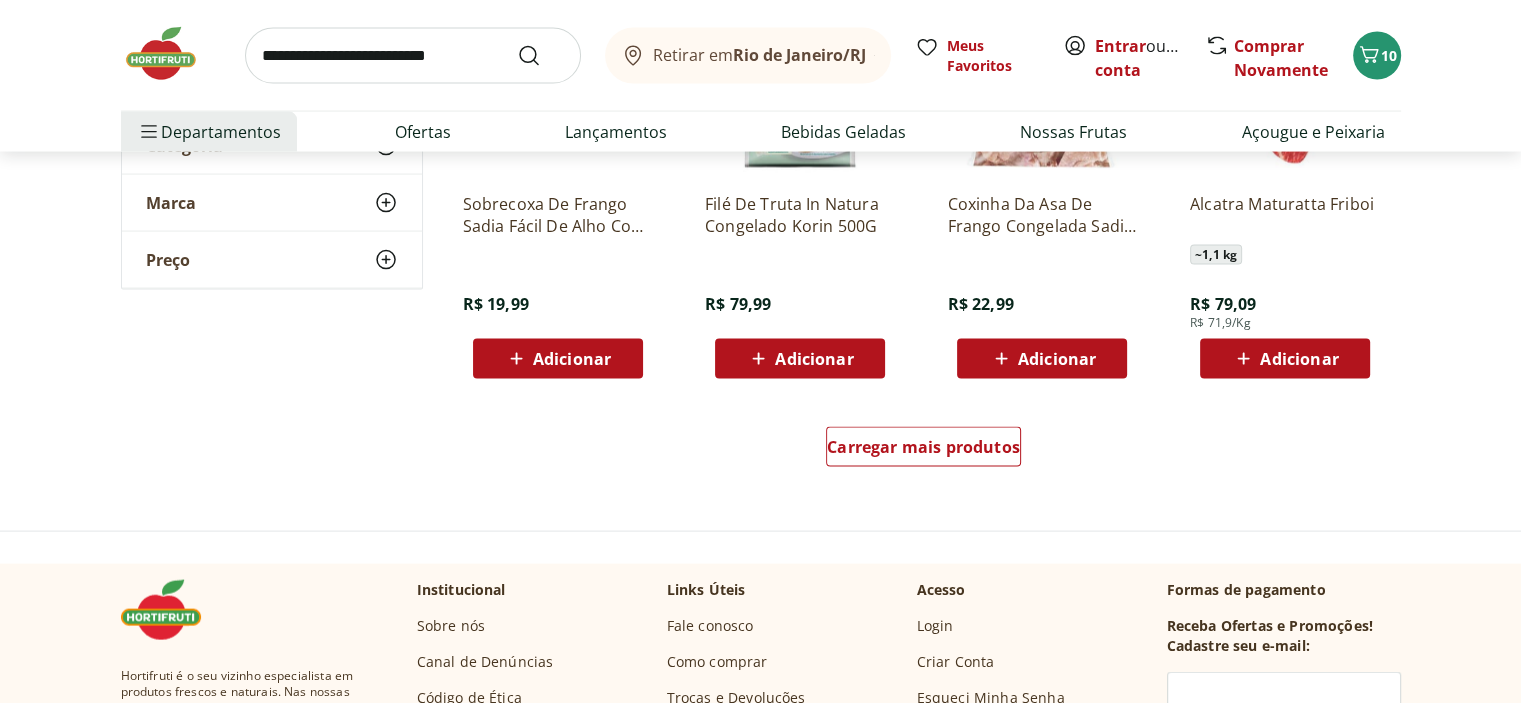 scroll, scrollTop: 11700, scrollLeft: 0, axis: vertical 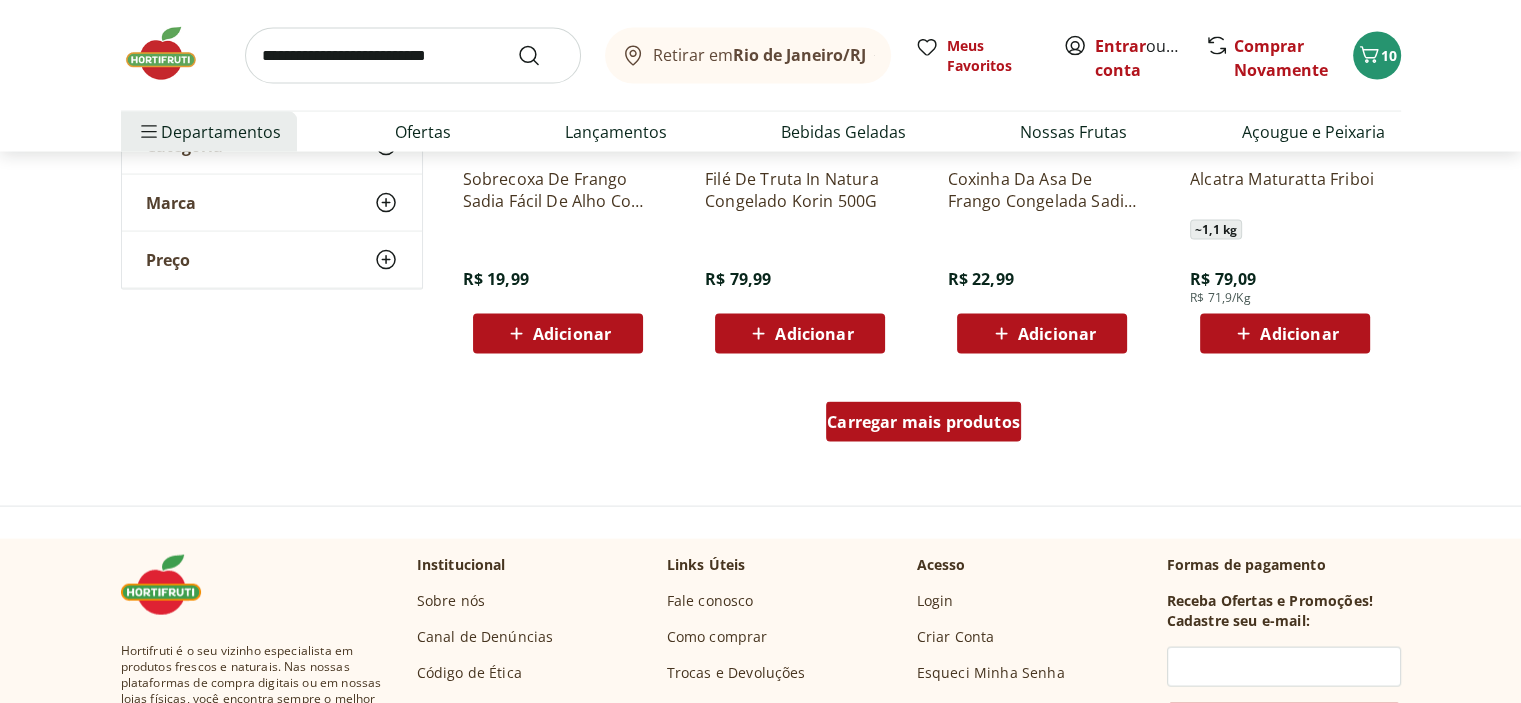 click on "Carregar mais produtos" at bounding box center (923, 422) 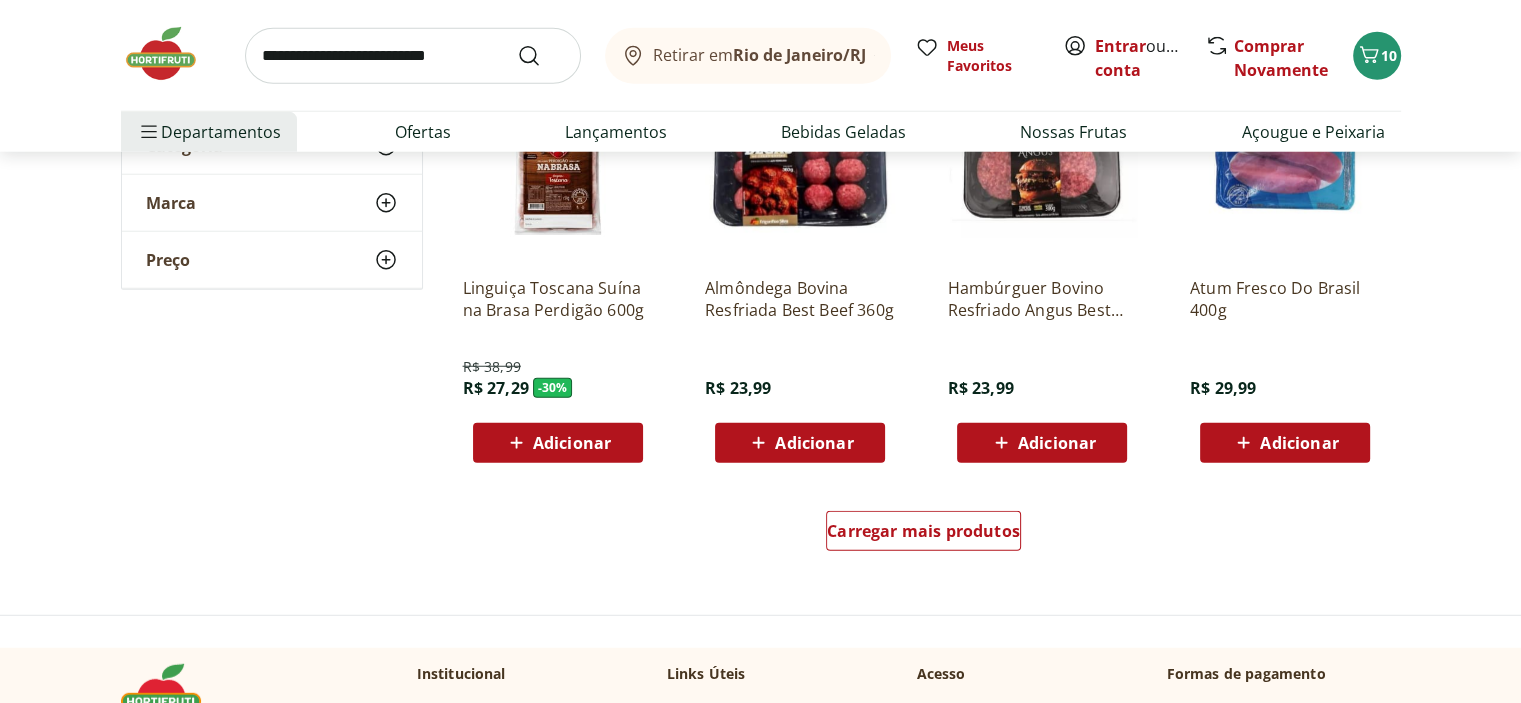 scroll, scrollTop: 13000, scrollLeft: 0, axis: vertical 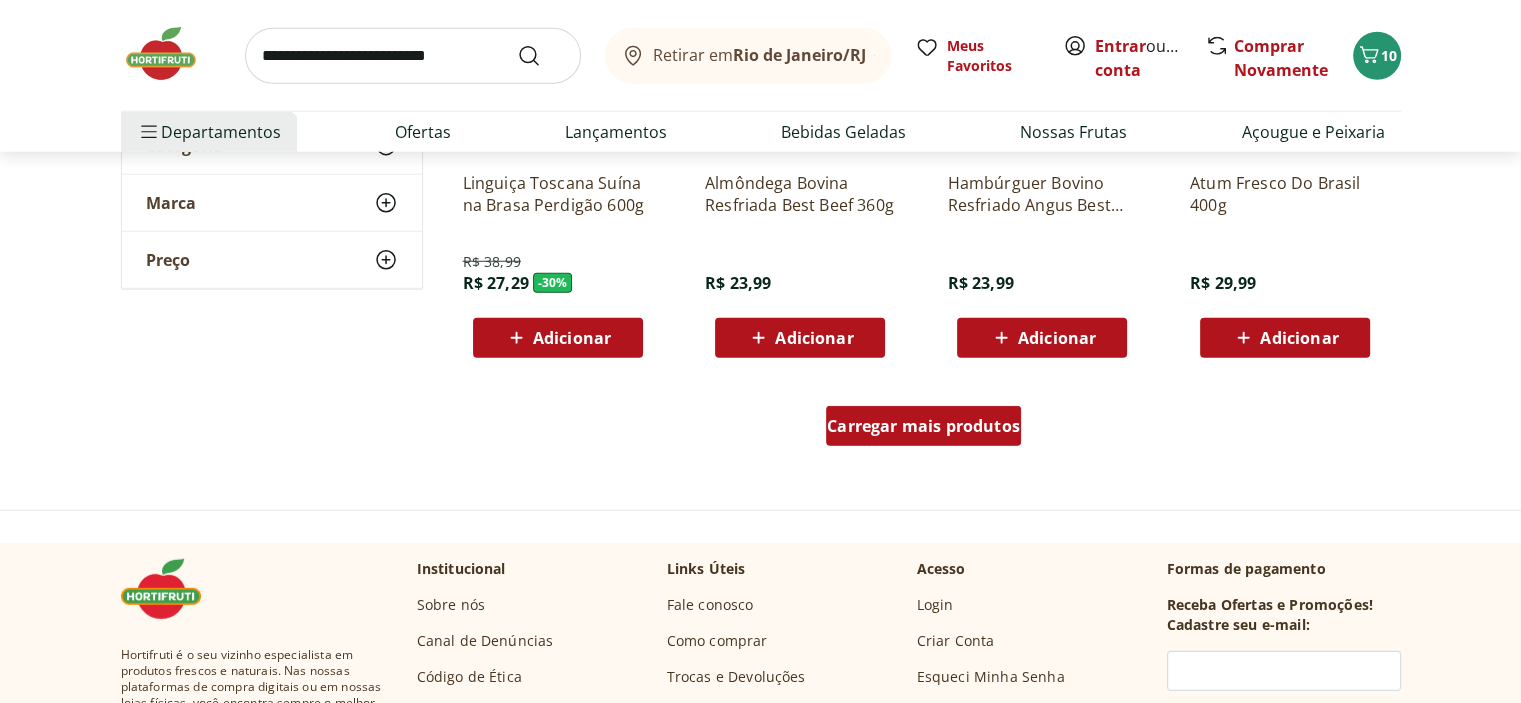 click on "Carregar mais produtos" at bounding box center [923, 426] 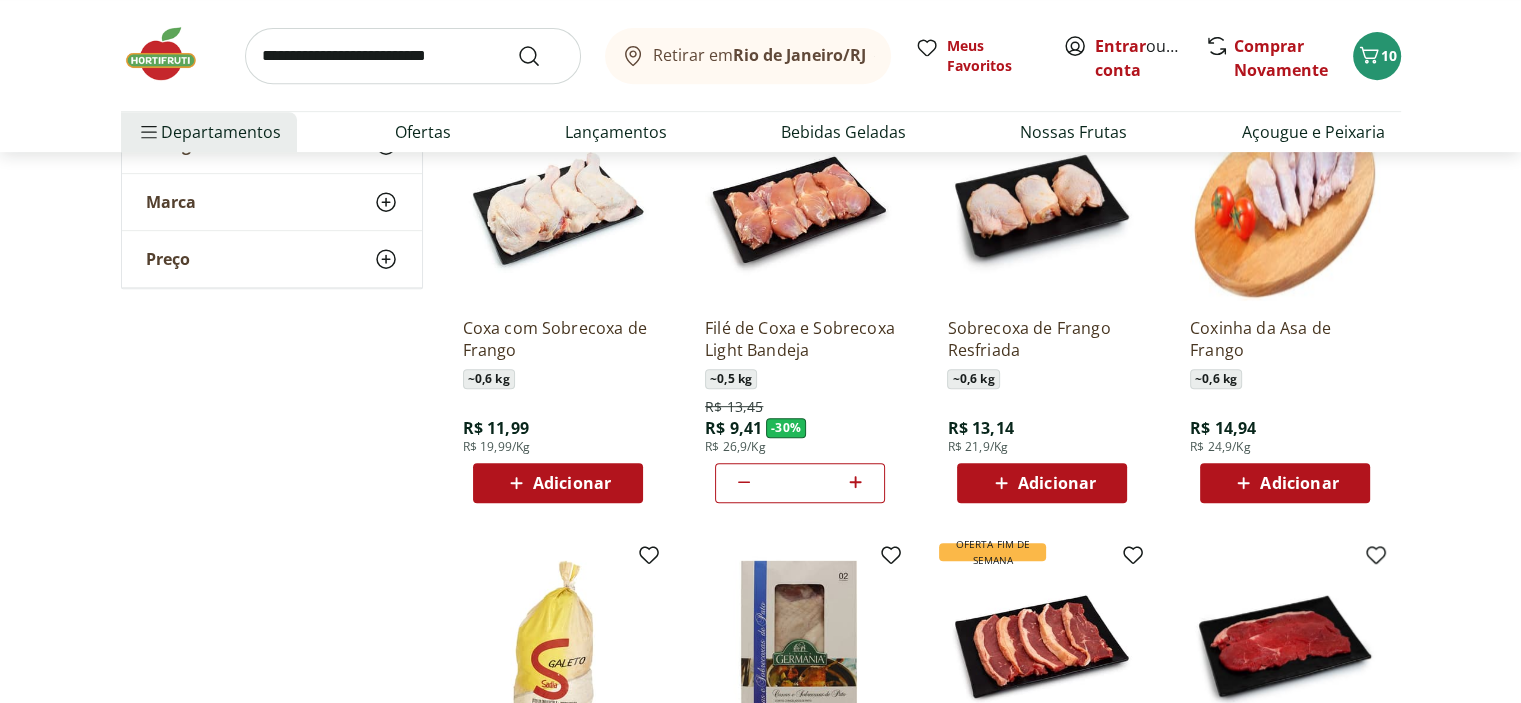 scroll, scrollTop: 8400, scrollLeft: 0, axis: vertical 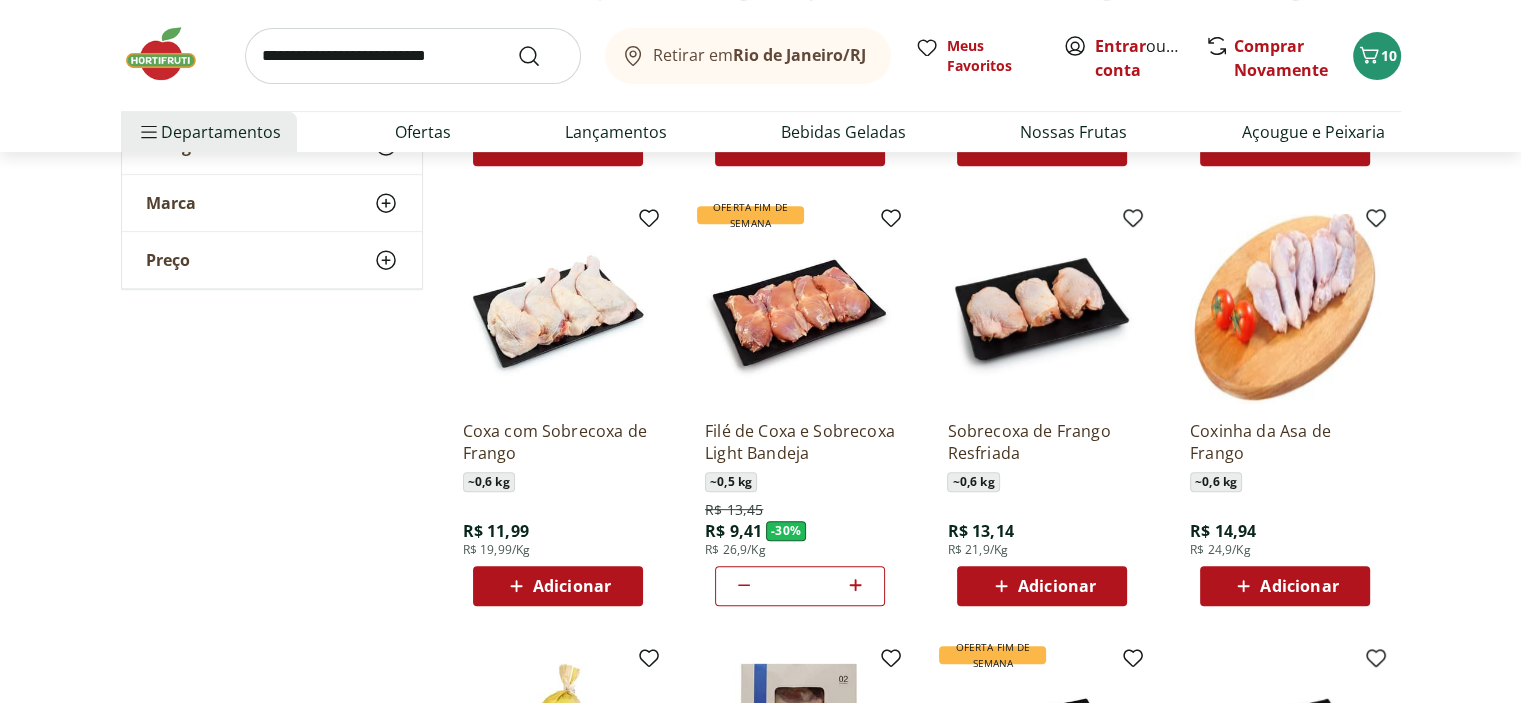 click 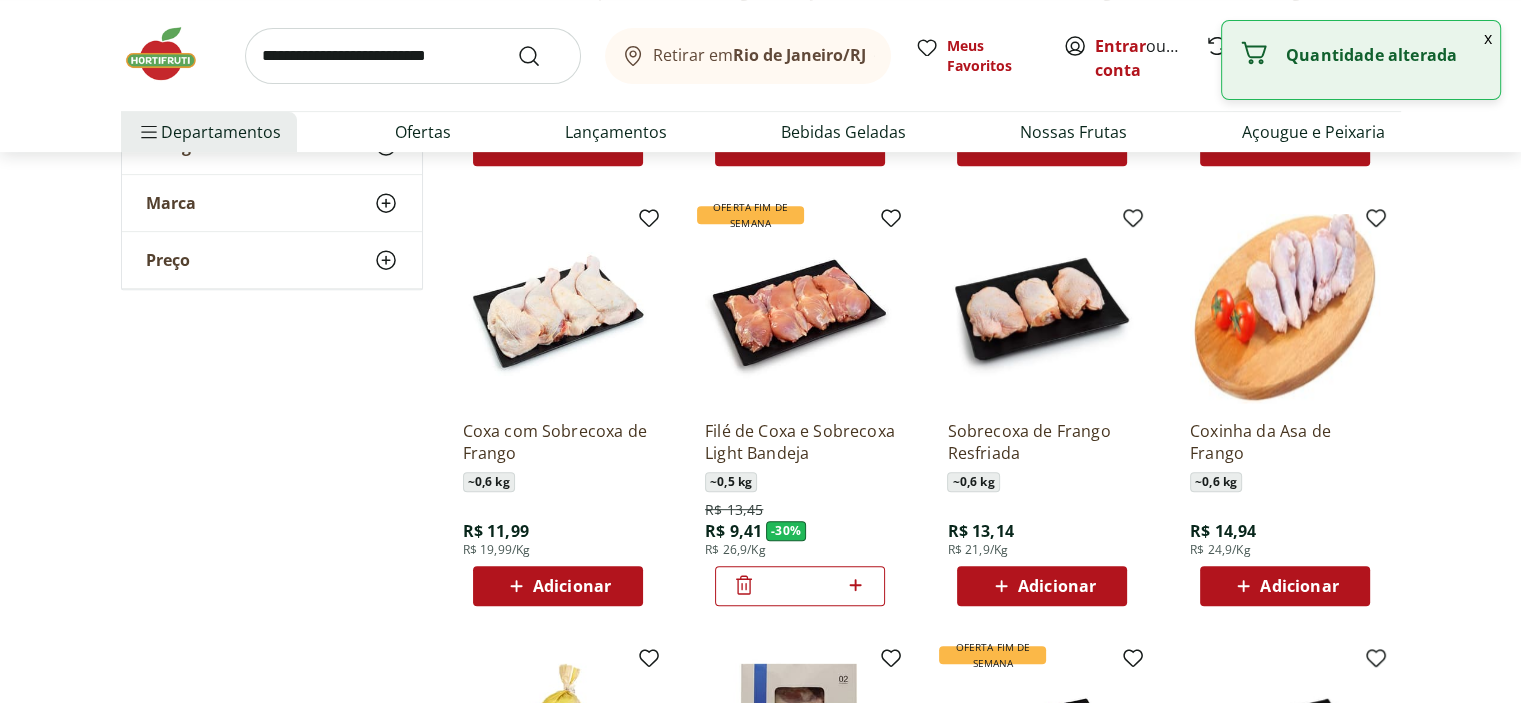click 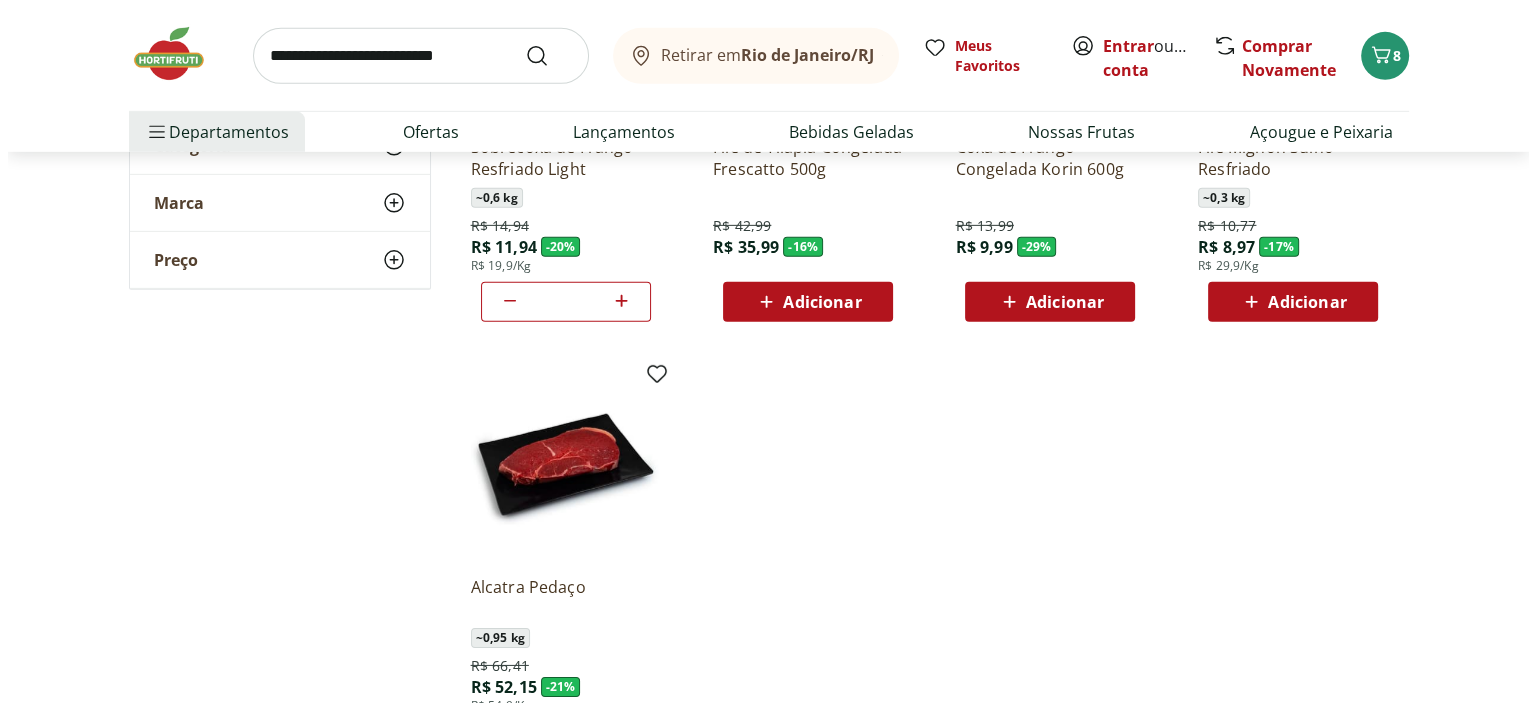 scroll, scrollTop: 13800, scrollLeft: 0, axis: vertical 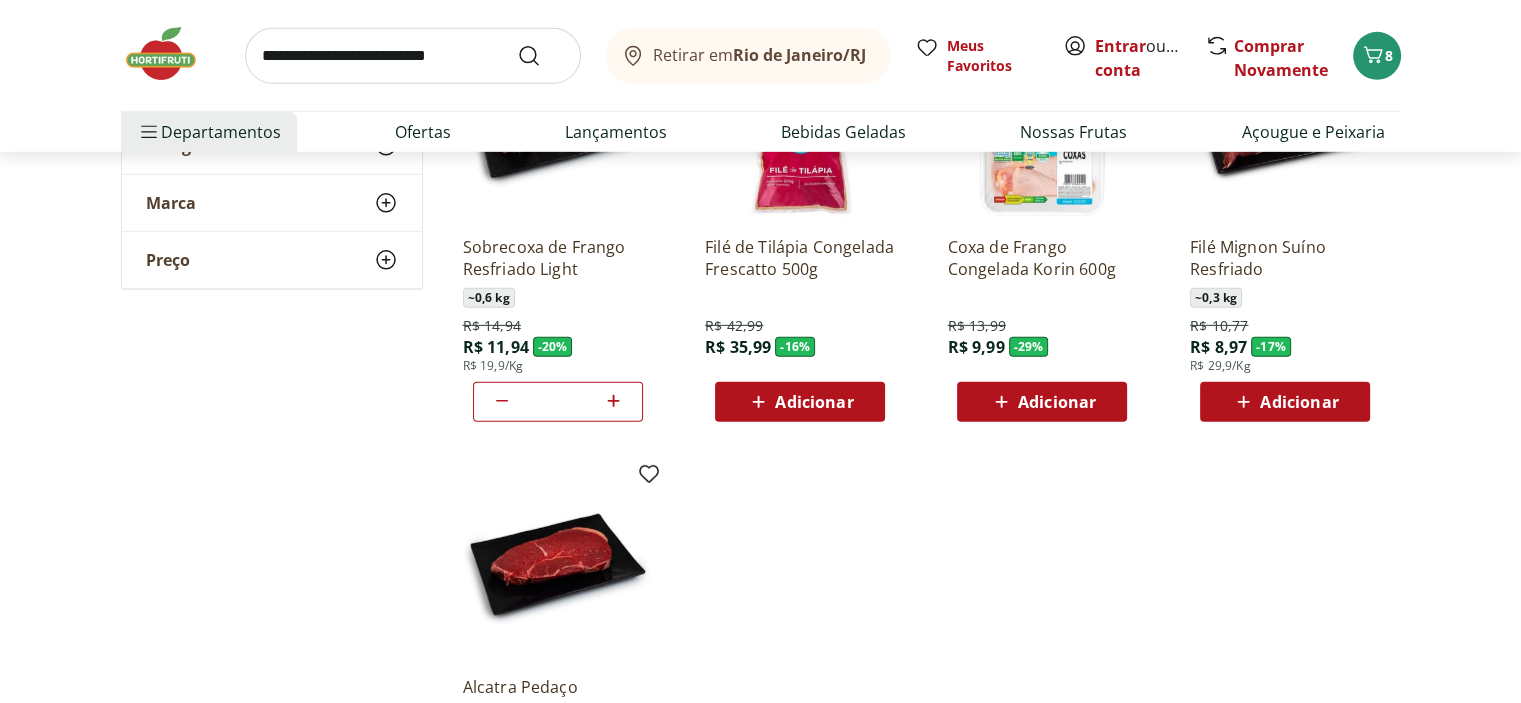 click on "Adicionar" at bounding box center (1299, 402) 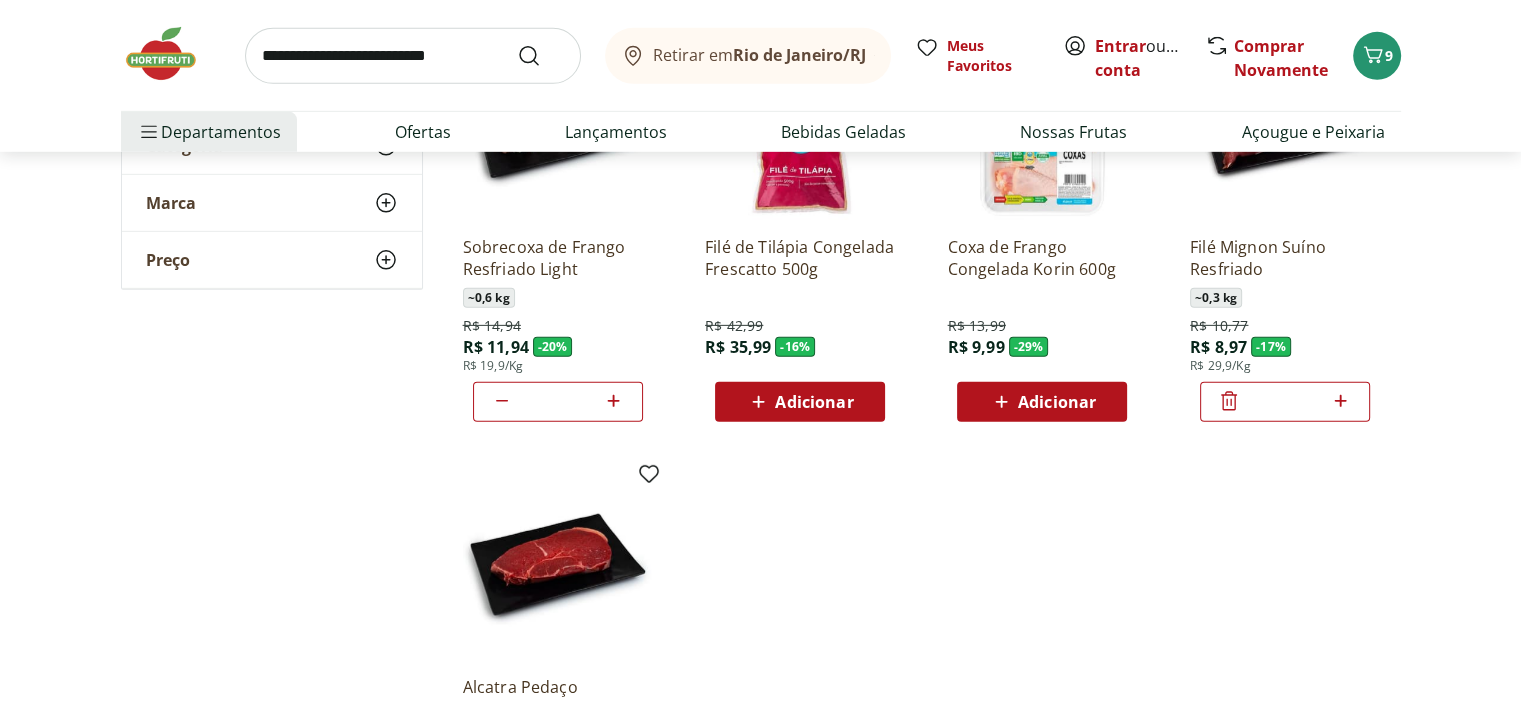 click 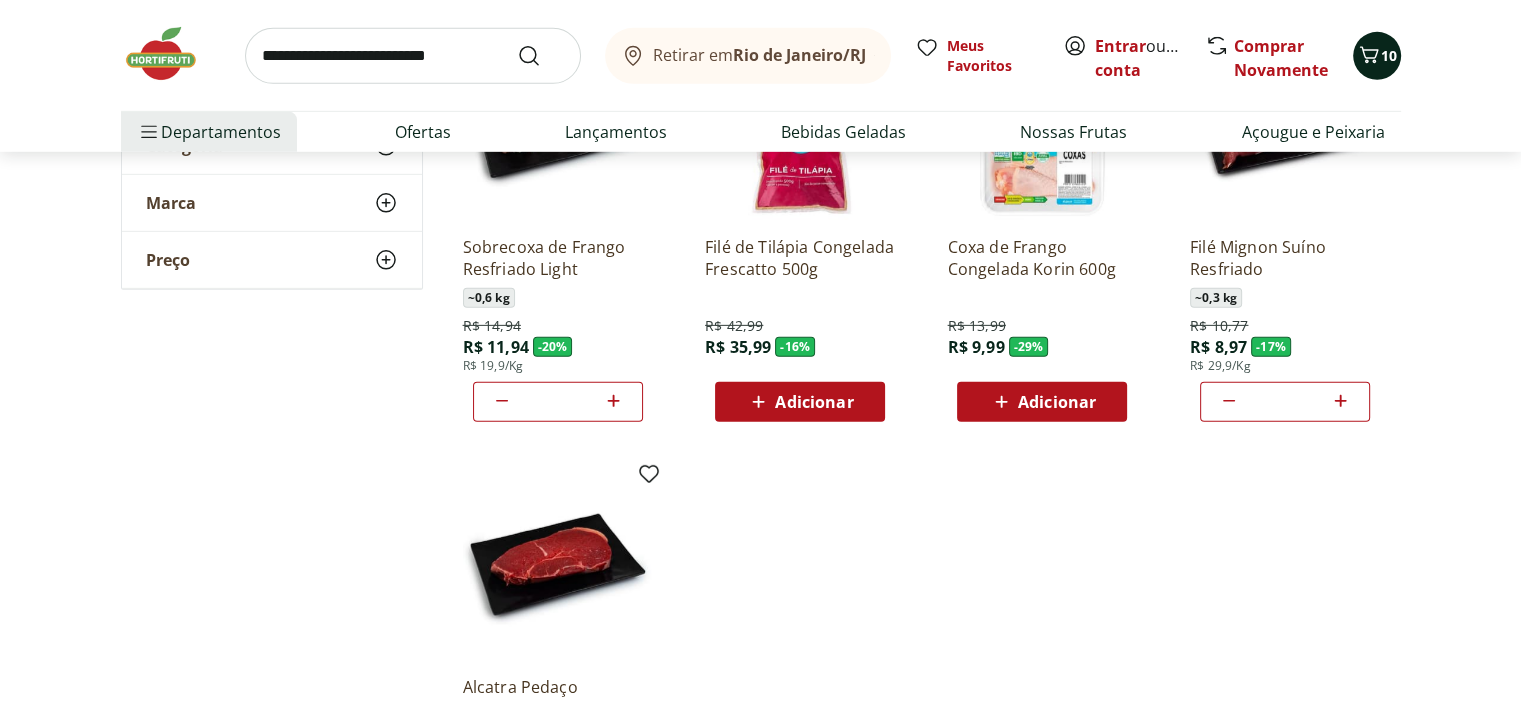 click on "10" at bounding box center [1389, 55] 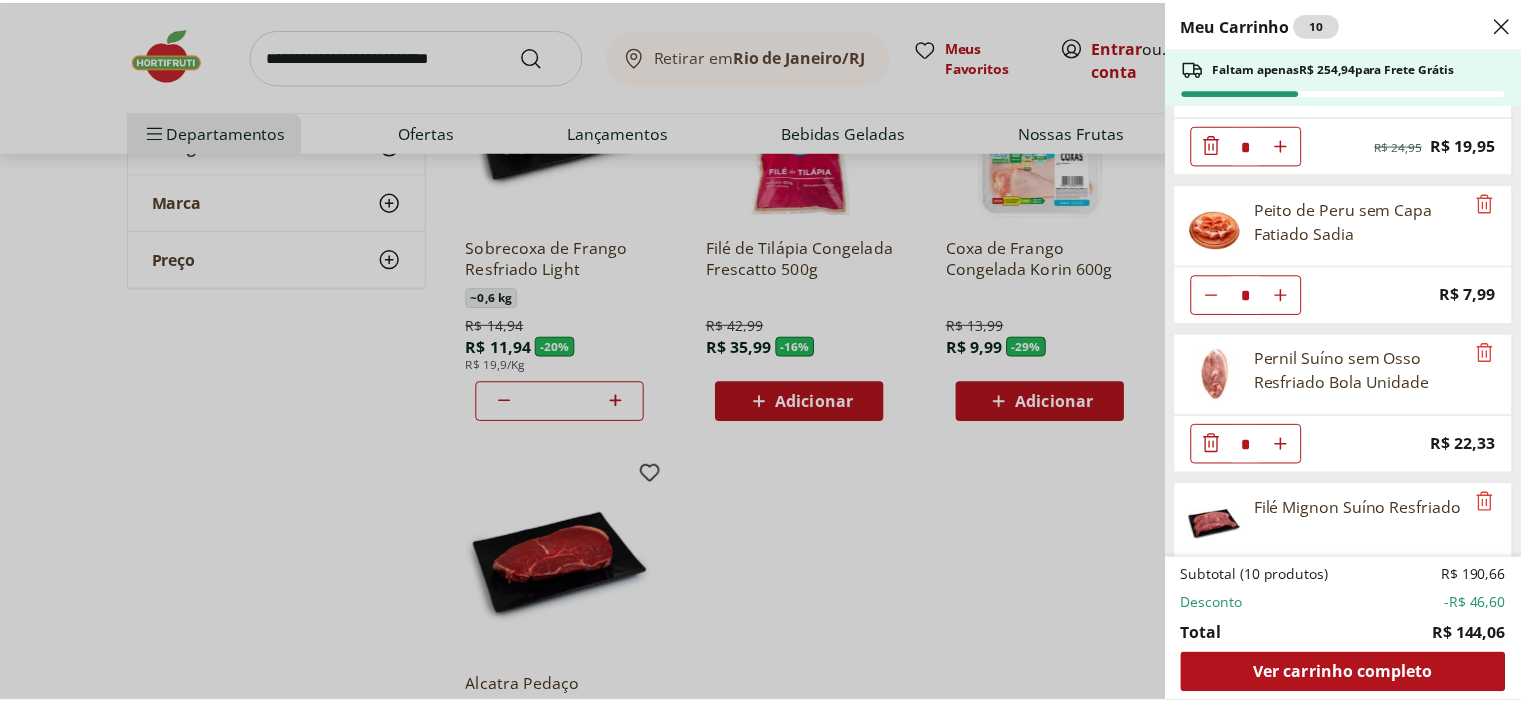 scroll, scrollTop: 445, scrollLeft: 0, axis: vertical 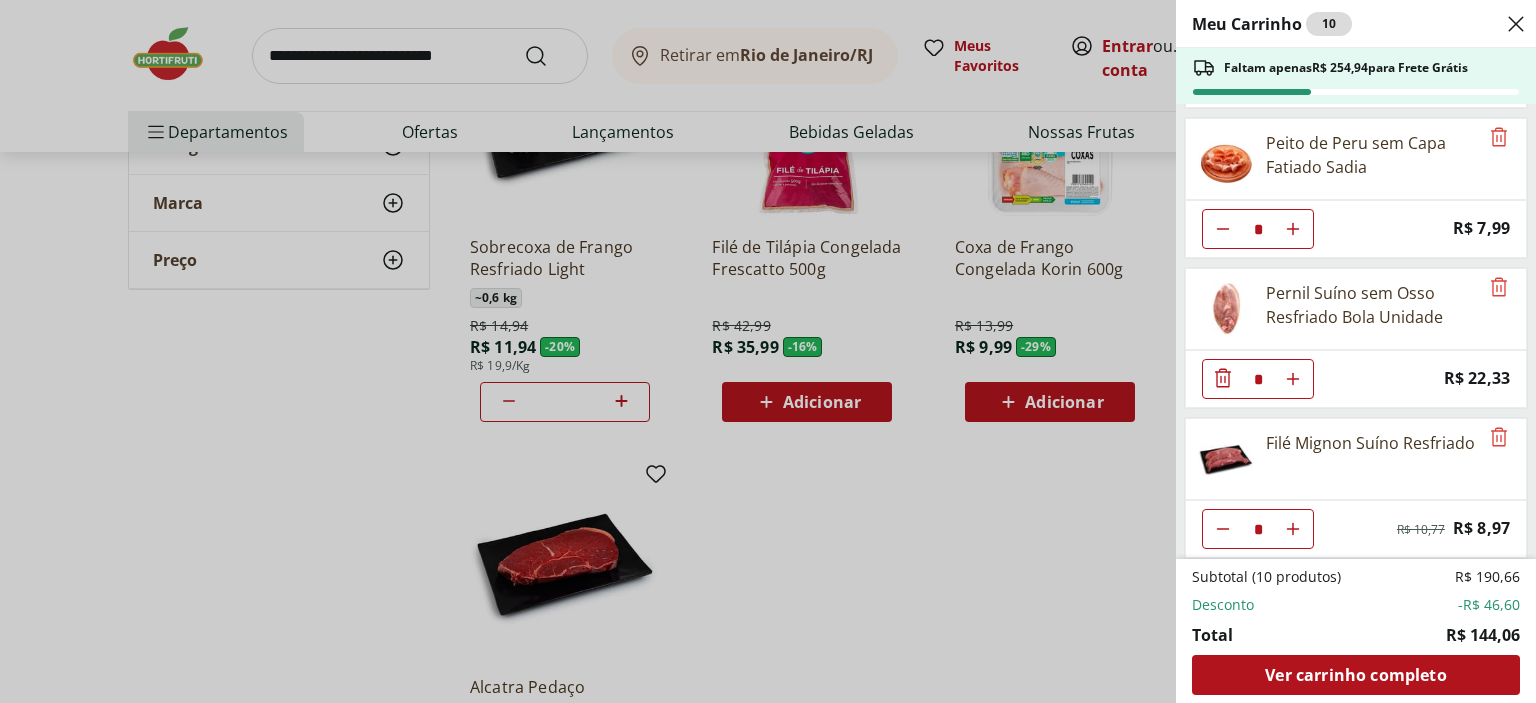 click on "Meu Carrinho 10 Faltam apenas  [PRICE]  para Frete Grátis Palmito Pupunha Inteiro Tio Paco 300g * Original price: [PRICE] Price: [PRICE] Sobrecoxa de Frango Resfriado Light * Original price: [PRICE] Price: [PRICE] Queijo Minas Frescal Monteminas * Original price: [PRICE] Price: [PRICE] Peito de Peru sem Capa Fatiado Sadia * Price: [PRICE] Pernil Suíno sem Osso Resfriado Bola Unidade * Price: [PRICE] Filé Mignon Suíno Resfriado * Original price: [PRICE] Price: [PRICE] Subtotal (10 produtos) [PRICE] Desconto [PRICE] Total [PRICE] Ver carrinho completo" at bounding box center (768, 351) 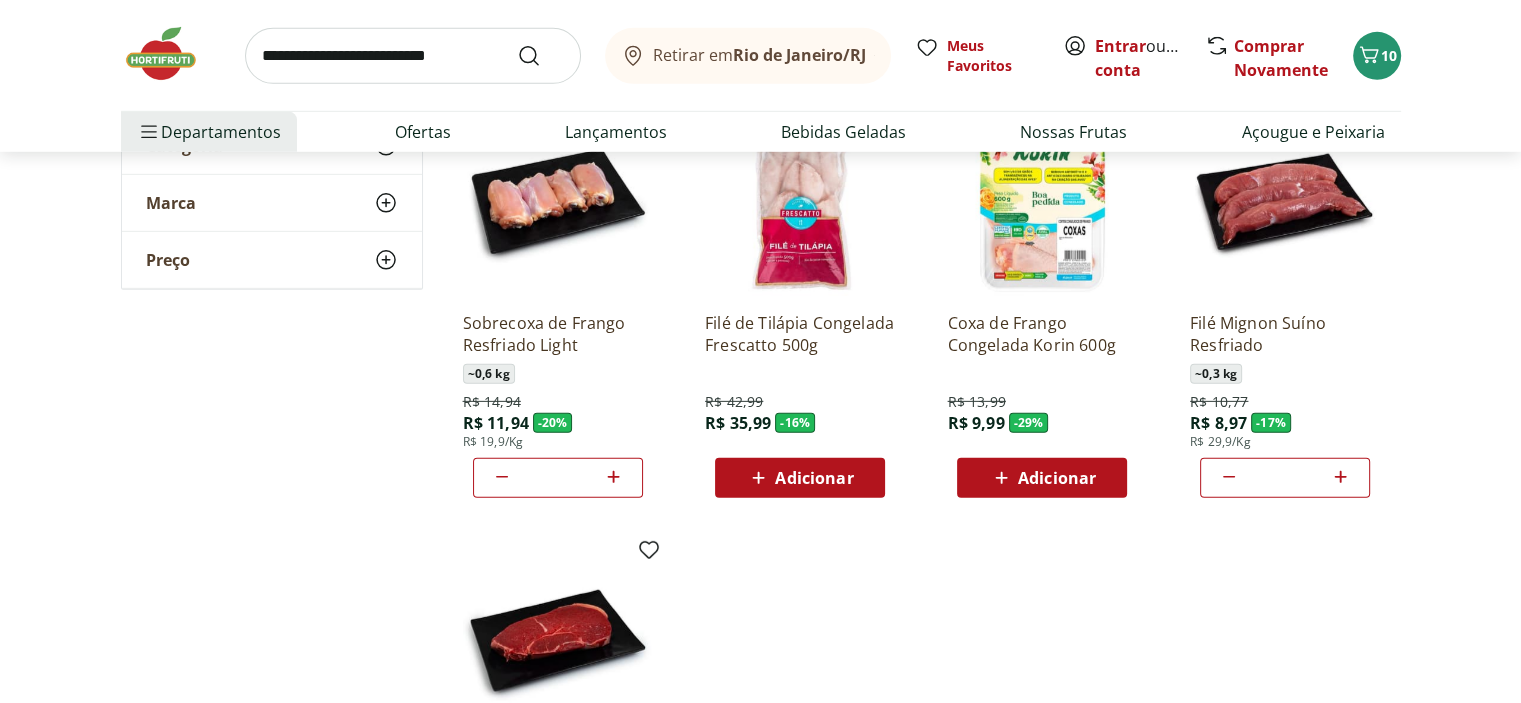 scroll, scrollTop: 13500, scrollLeft: 0, axis: vertical 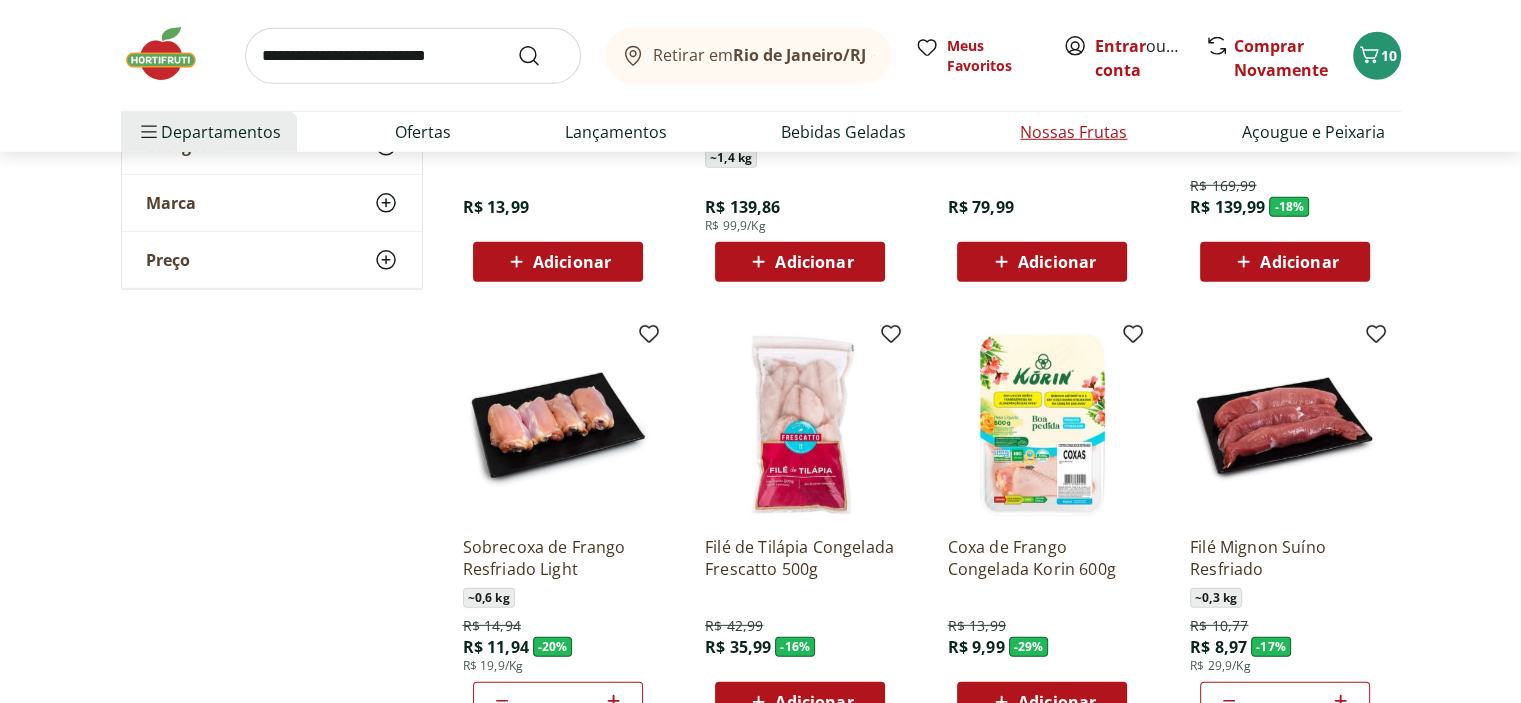 click on "Nossas Frutas" at bounding box center [1073, 132] 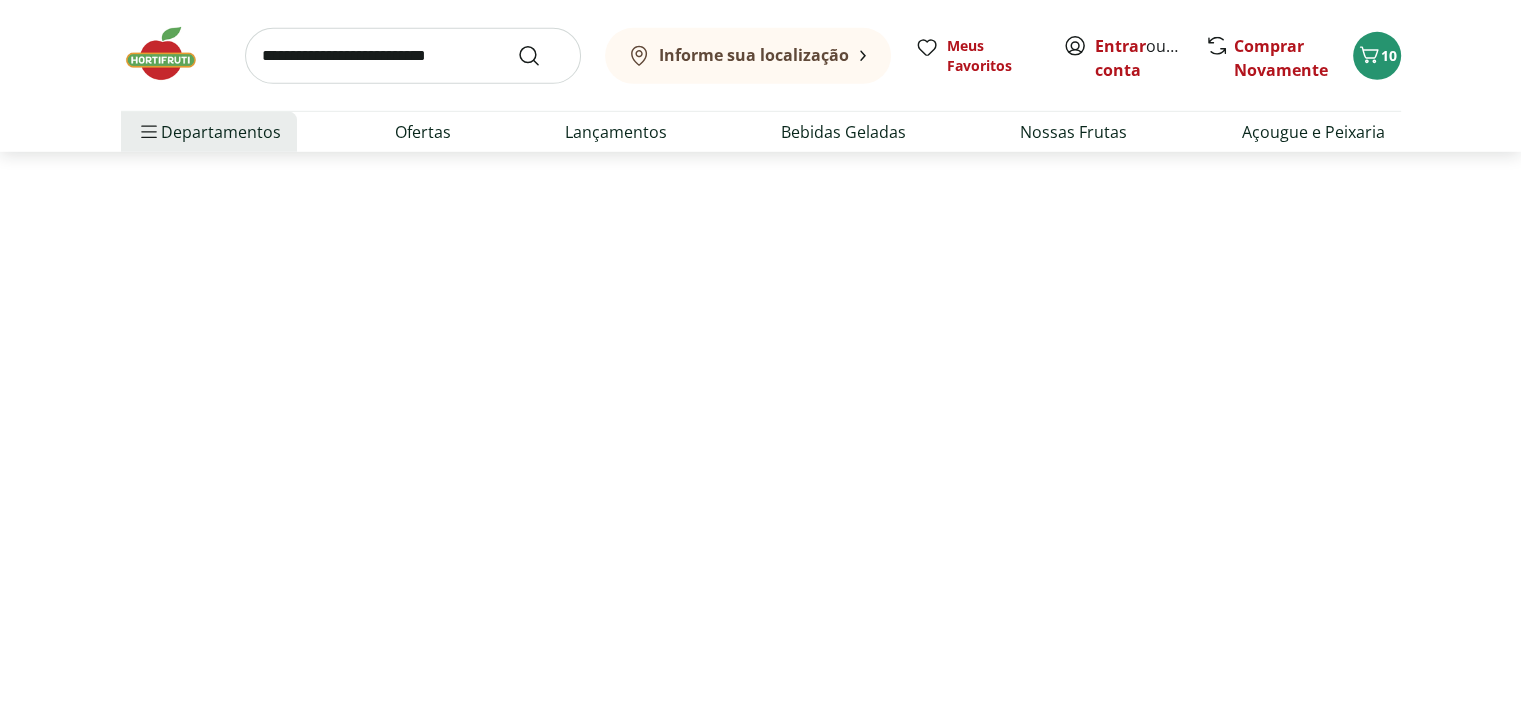 scroll, scrollTop: 0, scrollLeft: 0, axis: both 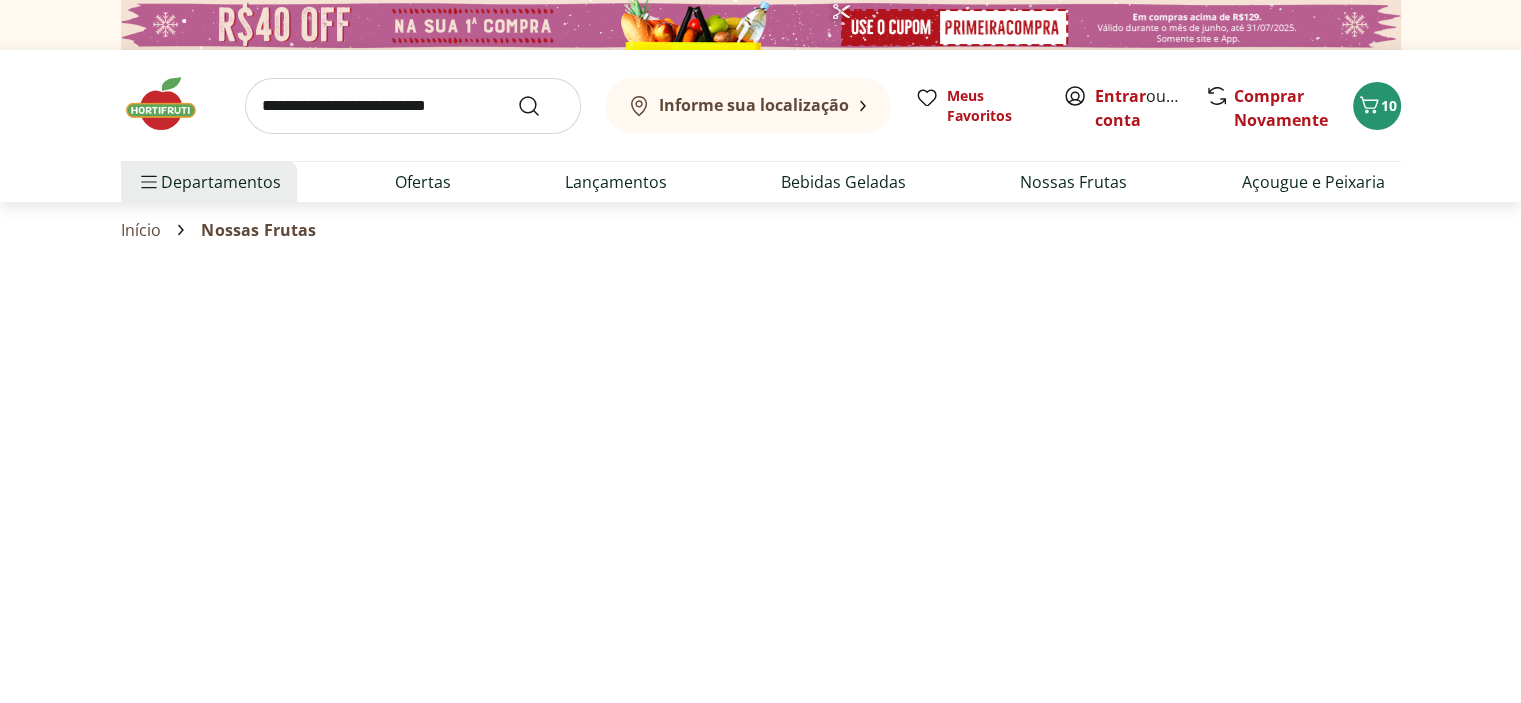 select on "**********" 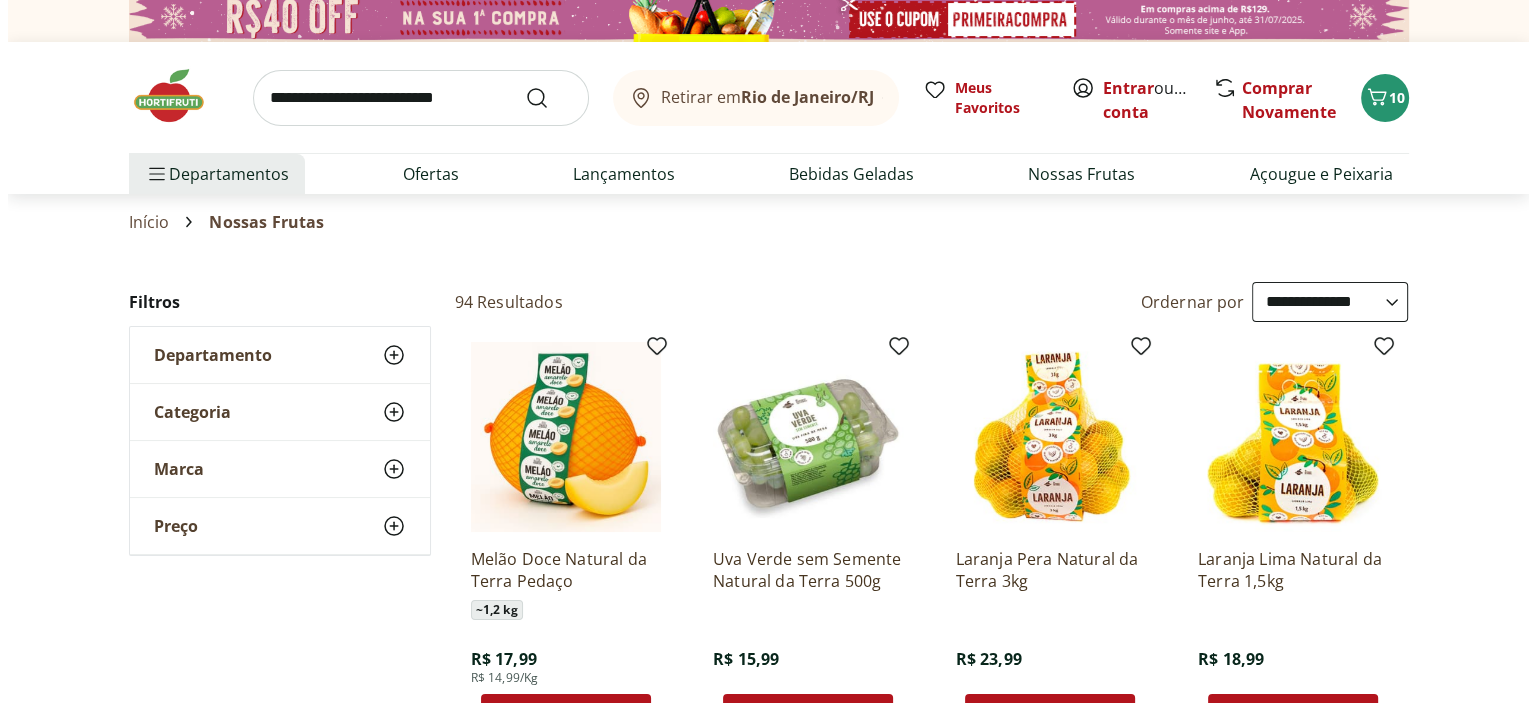 scroll, scrollTop: 0, scrollLeft: 0, axis: both 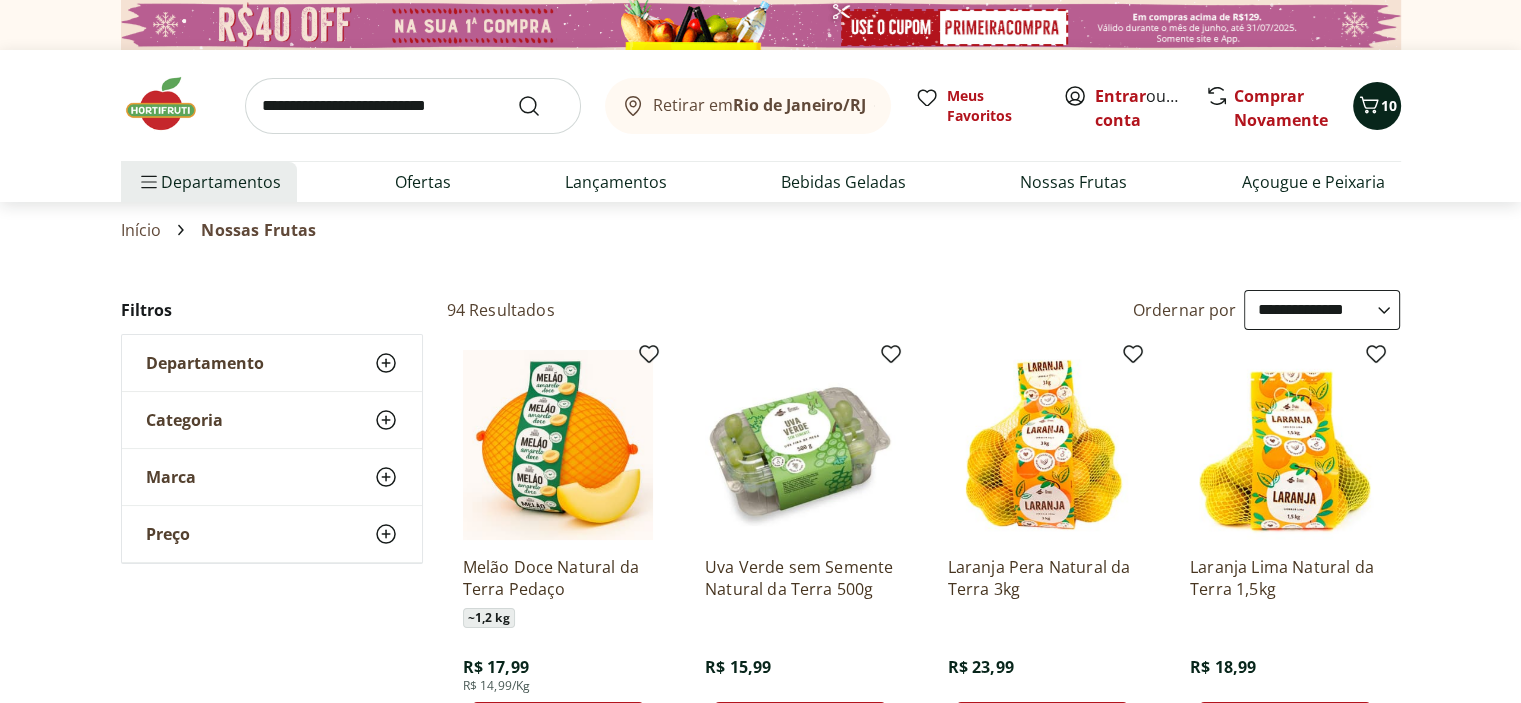 click 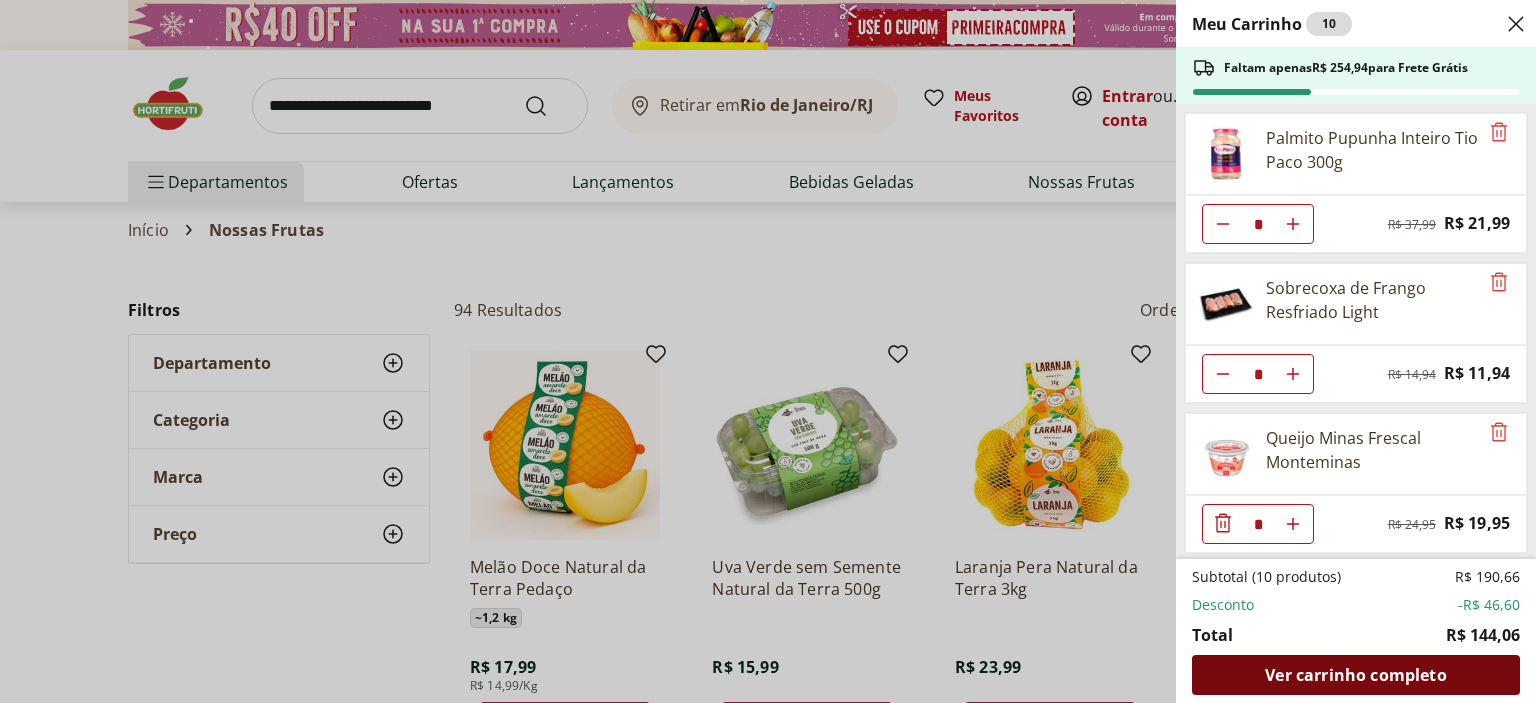 click on "Ver carrinho completo" at bounding box center (1355, 675) 